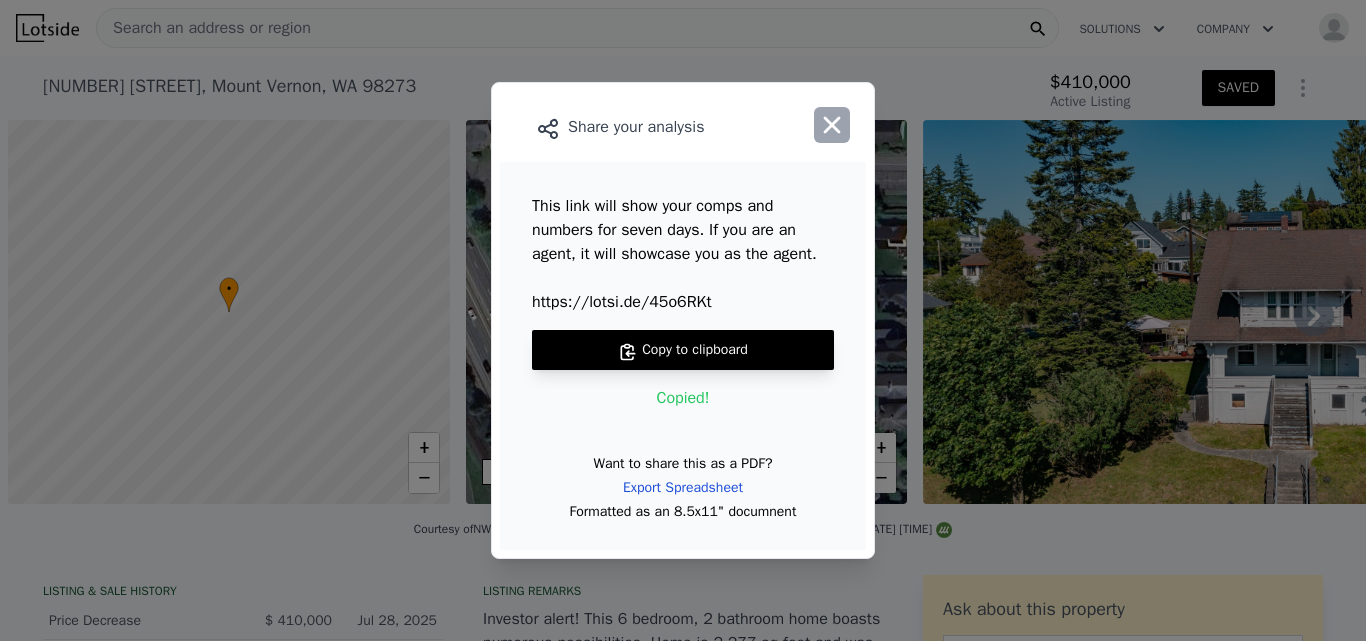 scroll, scrollTop: 0, scrollLeft: 0, axis: both 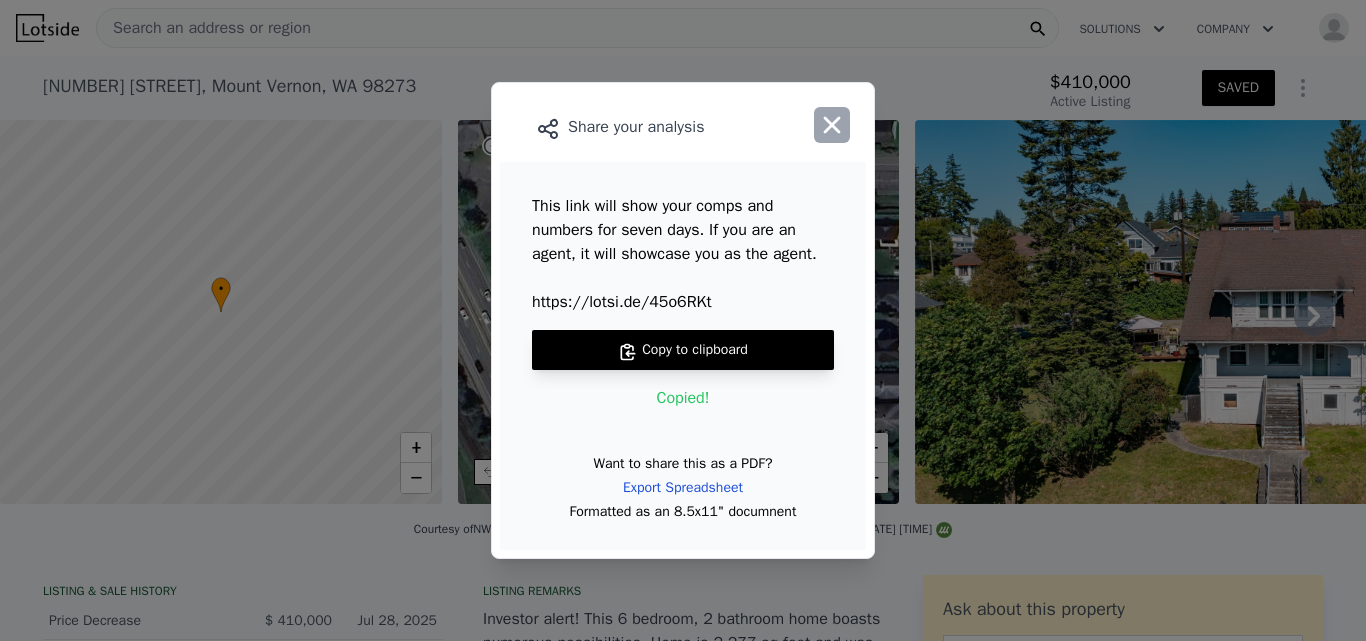 click 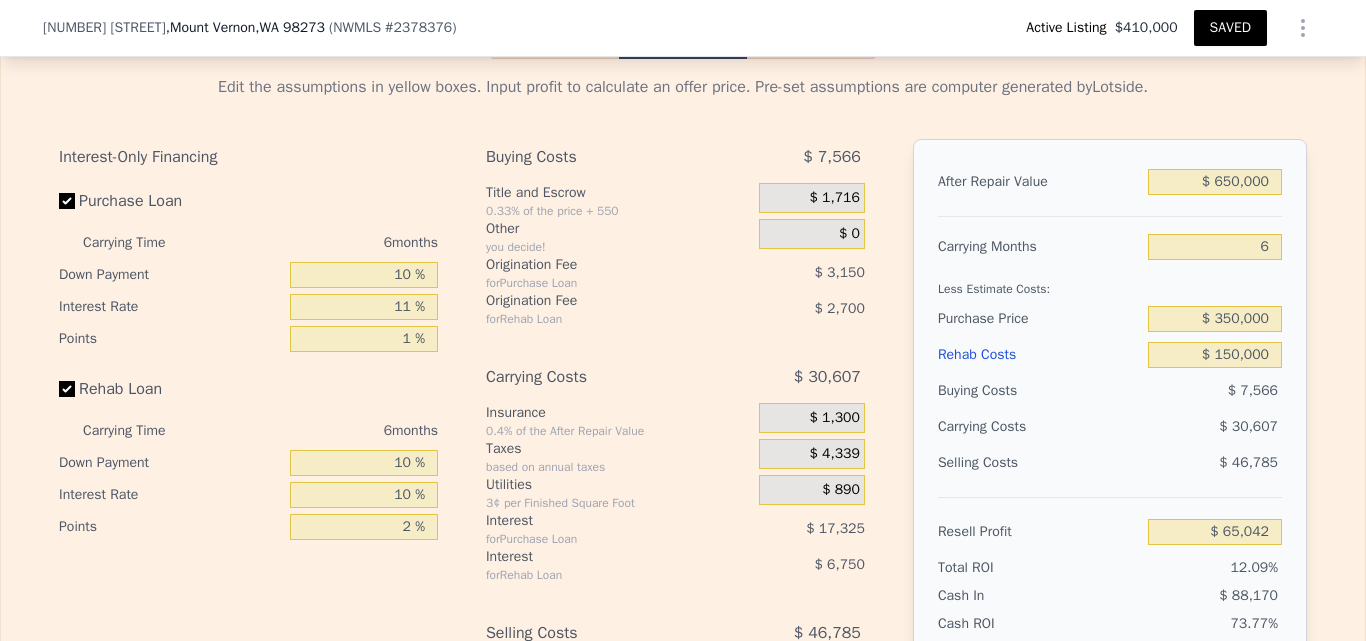 scroll, scrollTop: 2944, scrollLeft: 0, axis: vertical 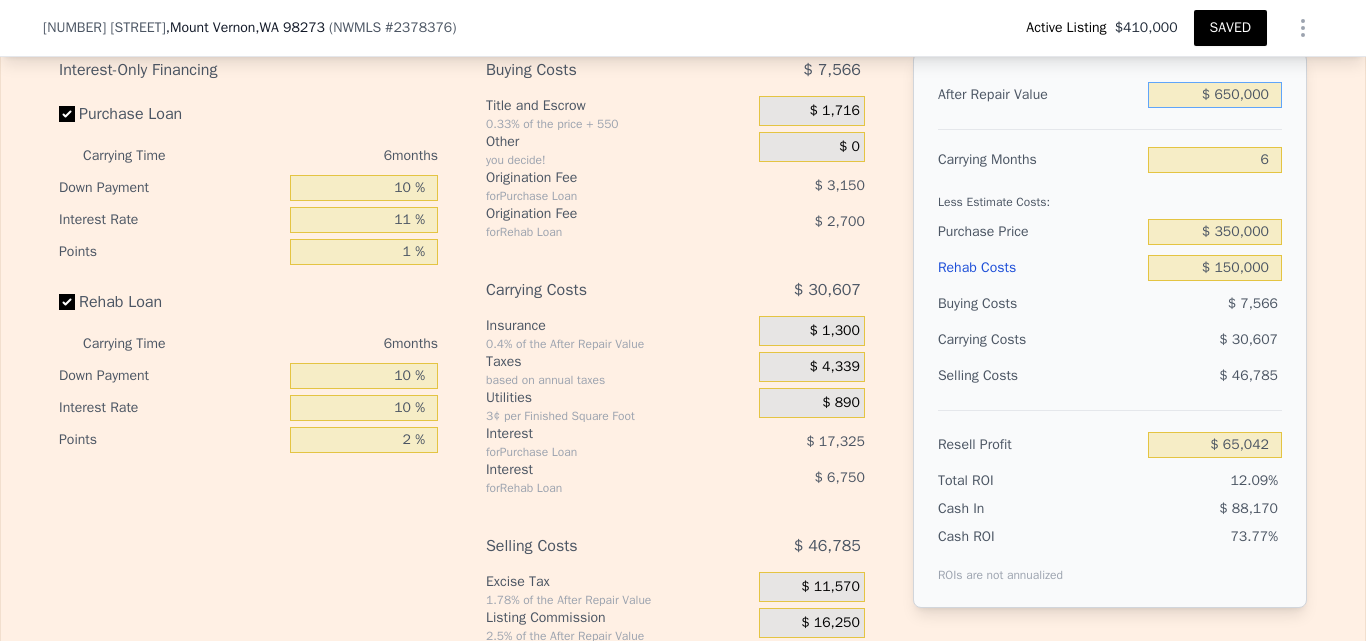 click on "$ 650,000" at bounding box center [1215, 95] 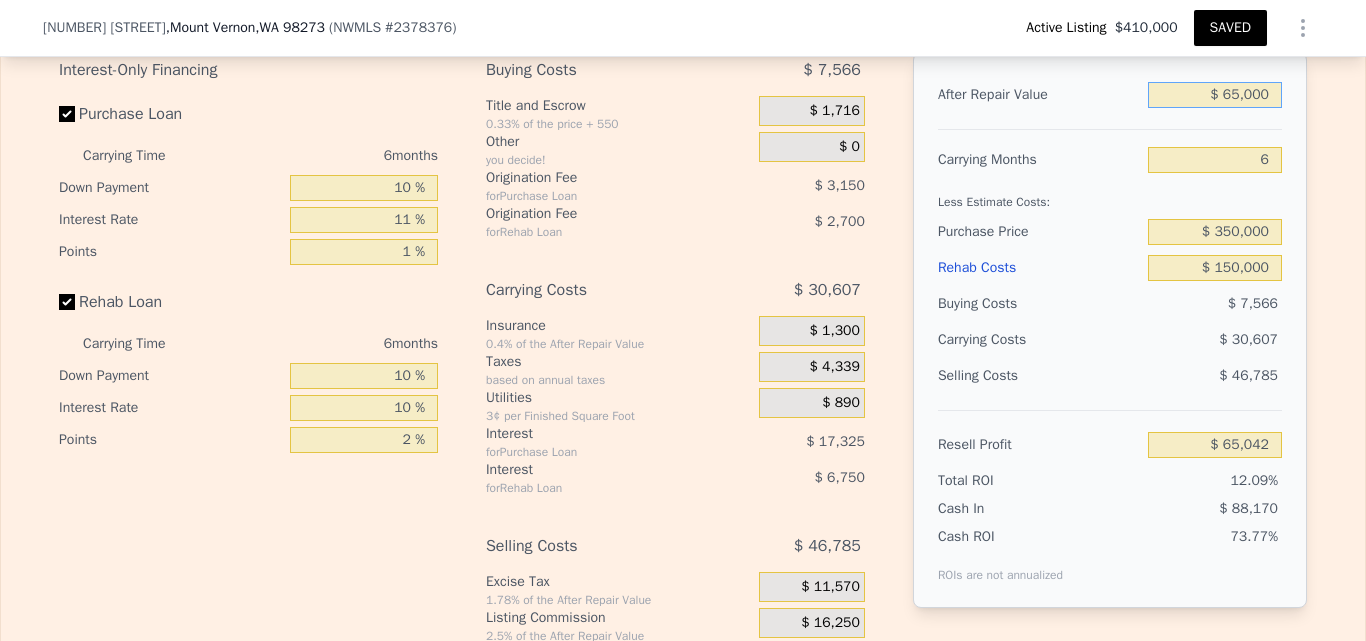 type on "$ 6,000" 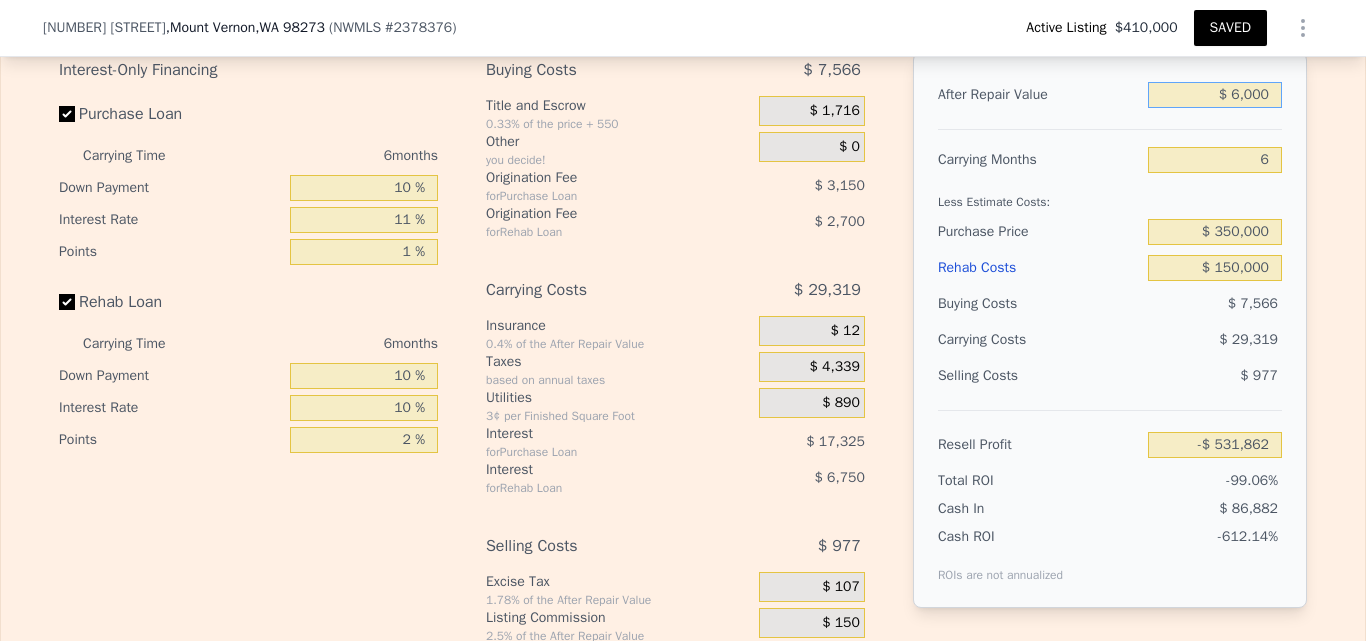 type on "-$ 531,862" 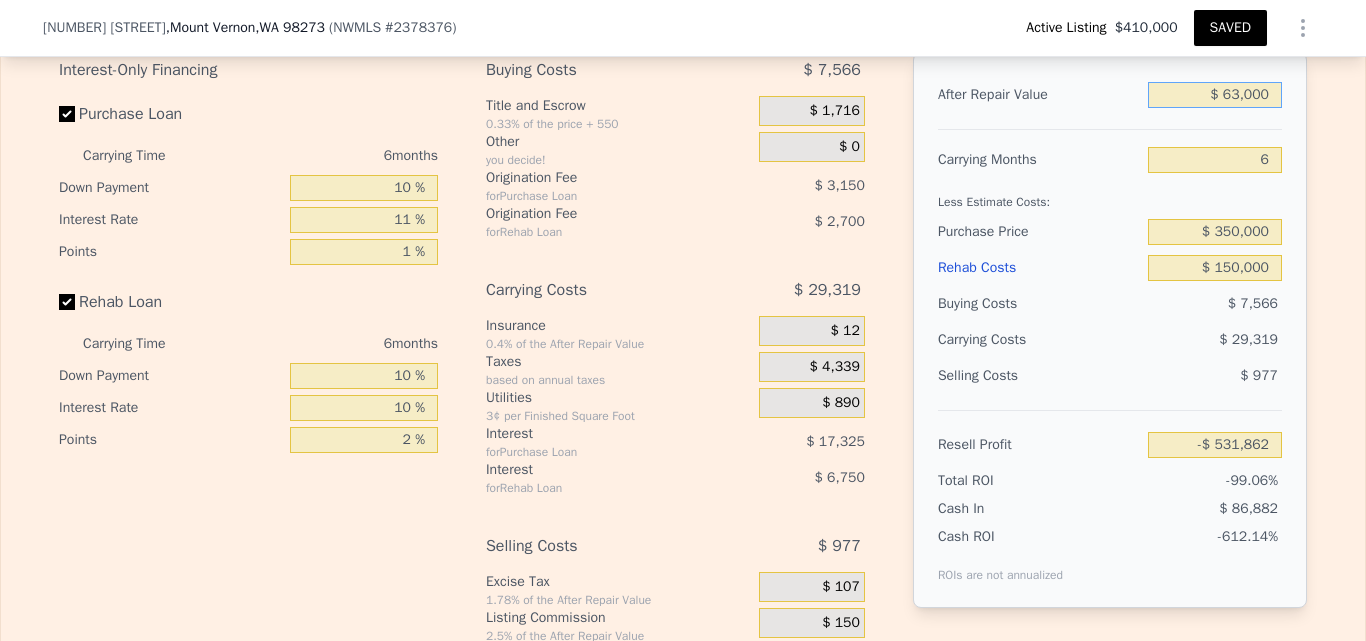 type on "$ 630,000" 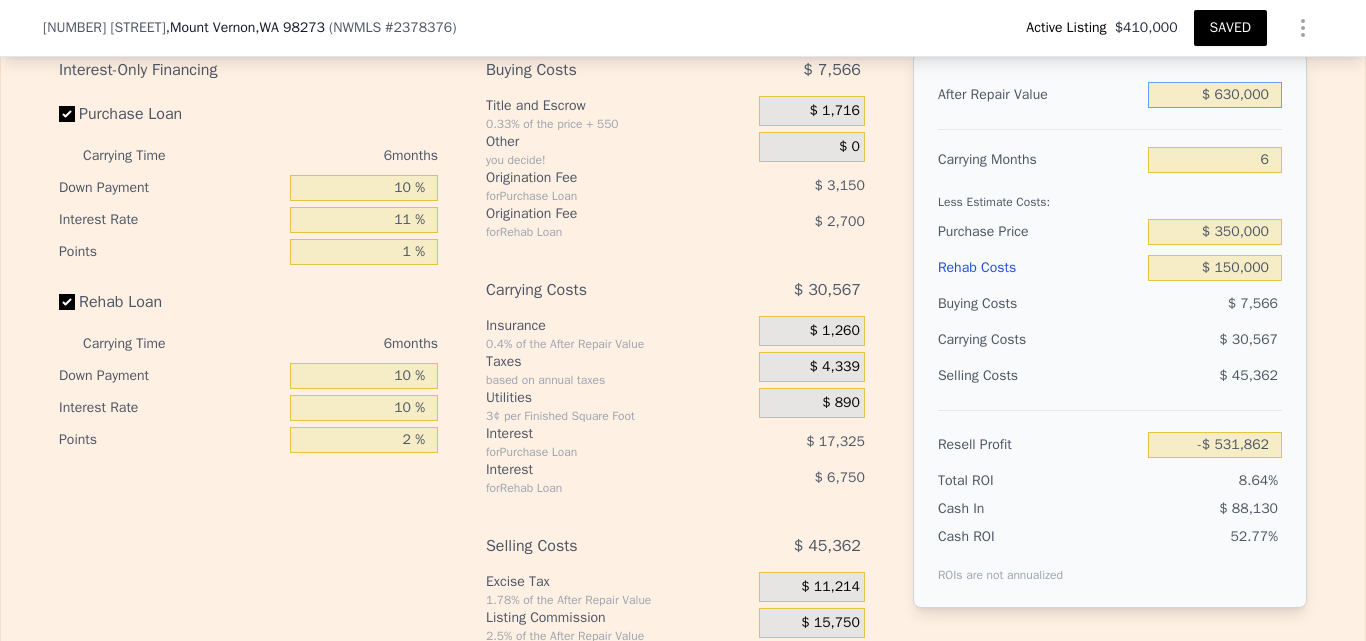 type on "$ 46,505" 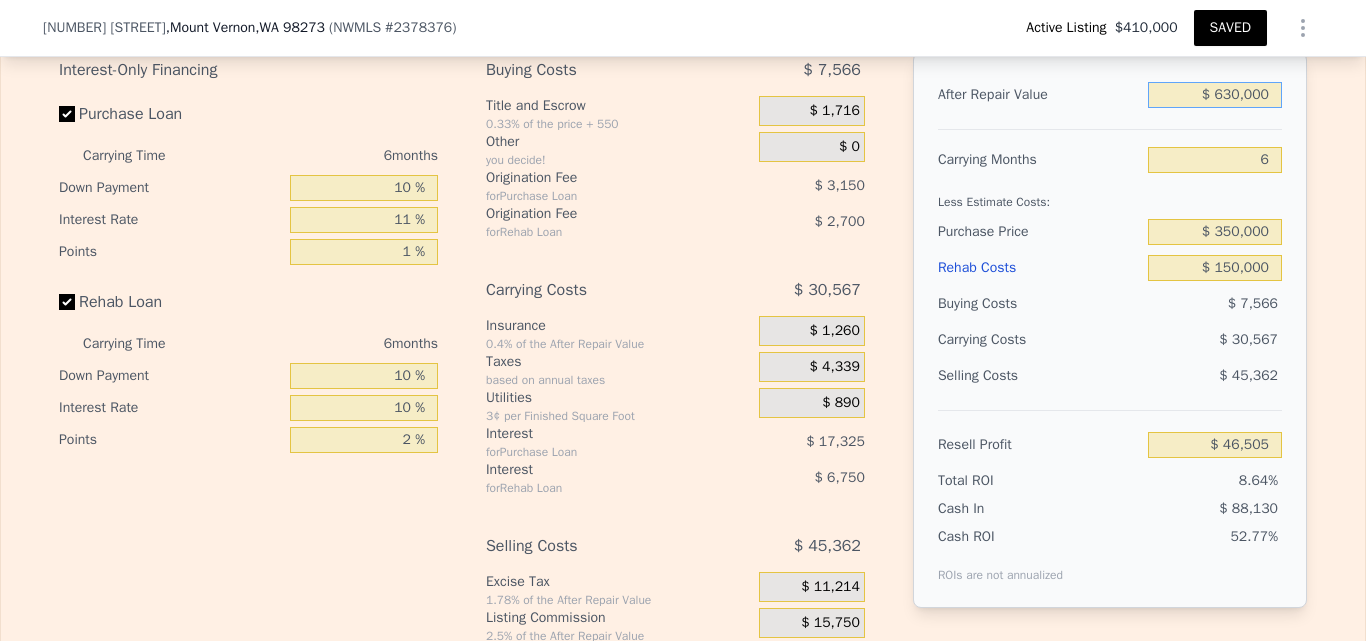 type on "$ 630,000" 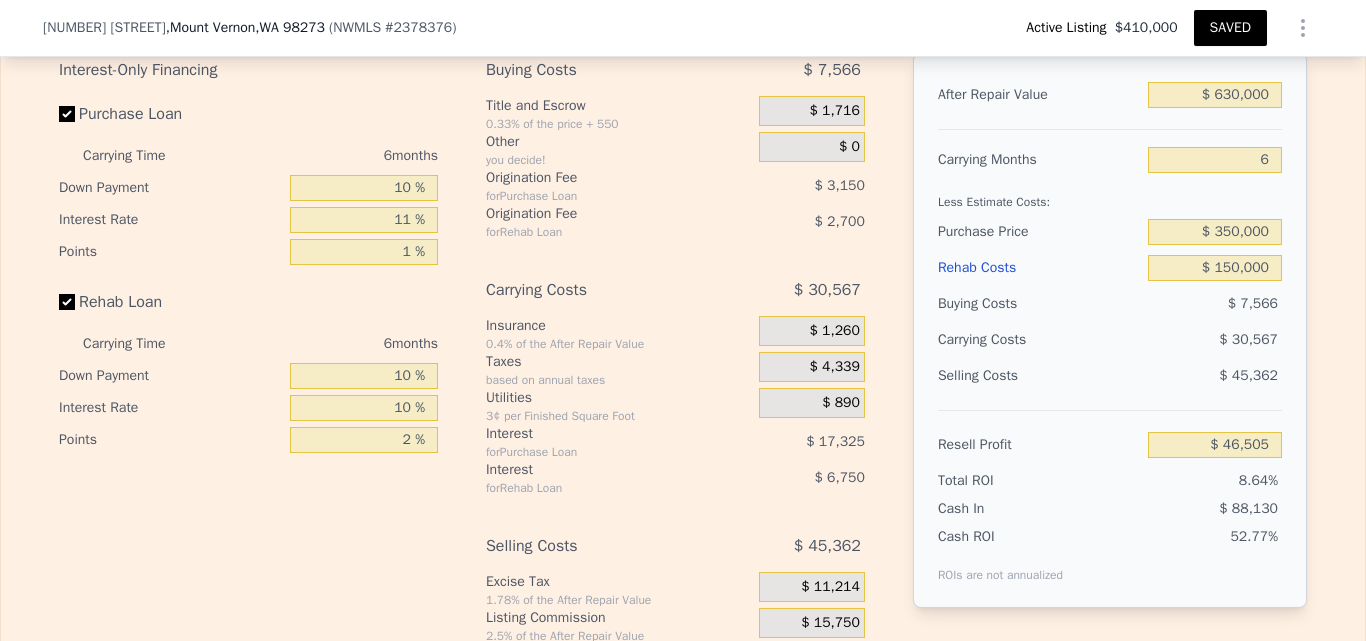click on "Edit the assumptions in yellow boxes. Input profit to calculate an offer price. Pre-set assumptions are computer generated by  Lotside . Interest-Only Financing Purchase Loan Carrying Time 6  months Down Payment 10 % Interest Rate 11 % Points 1 % Rehab Loan Carrying Time 6  months Down Payment 10 % Interest Rate 10 % Points 2 % Buying Costs $ 7,566 Title and Escrow 0.33% of the price + 550 $ 1,716 Other you decide! $ 0 Origination Fee for  Purchase Loan $ 3,150 Origination Fee for  Rehab Loan $ 2,700 Carrying Costs $ 30,567 Insurance 0.4% of the After Repair Value $ 1,260 Taxes based on annual taxes $ 4,339 Utilities 3¢ per Finished Square Foot $ 890 Interest for  Purchase Loan $ 17,325 Interest for  Rehab Loan $ 6,750 Selling Costs $ 45,362 Excise Tax 1.78% of the After Repair Value $ 11,214 Listing Commission 2.5% of the After Repair Value $ 15,750 Selling Commission 2.5% of the After Repair Value $ 15,750 Title and Escrow 0.33% of the After Repair Value $ 2,648 After Repair Value $ 630,000 Carrying Months" at bounding box center (683, 344) 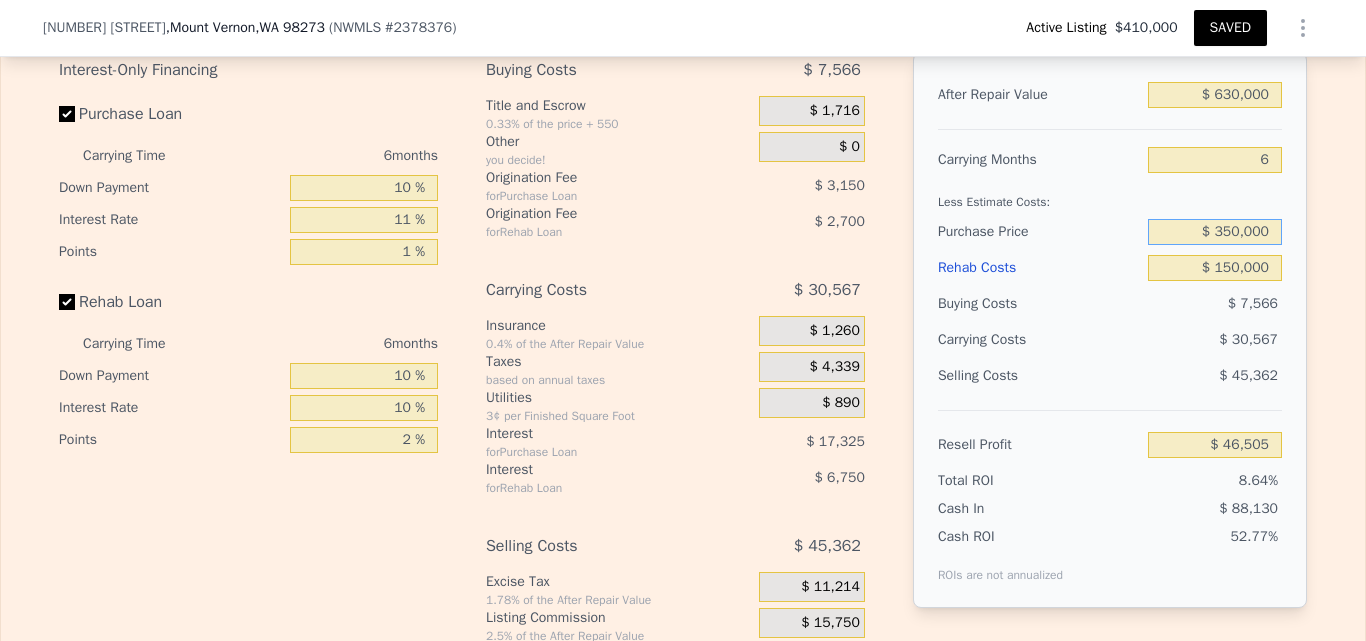 click on "$ 350,000" at bounding box center [1215, 232] 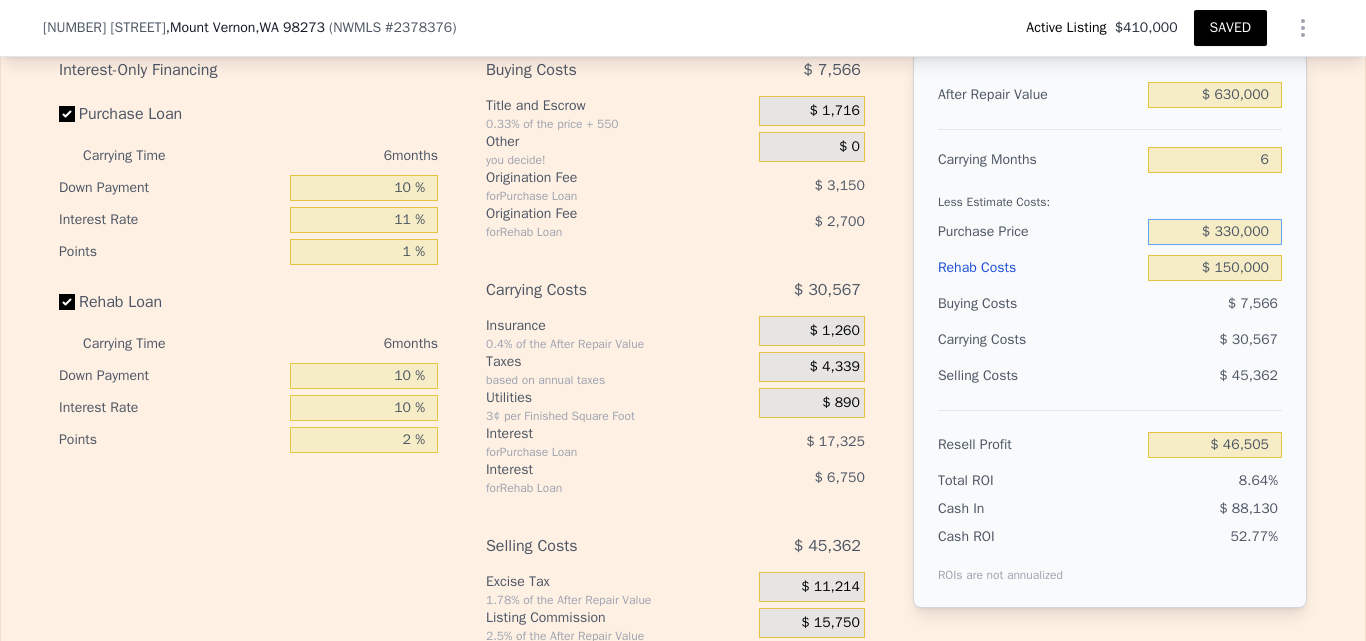 type on "$ 330,000" 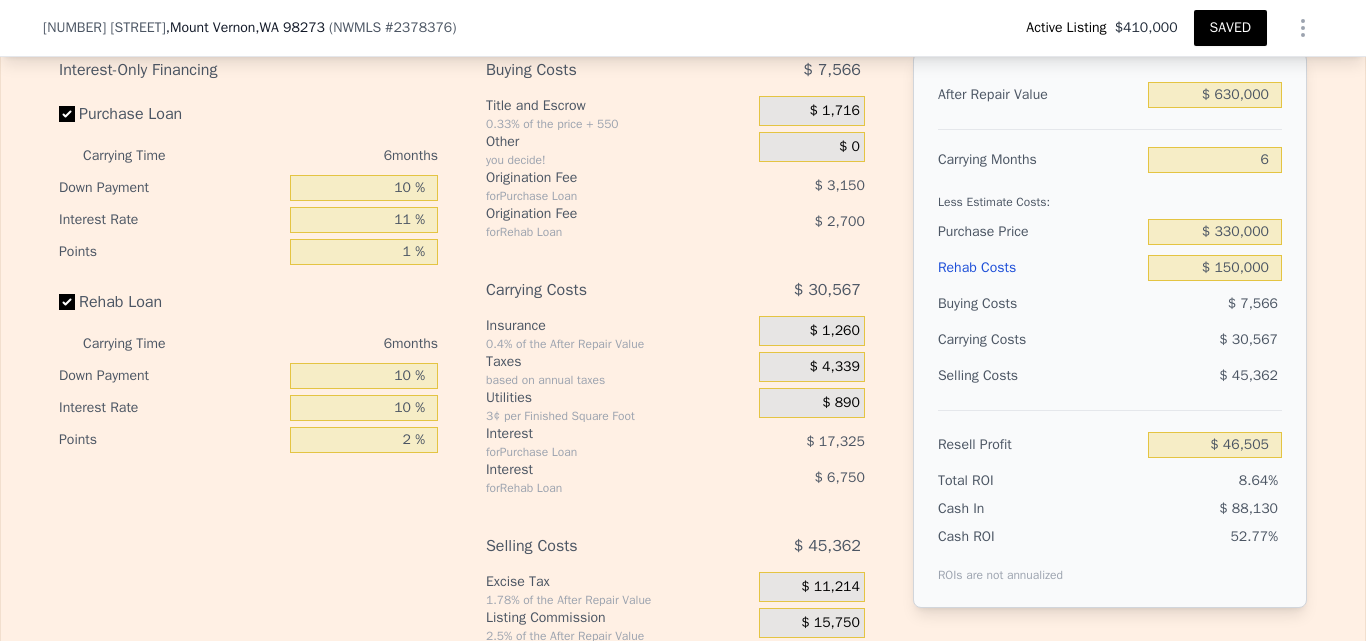 click on "Edit the assumptions in yellow boxes. Input profit to calculate an offer price. Pre-set assumptions are computer generated by  Lotside . Interest-Only Financing Purchase Loan Carrying Time 6  months Down Payment 10 % Interest Rate 11 % Points 1 % Rehab Loan Carrying Time 6  months Down Payment 10 % Interest Rate 10 % Points 2 % Buying Costs $ 7,566 Title and Escrow 0.33% of the price + 550 $ 1,716 Other you decide! $ 0 Origination Fee for  Purchase Loan $ 3,150 Origination Fee for  Rehab Loan $ 2,700 Carrying Costs $ 30,567 Insurance 0.4% of the After Repair Value $ 1,260 Taxes based on annual taxes $ 4,339 Utilities 3¢ per Finished Square Foot $ 890 Interest for  Purchase Loan $ 17,325 Interest for  Rehab Loan $ 6,750 Selling Costs $ 45,362 Excise Tax 1.78% of the After Repair Value $ 11,214 Listing Commission 2.5% of the After Repair Value $ 15,750 Selling Commission 2.5% of the After Repair Value $ 15,750 Title and Escrow 0.33% of the After Repair Value $ 2,648 After Repair Value $ 630,000 Carrying Months" at bounding box center (683, 344) 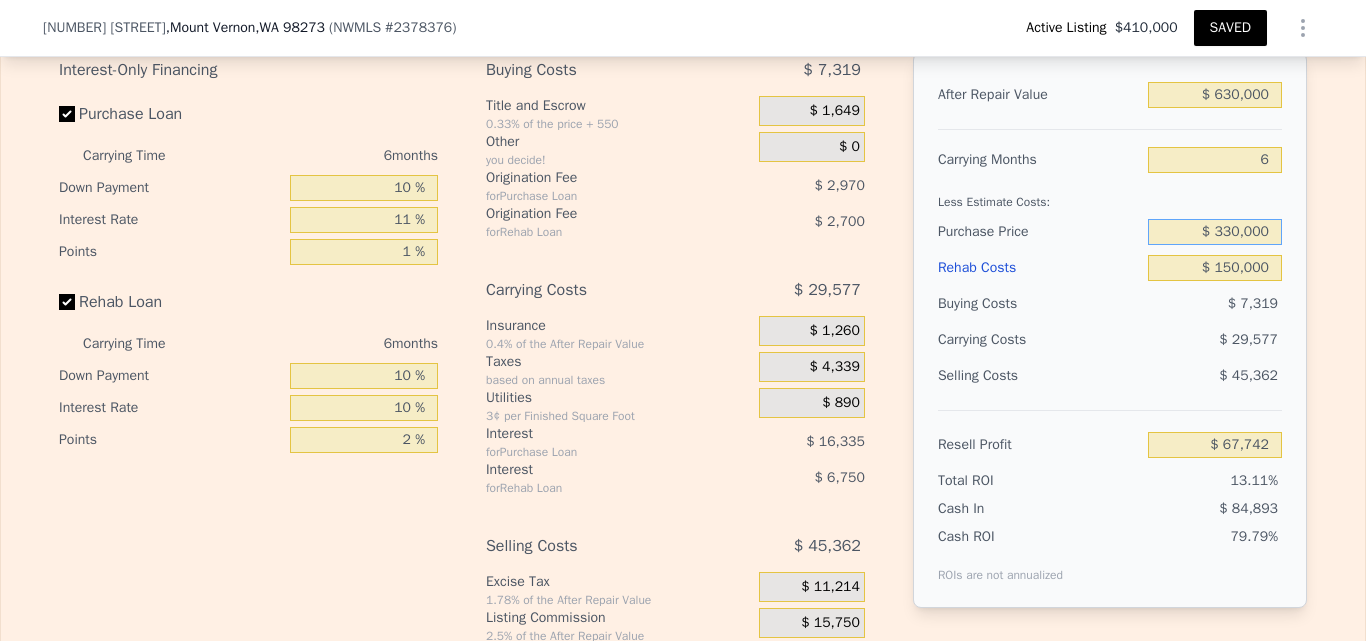click on "$ 330,000" at bounding box center (1215, 232) 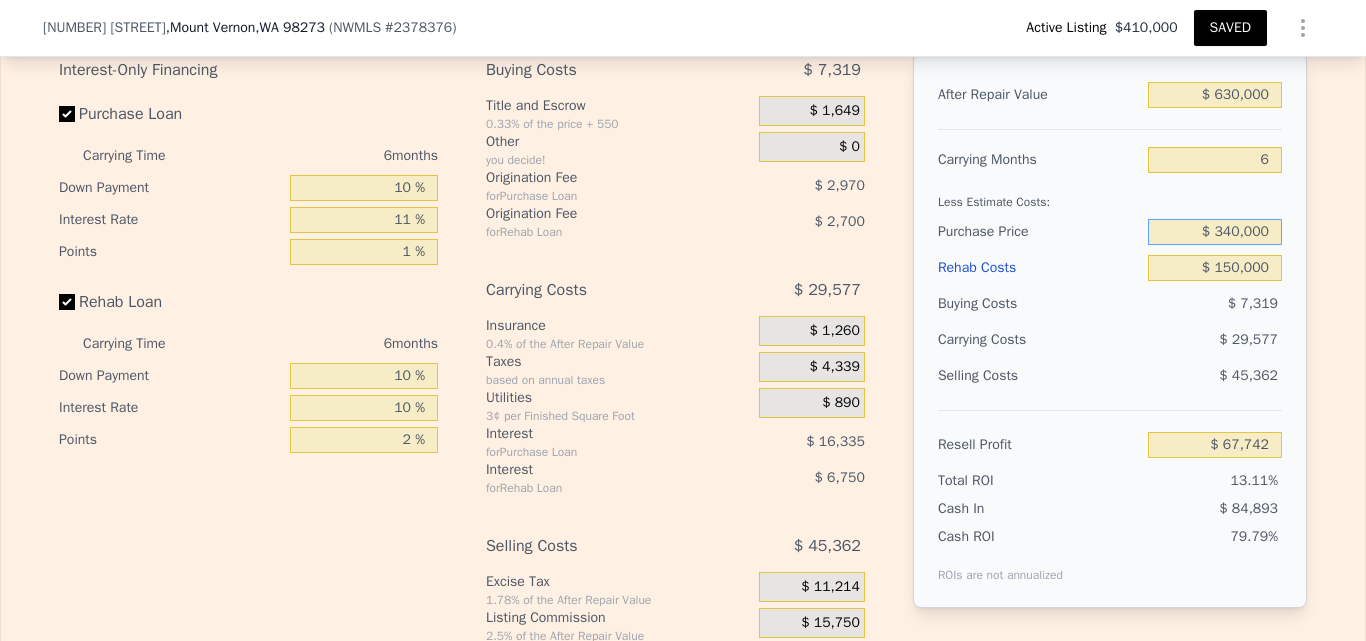 type on "$ 340,000" 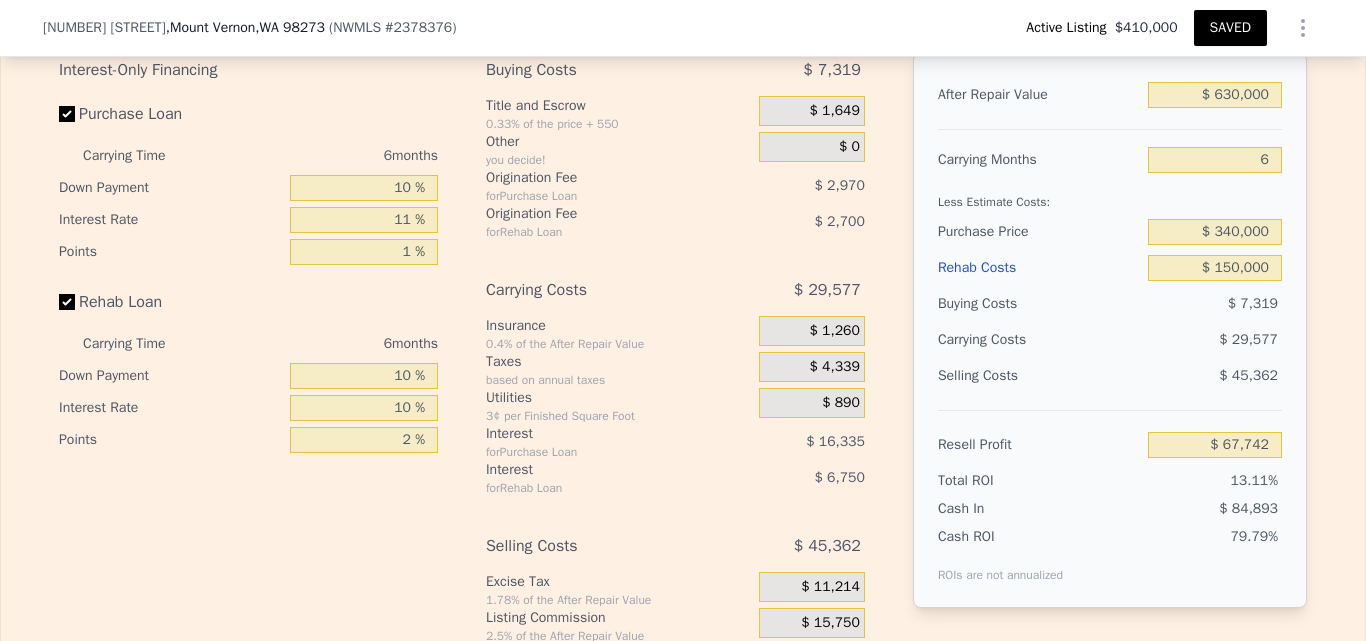 click on "Edit the assumptions in yellow boxes. Input profit to calculate an offer price. Pre-set assumptions are computer generated by  Lotside . Interest-Only Financing Purchase Loan Carrying Time 6  months Down Payment 10 % Interest Rate 11 % Points 1 % Rehab Loan Carrying Time 6  months Down Payment 10 % Interest Rate 10 % Points 2 % Buying Costs $ 7,319 Title and Escrow 0.33% of the price + 550 $ 1,649 Other you decide! $ 0 Origination Fee for  Purchase Loan $ 2,970 Origination Fee for  Rehab Loan $ 2,700 Carrying Costs $ 29,577 Insurance 0.4% of the After Repair Value $ 1,260 Taxes based on annual taxes $ 4,339 Utilities 3¢ per Finished Square Foot $ 890 Interest for  Purchase Loan $ 16,335 Interest for  Rehab Loan $ 6,750 Selling Costs $ 45,362 Excise Tax 1.78% of the After Repair Value $ 11,214 Listing Commission 2.5% of the After Repair Value $ 15,750 Selling Commission 2.5% of the After Repair Value $ 15,750 Title and Escrow 0.33% of the After Repair Value $ 2,648 After Repair Value $ 630,000 Carrying Months" at bounding box center [683, 344] 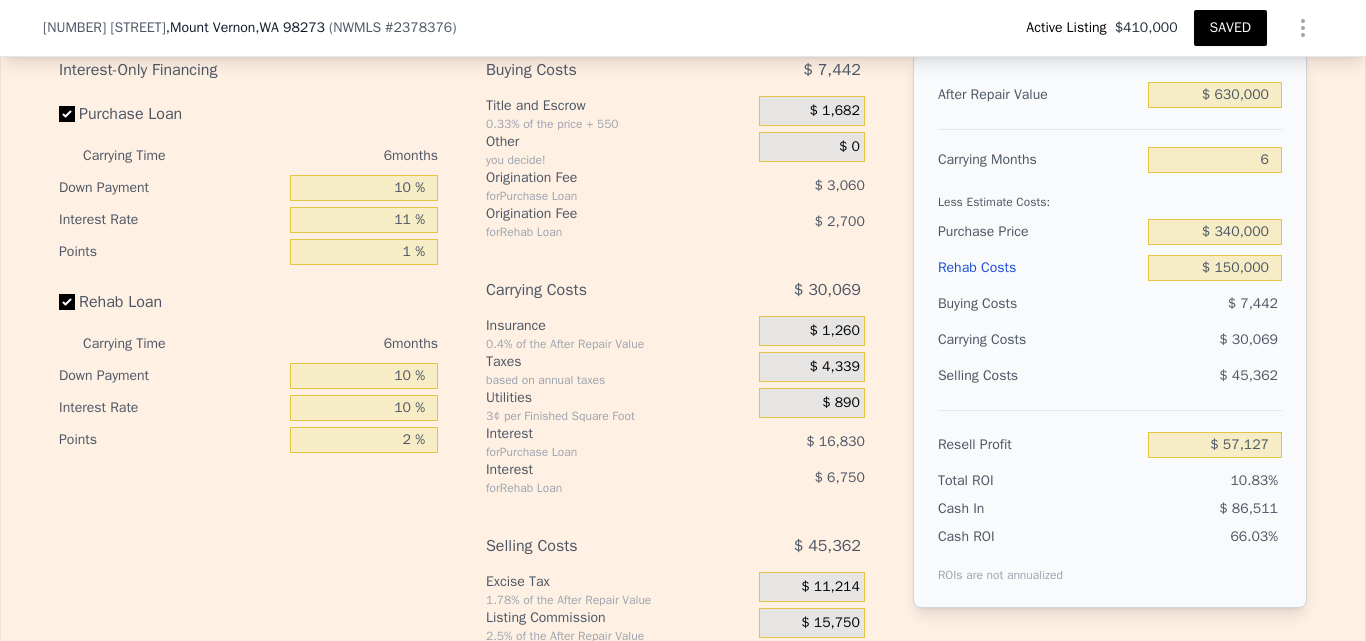 click on "SAVED" at bounding box center (1230, 28) 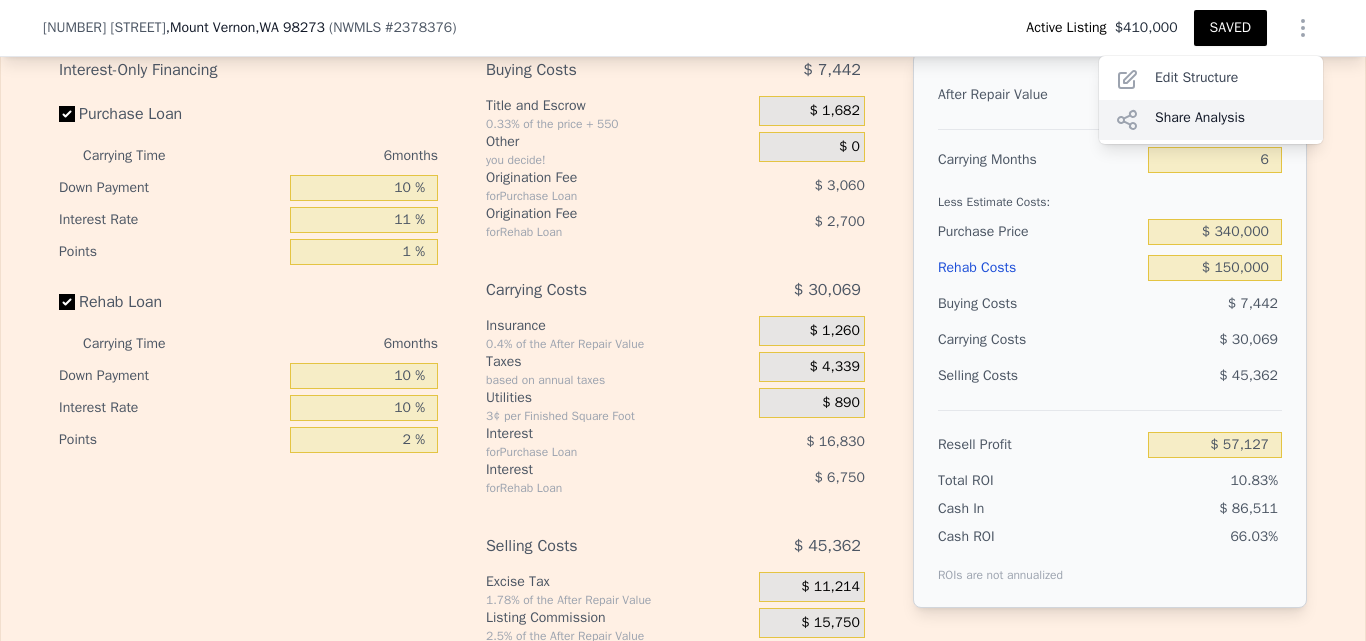 click on "Share Analysis" at bounding box center (1211, 120) 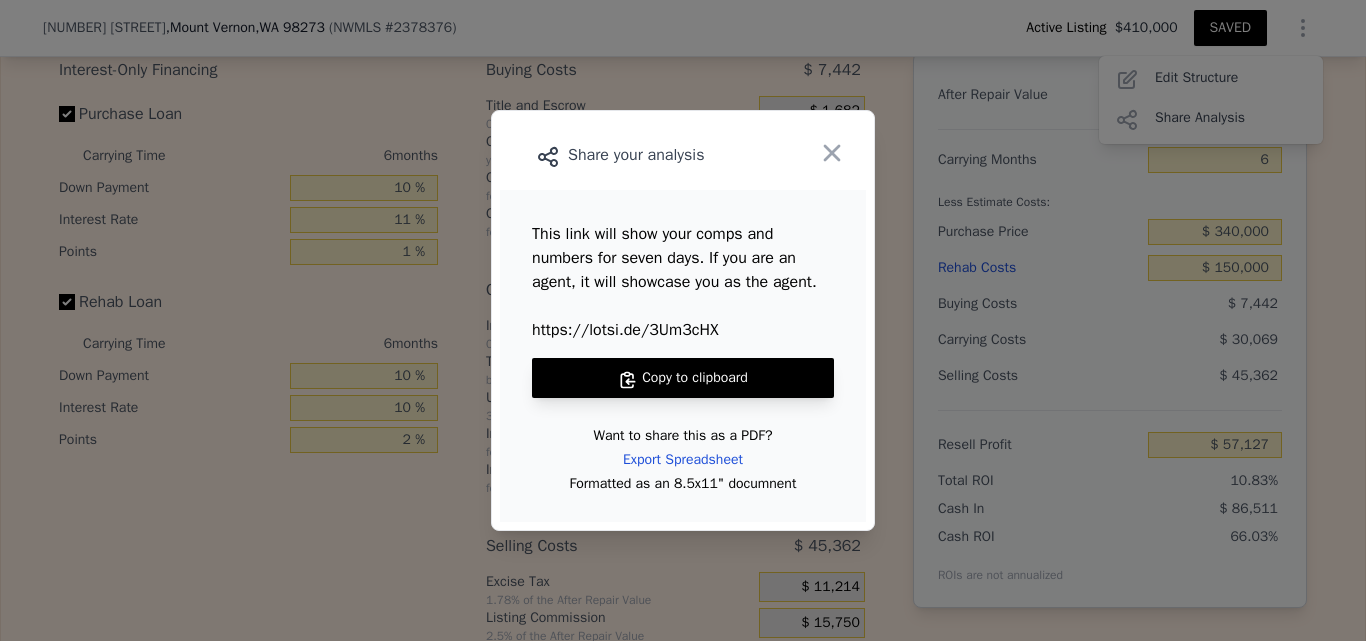 click on "Copy to clipboard" at bounding box center (683, 378) 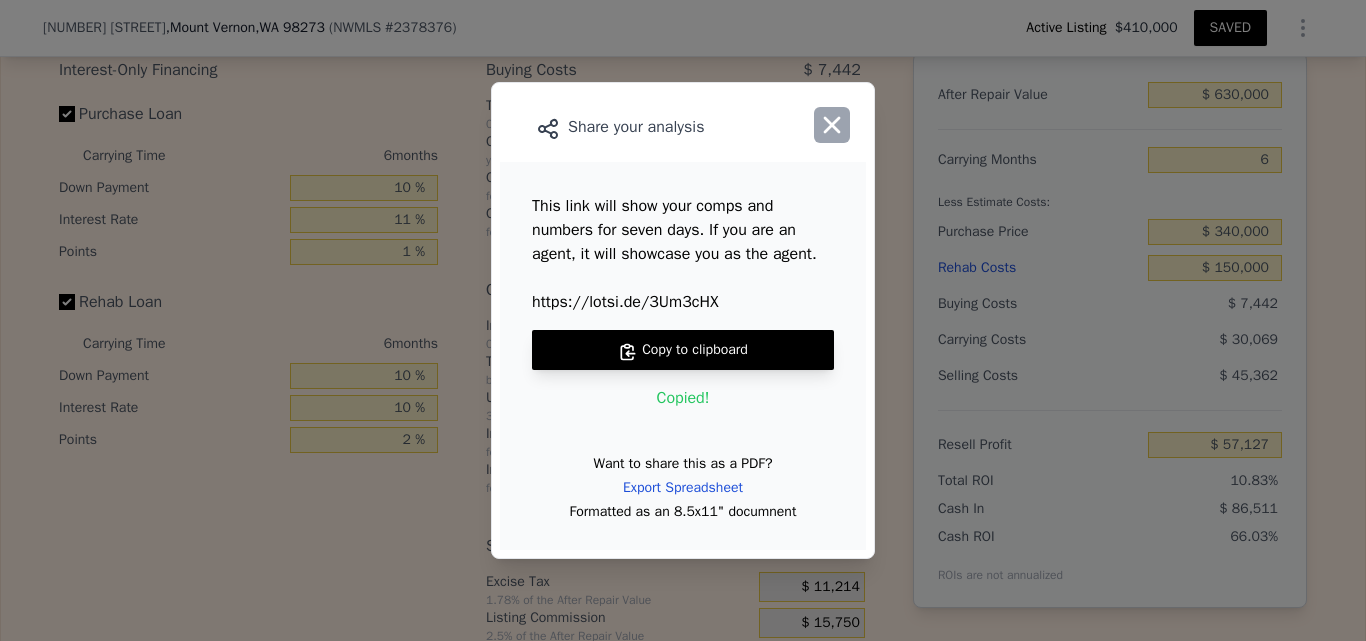 click 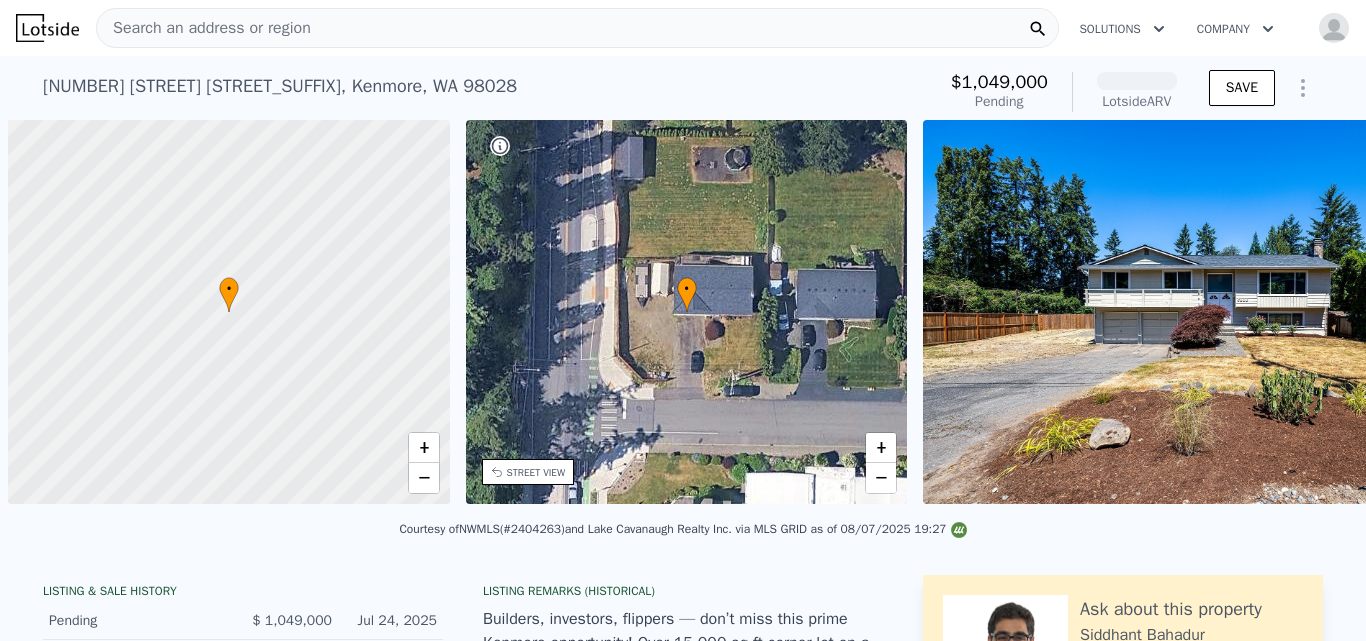 scroll, scrollTop: 0, scrollLeft: 0, axis: both 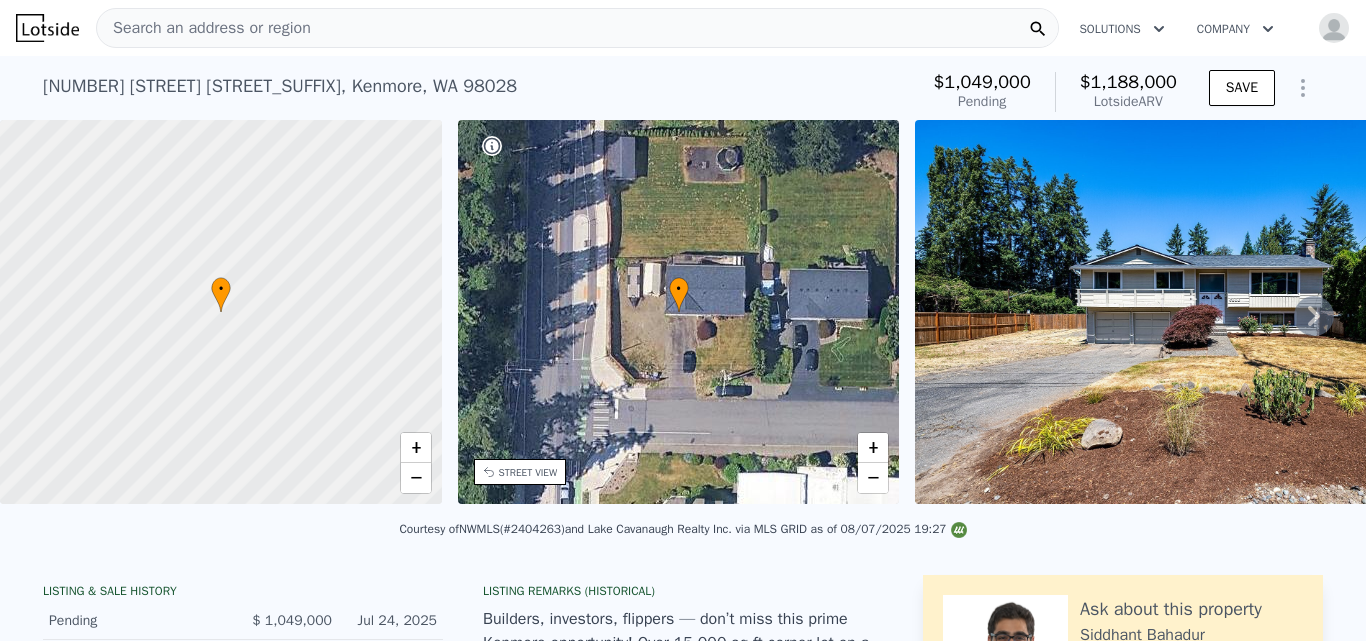 click at bounding box center [1203, 312] 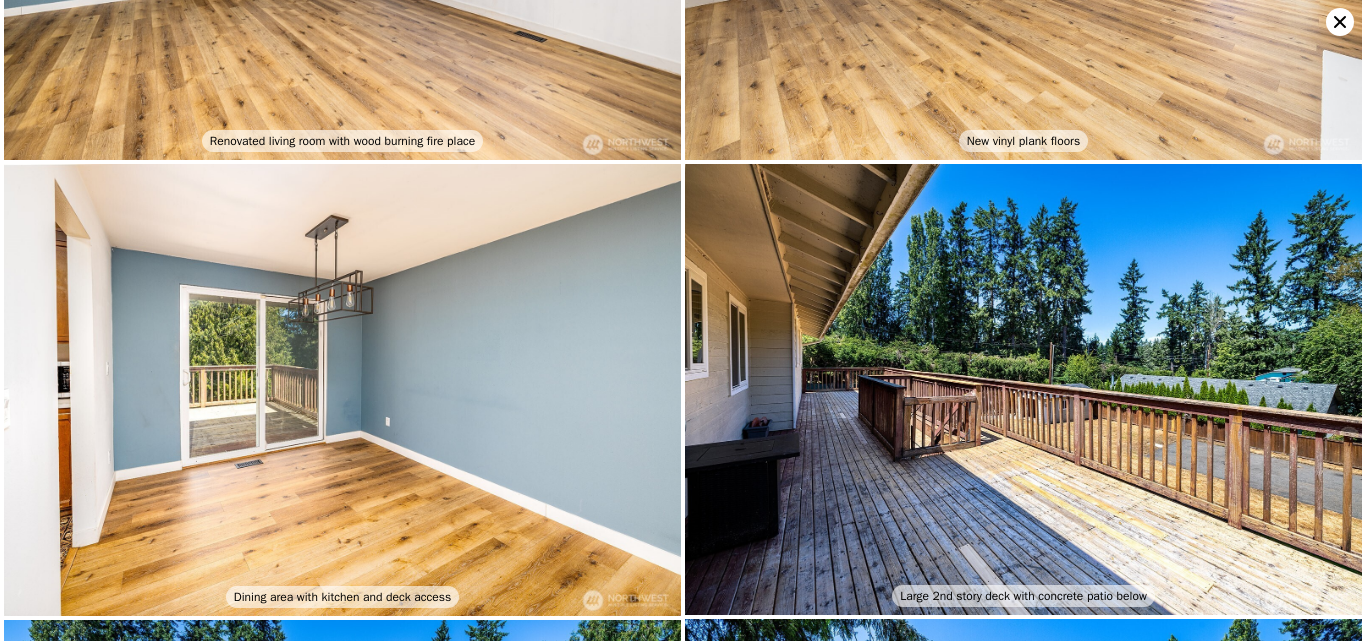 scroll, scrollTop: 0, scrollLeft: 0, axis: both 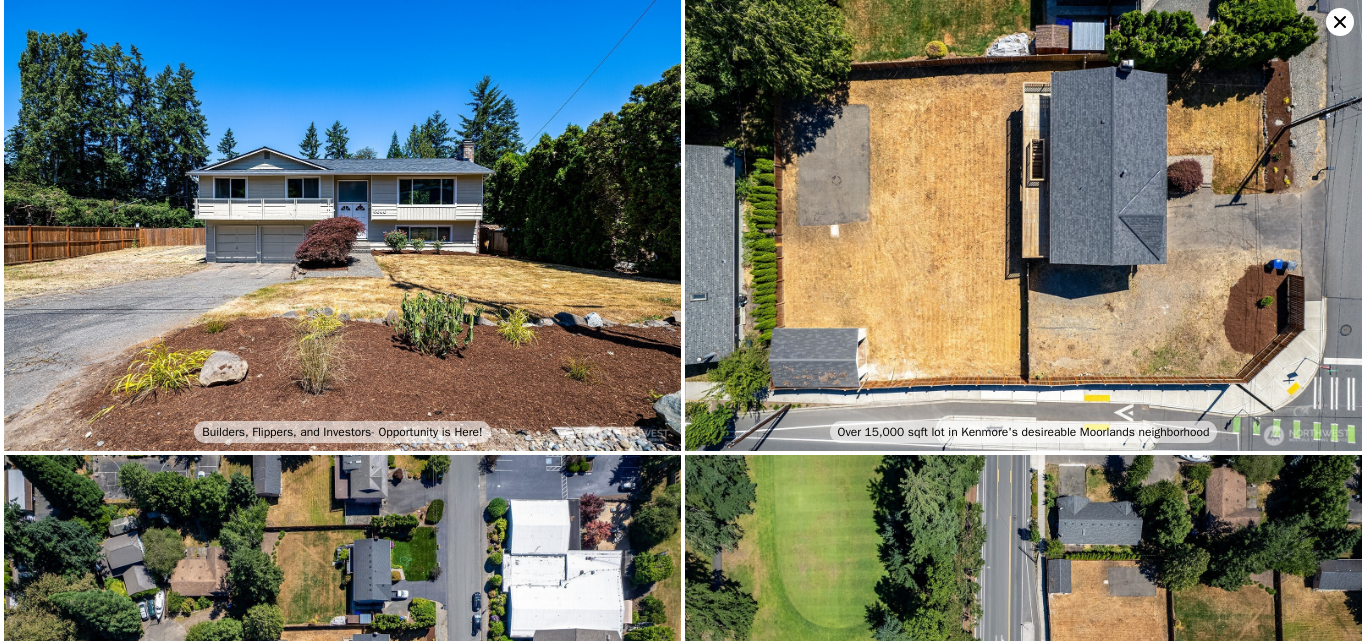 click 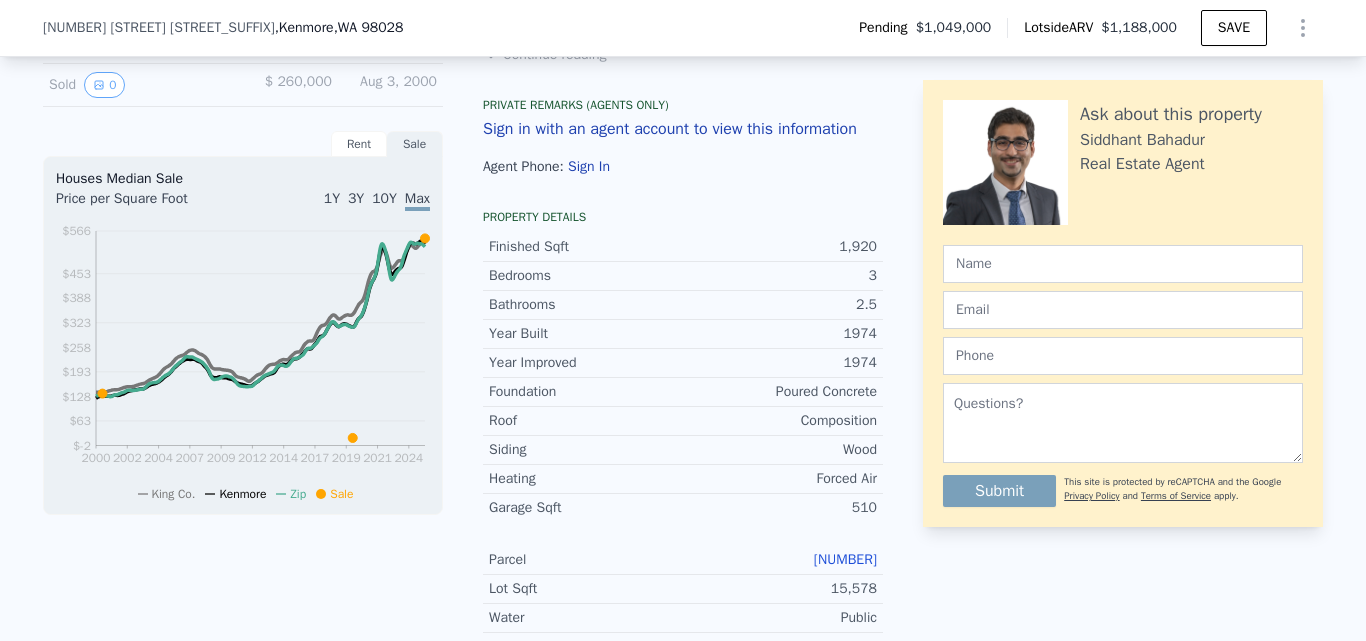 scroll, scrollTop: 634, scrollLeft: 0, axis: vertical 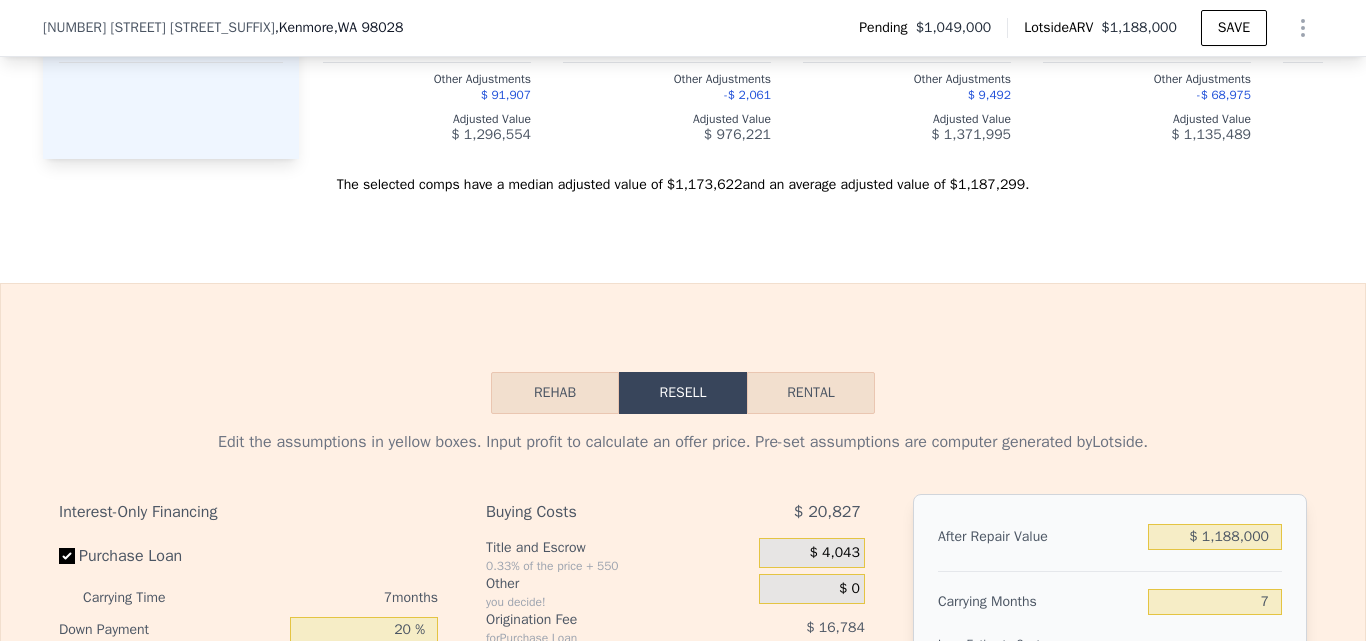 click on "Rehab" at bounding box center (555, 393) 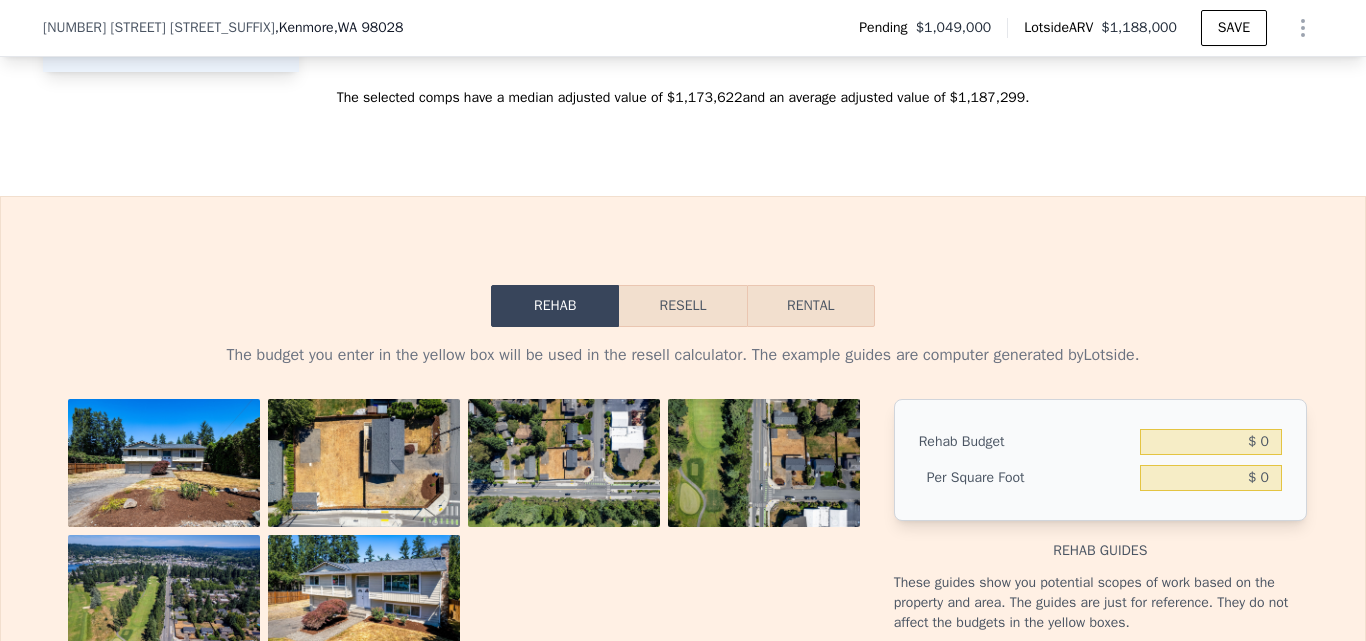 scroll, scrollTop: 2875, scrollLeft: 0, axis: vertical 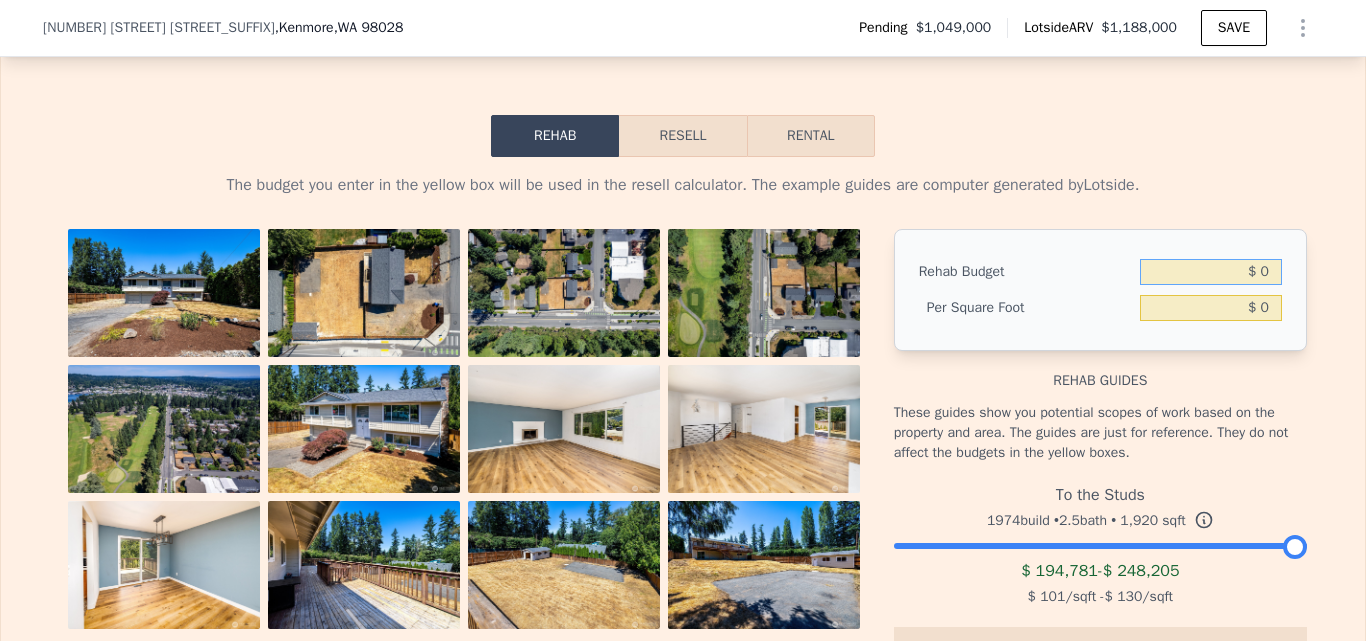 click on "$ 0" at bounding box center (1211, 272) 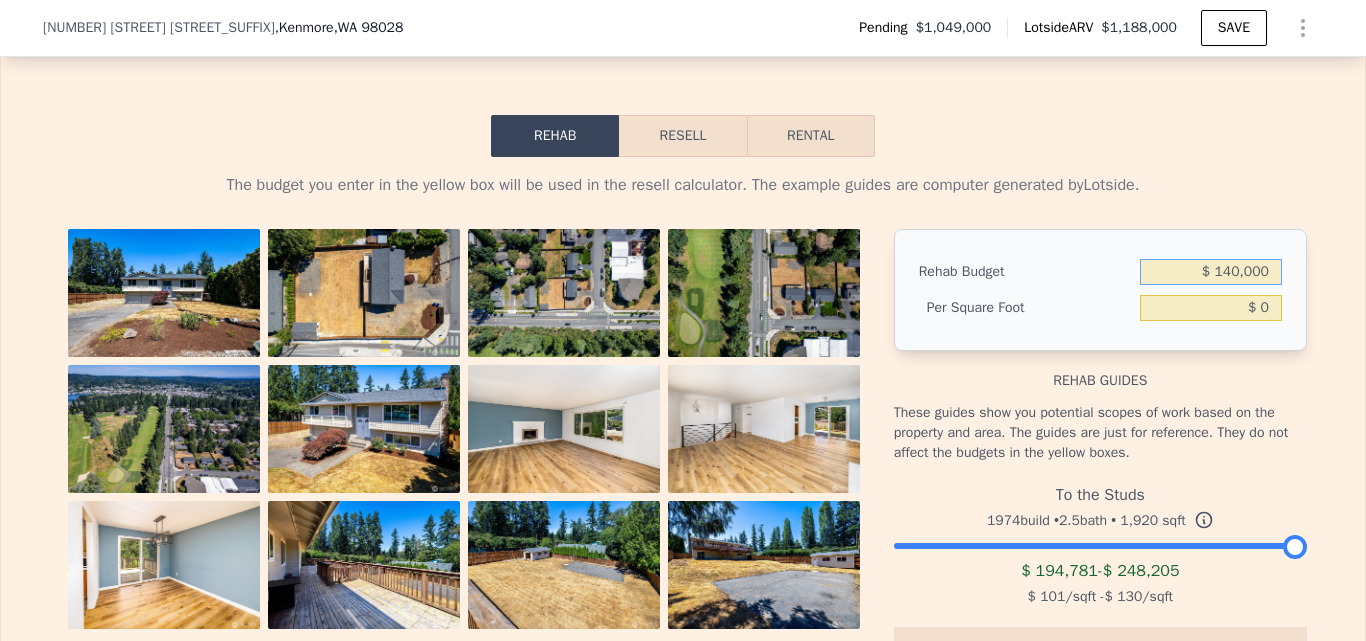 type on "$ 140,000" 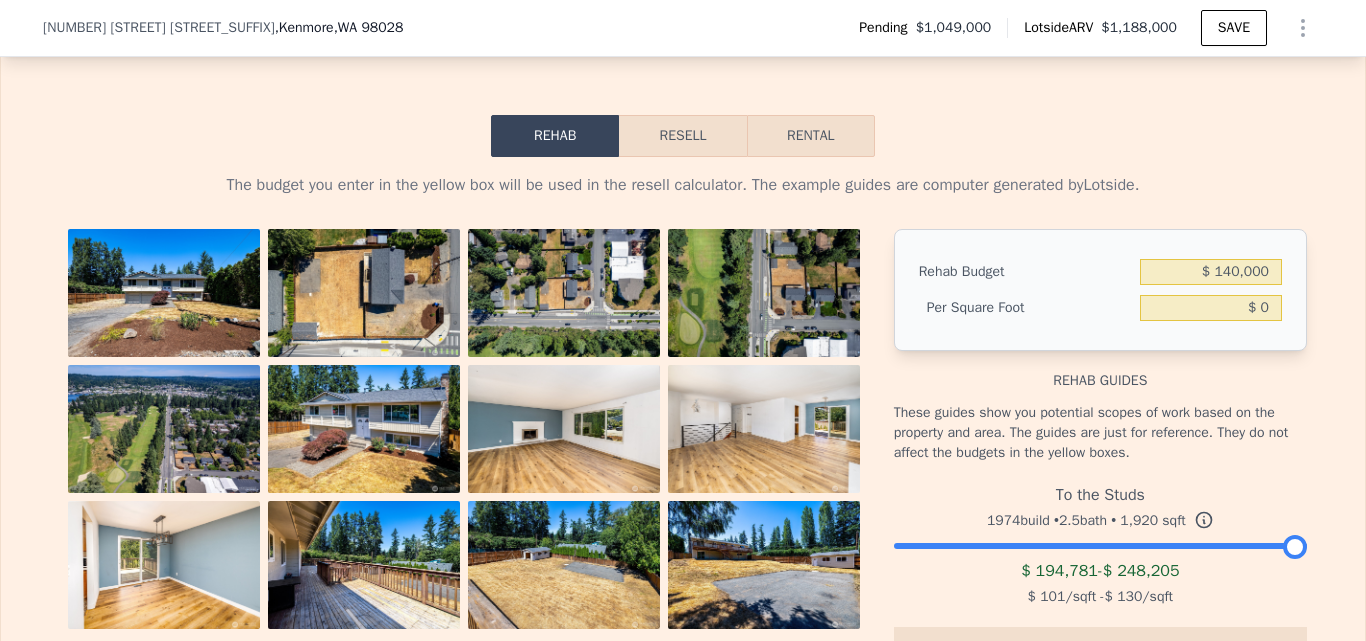 click on "The budget you enter in the yellow box will be used in the resell calculator. The example guides are computer generated by  Lotside . View All Photos Rehab Budget $ 140,000 Per Square Foot $ 0 Rehab guides These guides show you potential scopes of work based on the property and area. The guides are just for reference. They do not affect the budgets in the yellow boxes. To the Studs 1974  build •  2.5  bath •   1,920   sqft $ 194,781  -  $ 248,205 $ 101 /sqft -  $ 130 /sqft Replace all non-structural elements. Replace roofing and siding Paint interior and exterior Replace drywall and insulate Electrical and plumbing rough in Replace electrical and plumbing fixtures Replace doors and trim Replace windows, window fixtures and window trim Replace floors Replace cabinetry and countertops Replace appliances Heavy landscaping These guides are computer generated. They should not substitute for getting bids from a contractor." at bounding box center [683, 556] 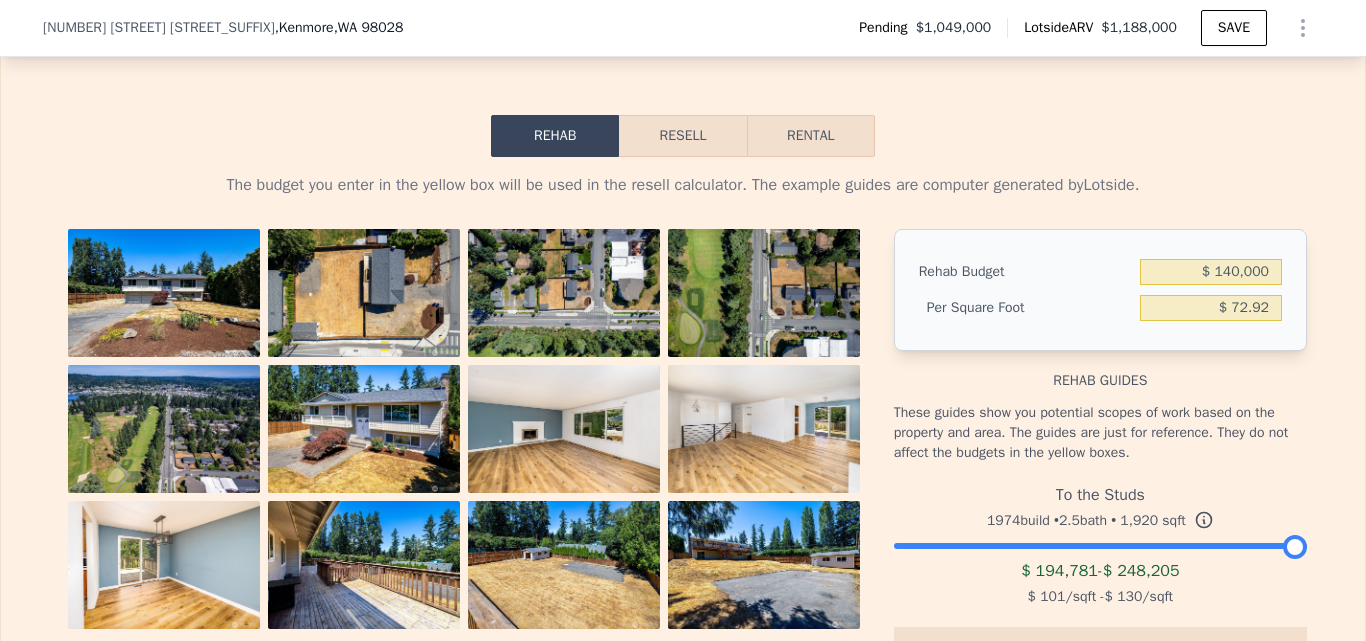 type on "$ 72.92" 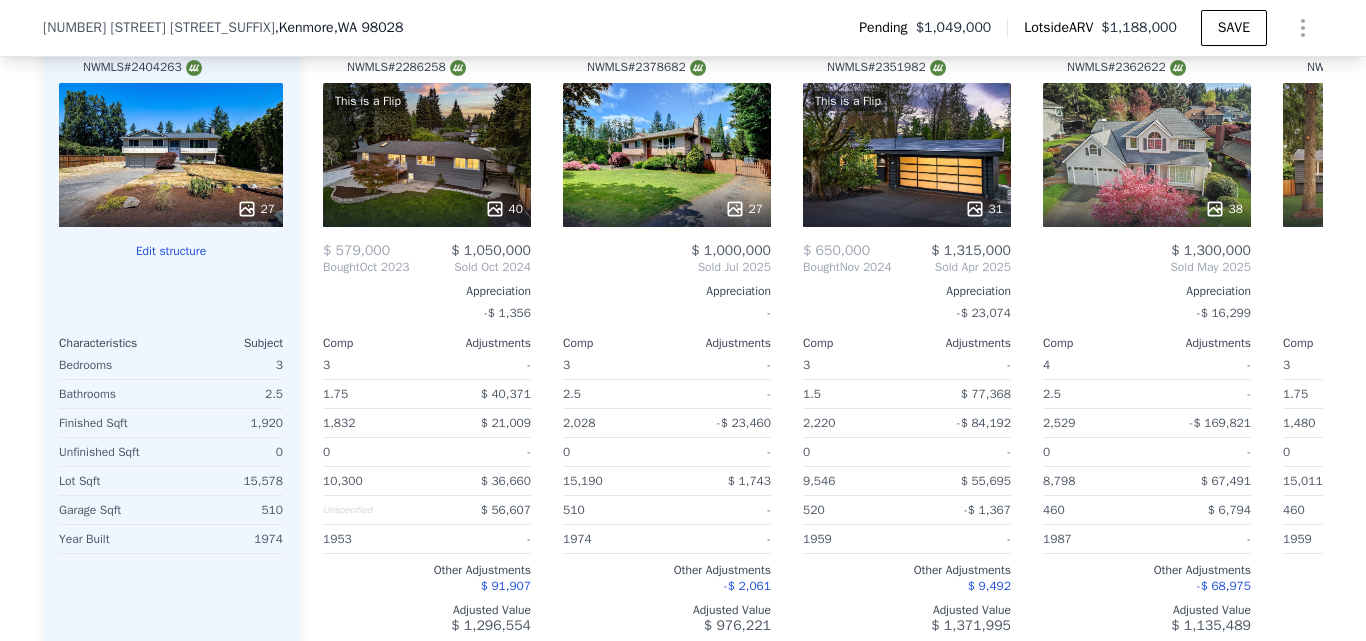 scroll, scrollTop: 2171, scrollLeft: 0, axis: vertical 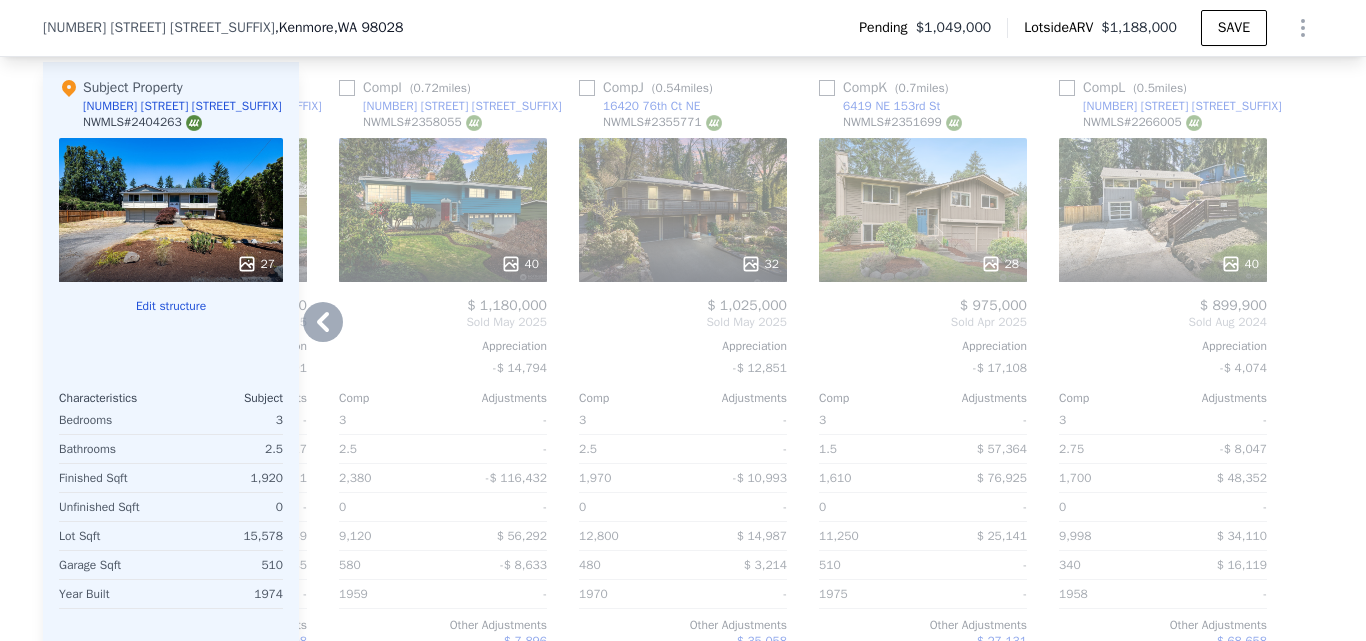 click on "40" at bounding box center [1163, 210] 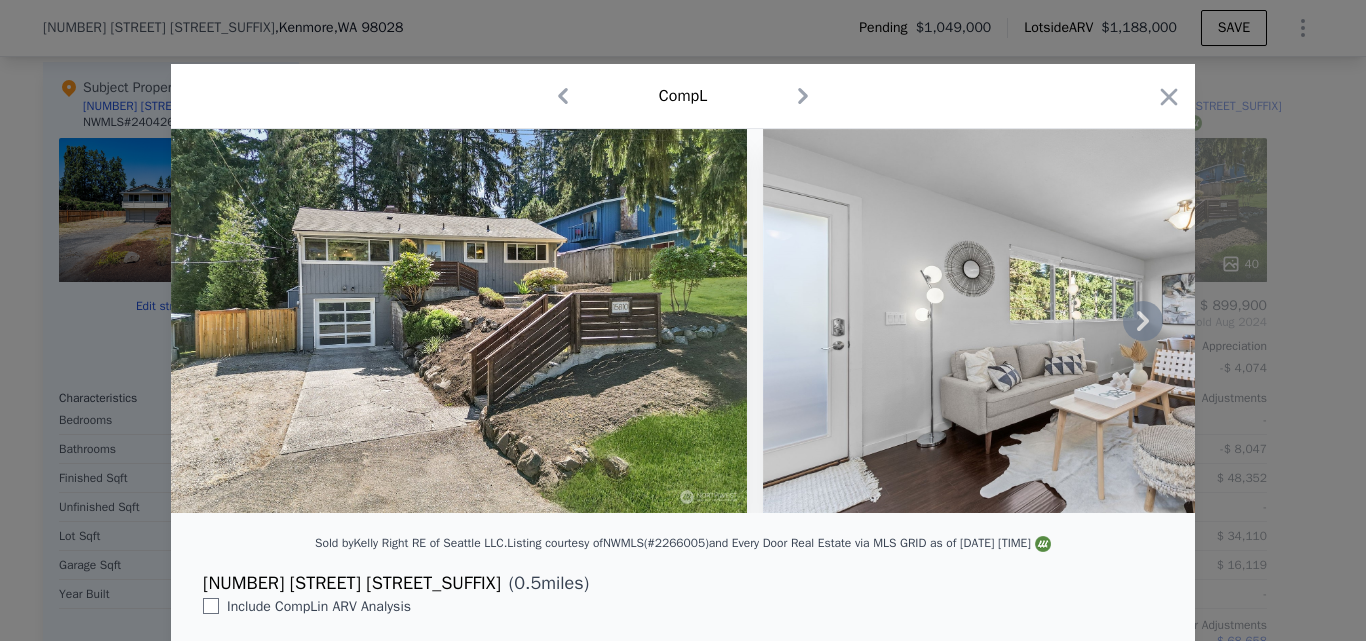 click 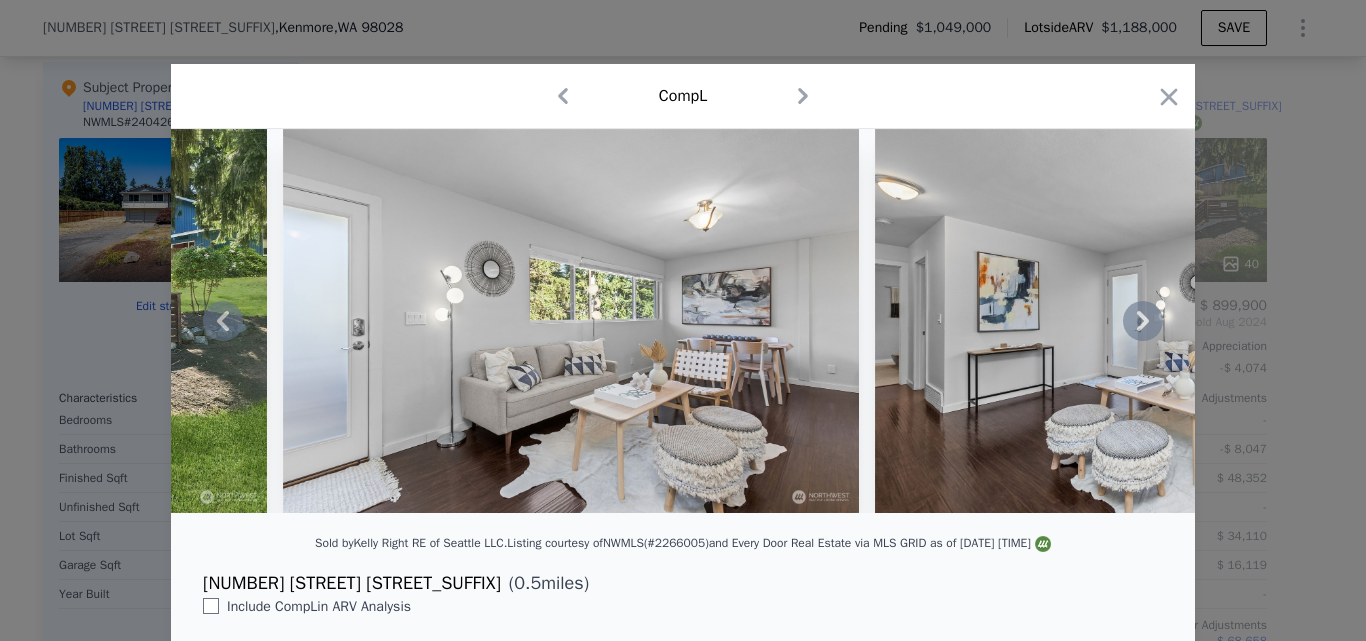 click 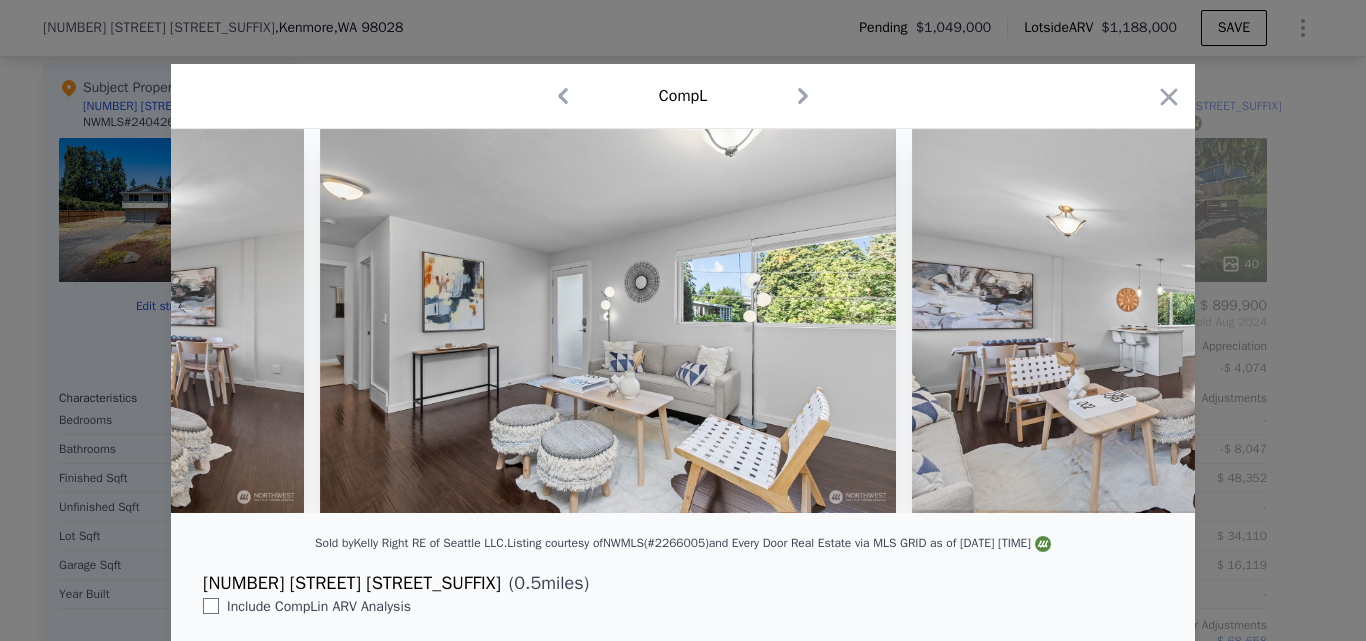 scroll, scrollTop: 0, scrollLeft: 1440, axis: horizontal 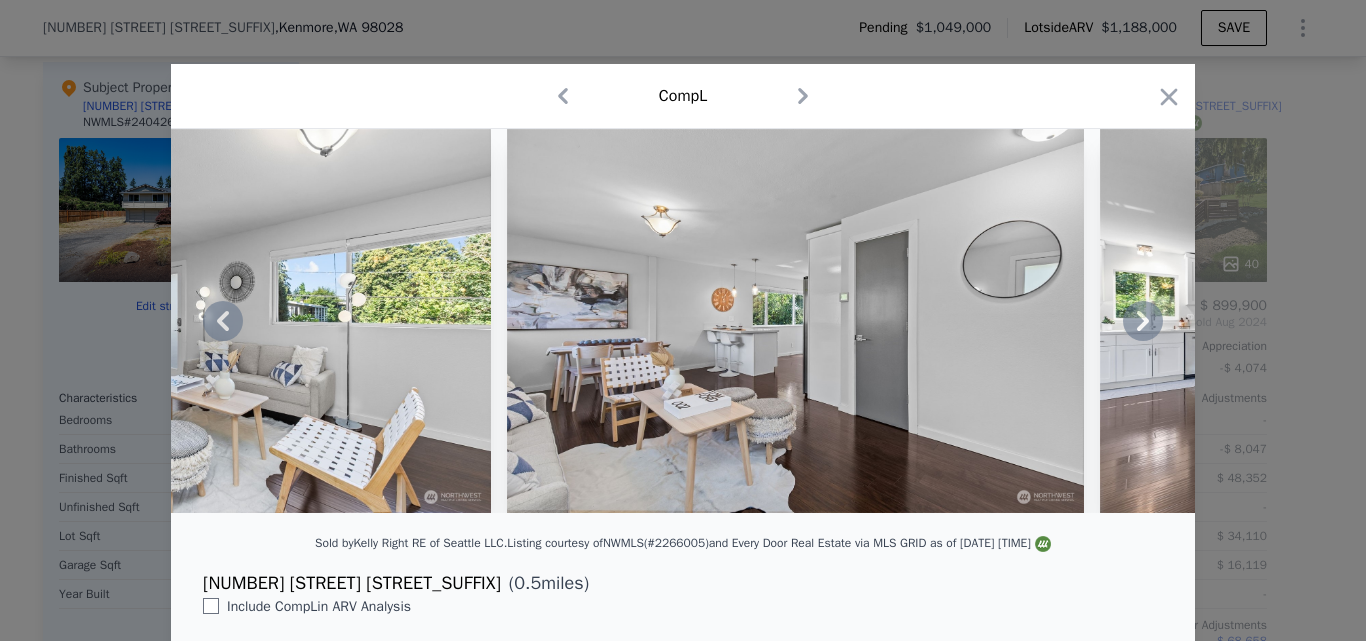 click 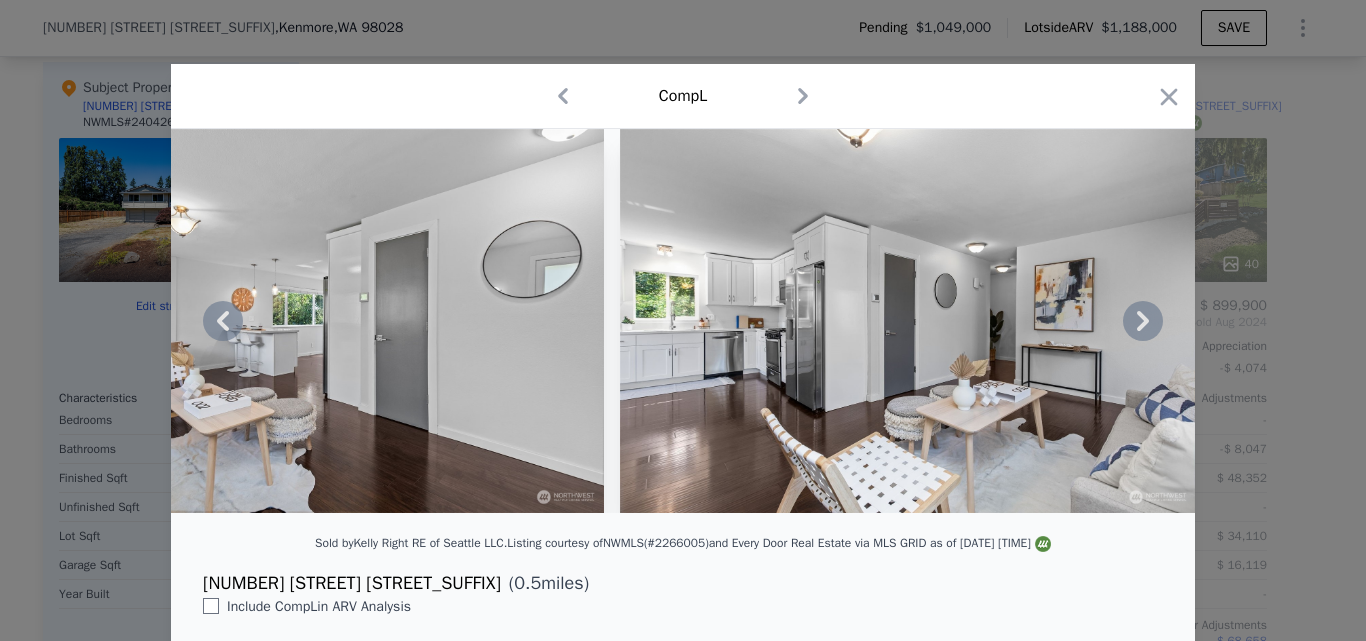 click 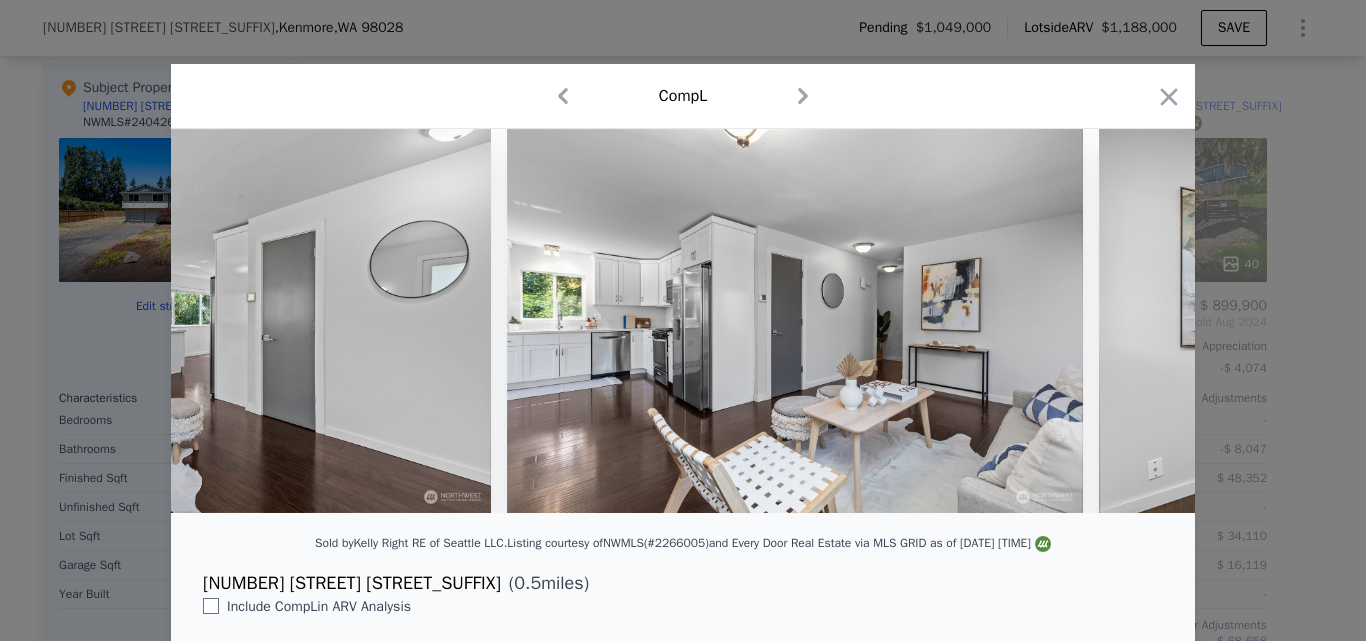 scroll, scrollTop: 0, scrollLeft: 2400, axis: horizontal 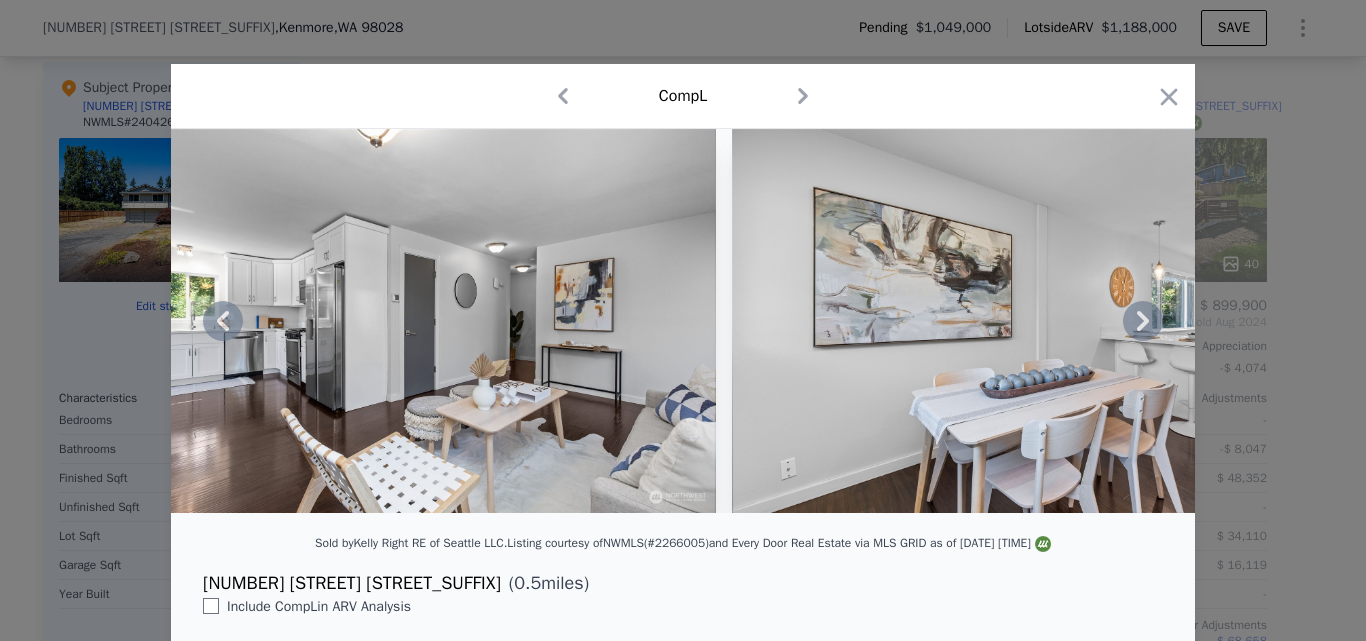click 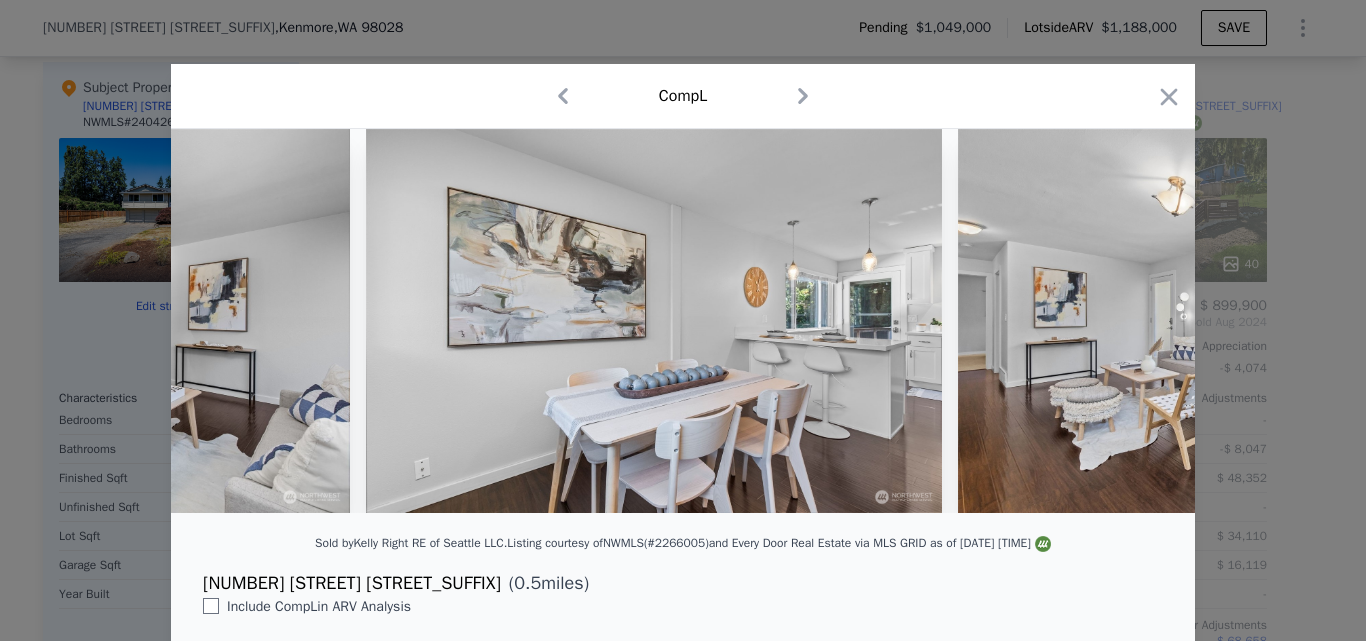 scroll, scrollTop: 0, scrollLeft: 2880, axis: horizontal 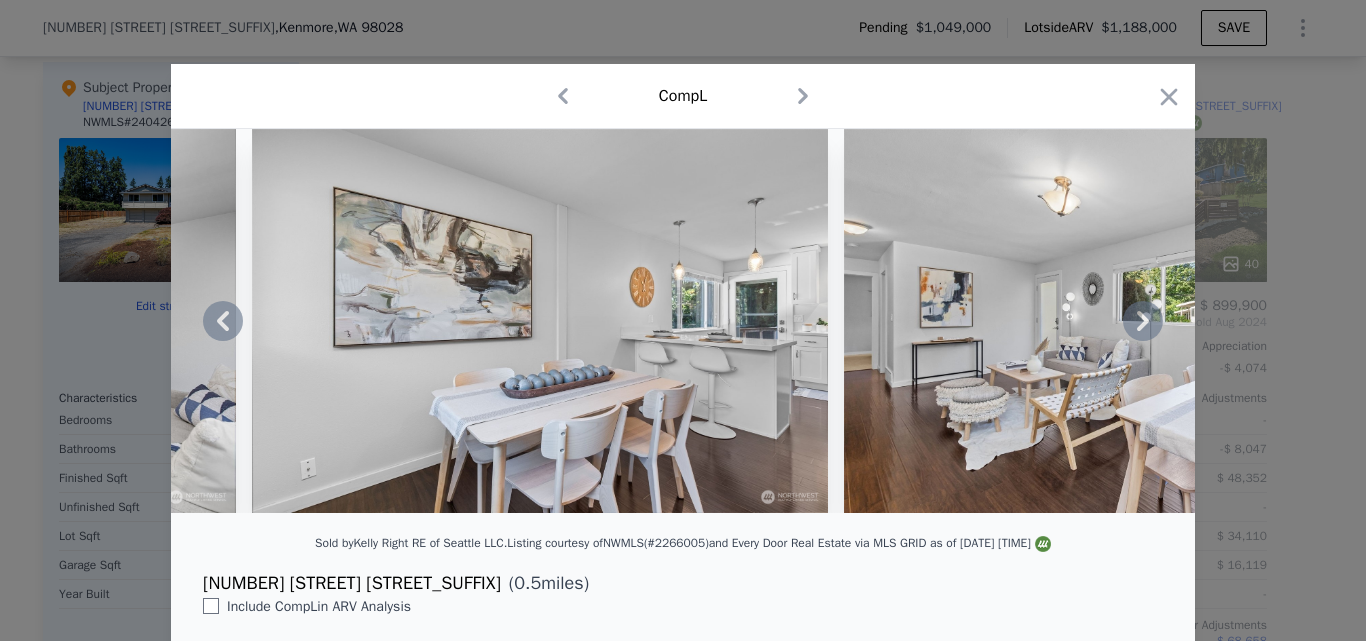 click 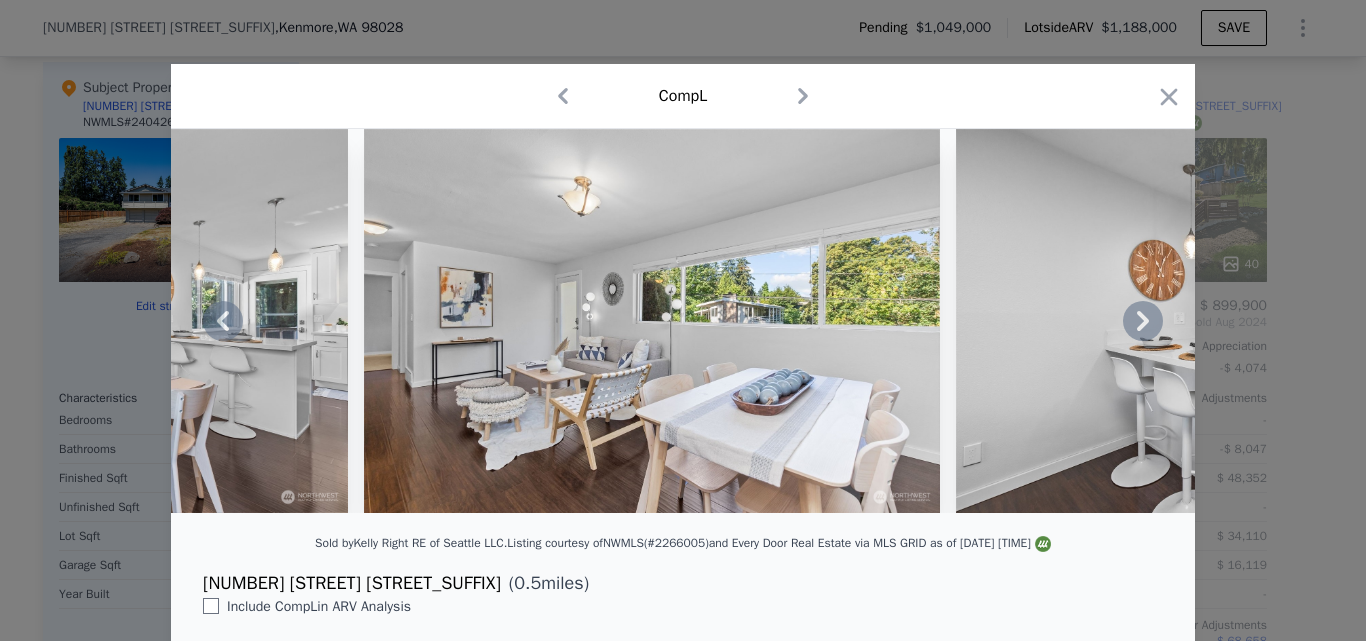 click 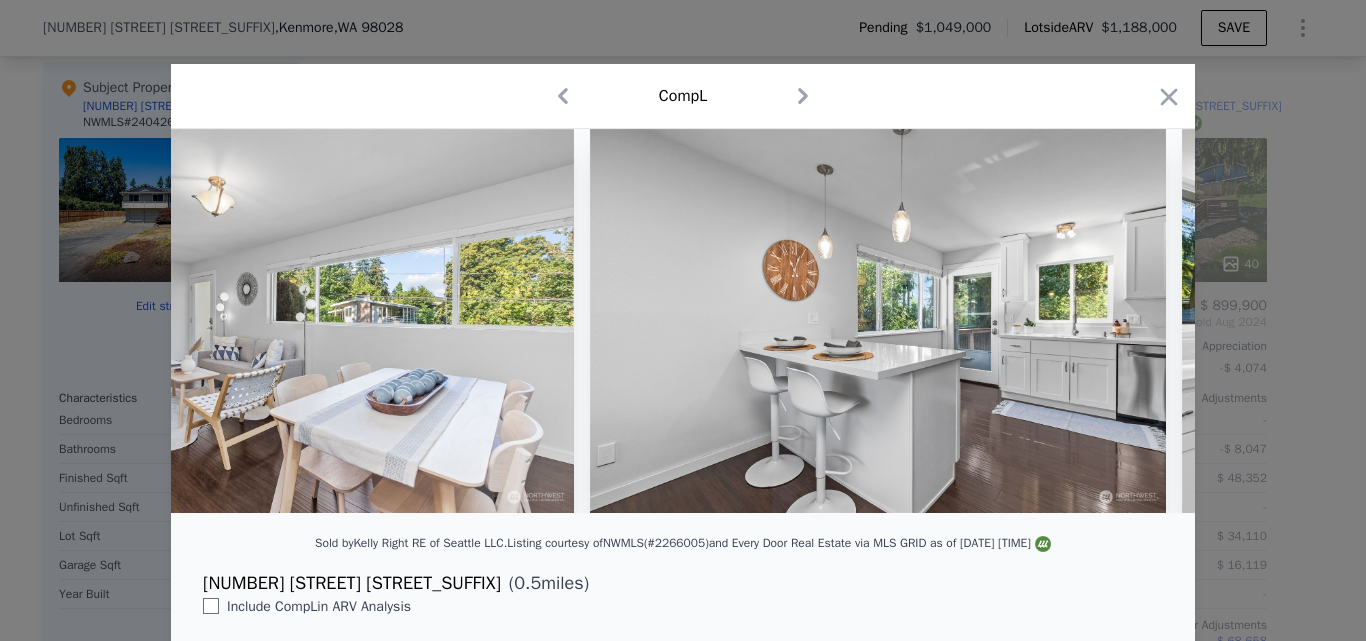 scroll, scrollTop: 0, scrollLeft: 3840, axis: horizontal 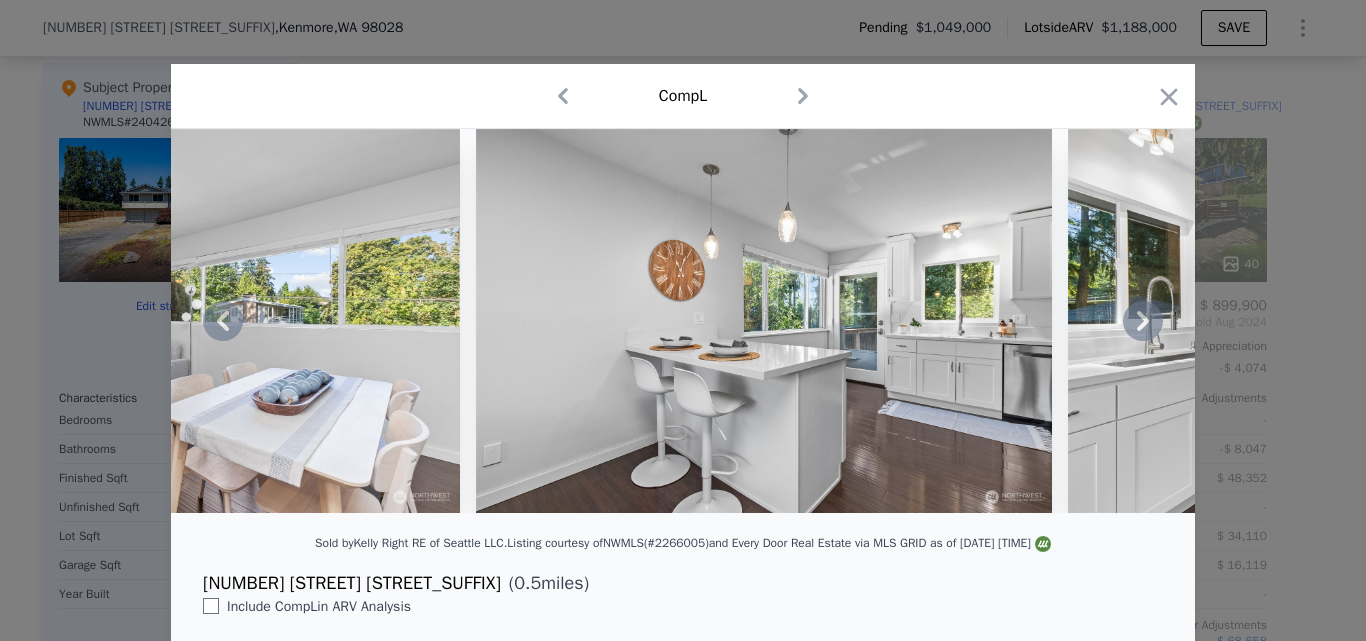 click 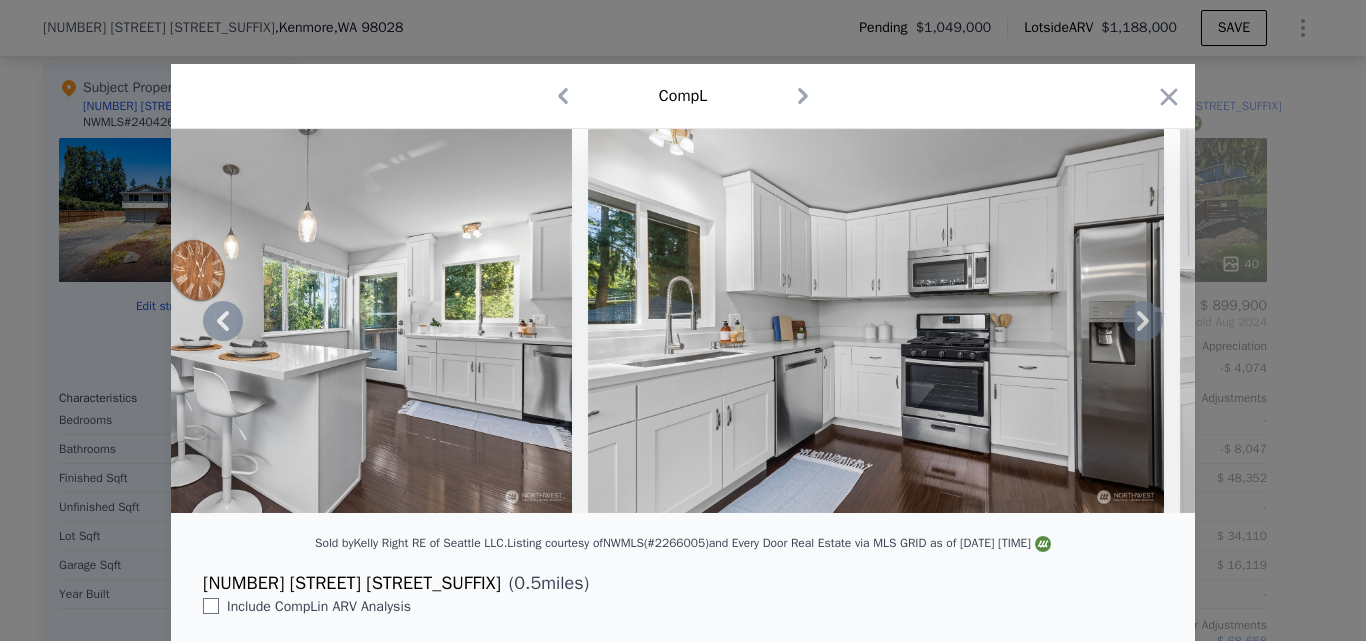 click 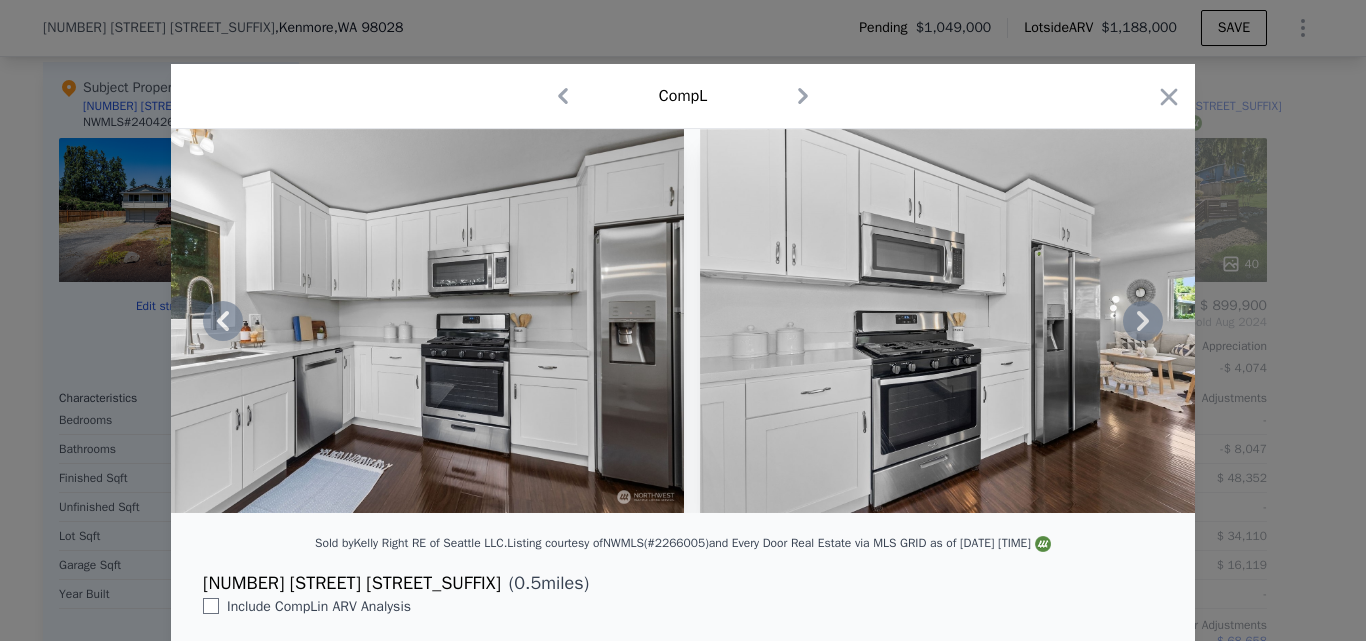 click 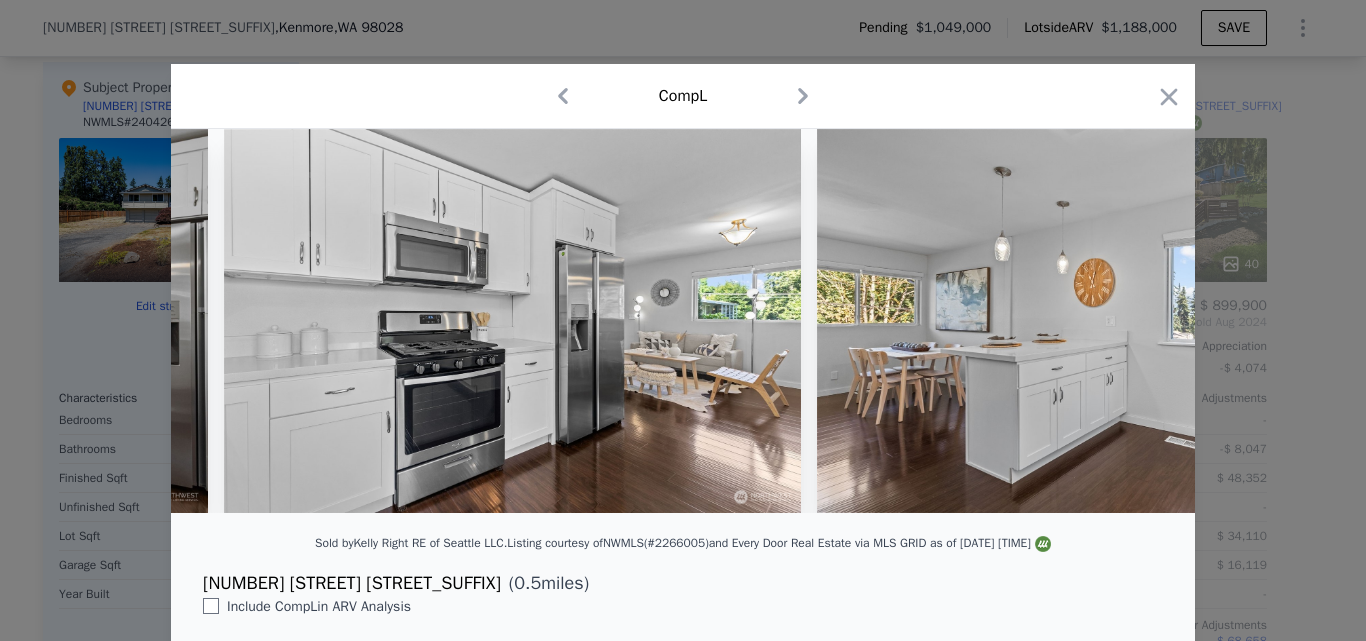 scroll, scrollTop: 0, scrollLeft: 5280, axis: horizontal 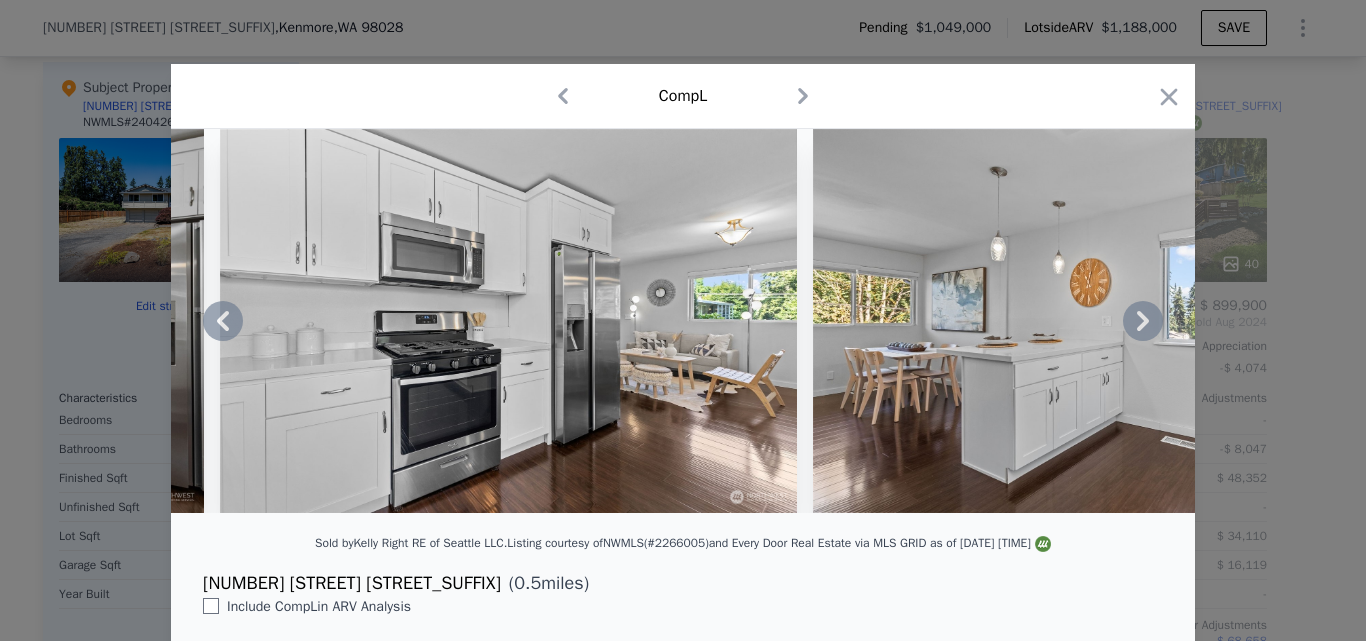 click at bounding box center [683, 321] 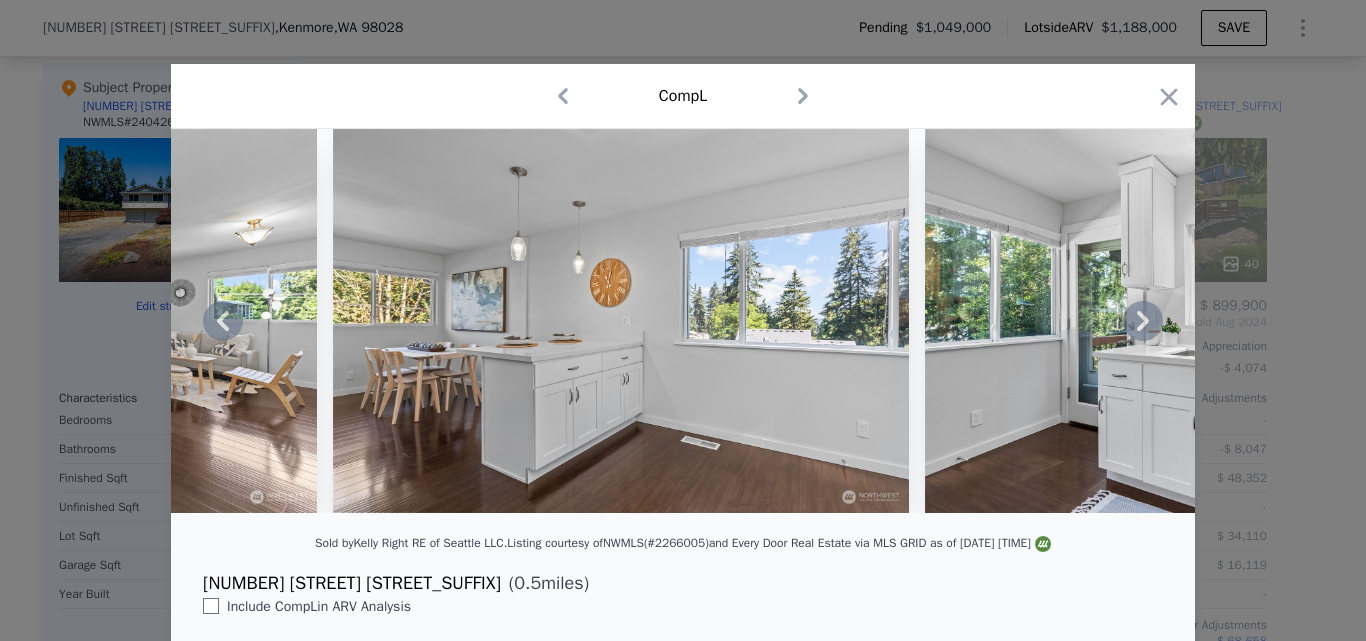 click 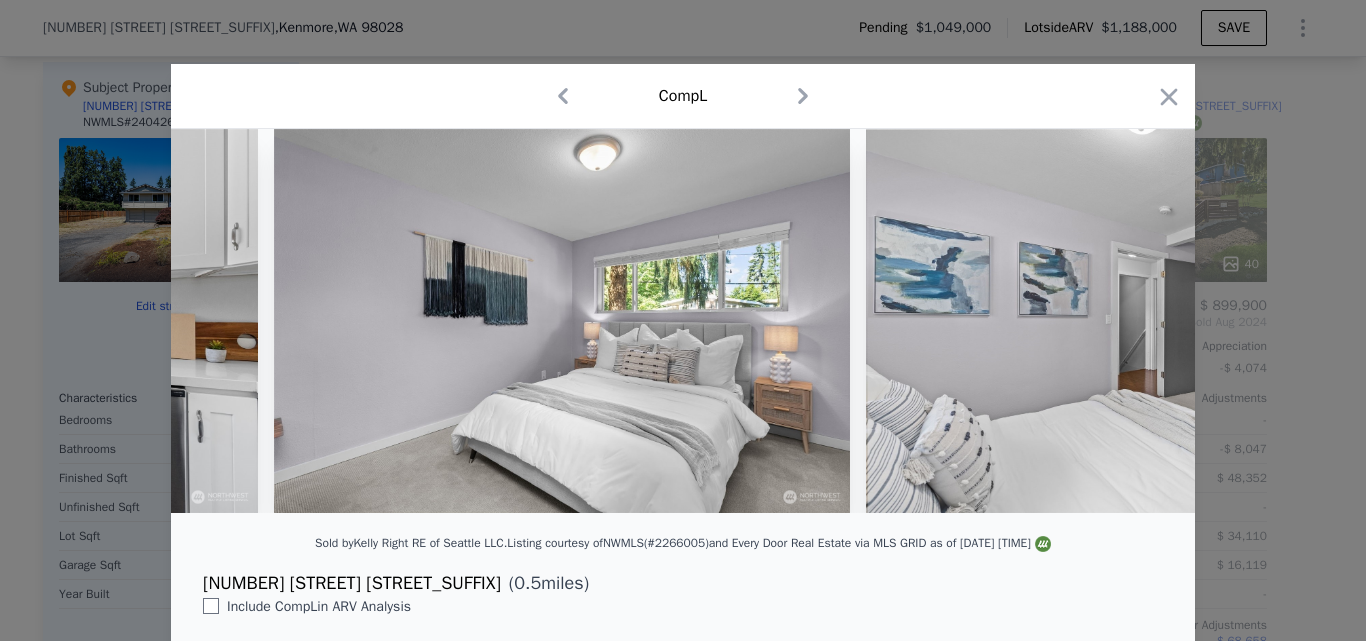 scroll, scrollTop: 0, scrollLeft: 7200, axis: horizontal 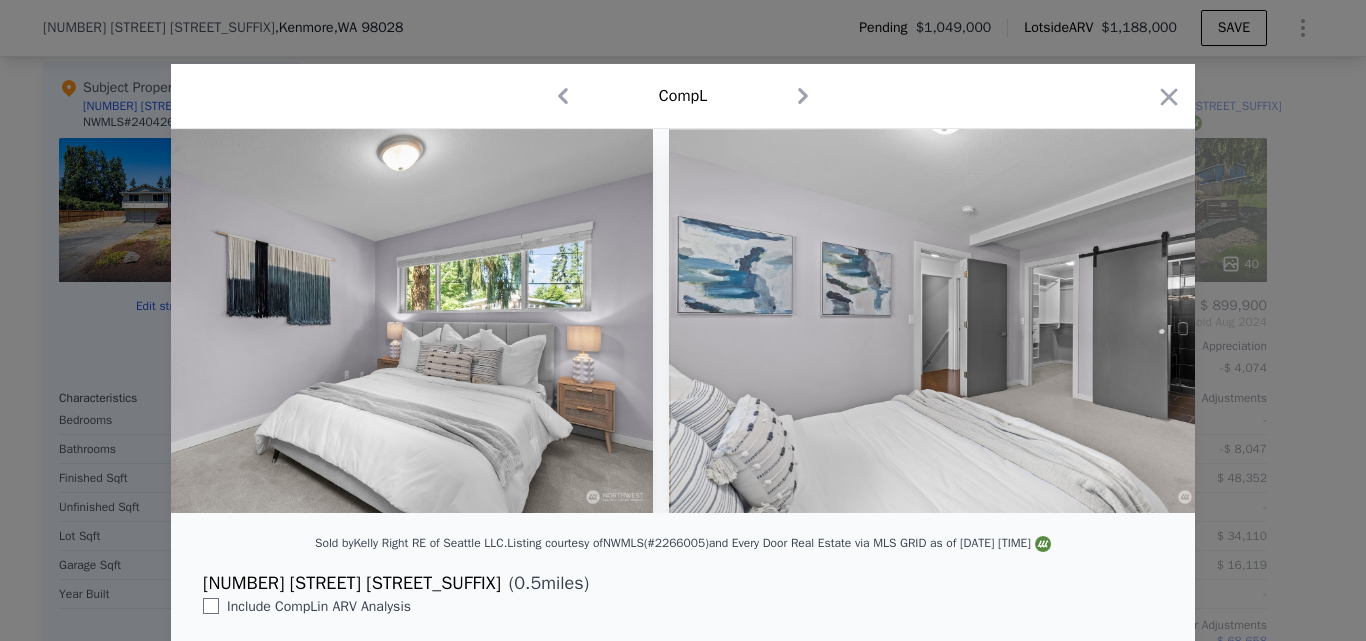 click at bounding box center [683, 321] 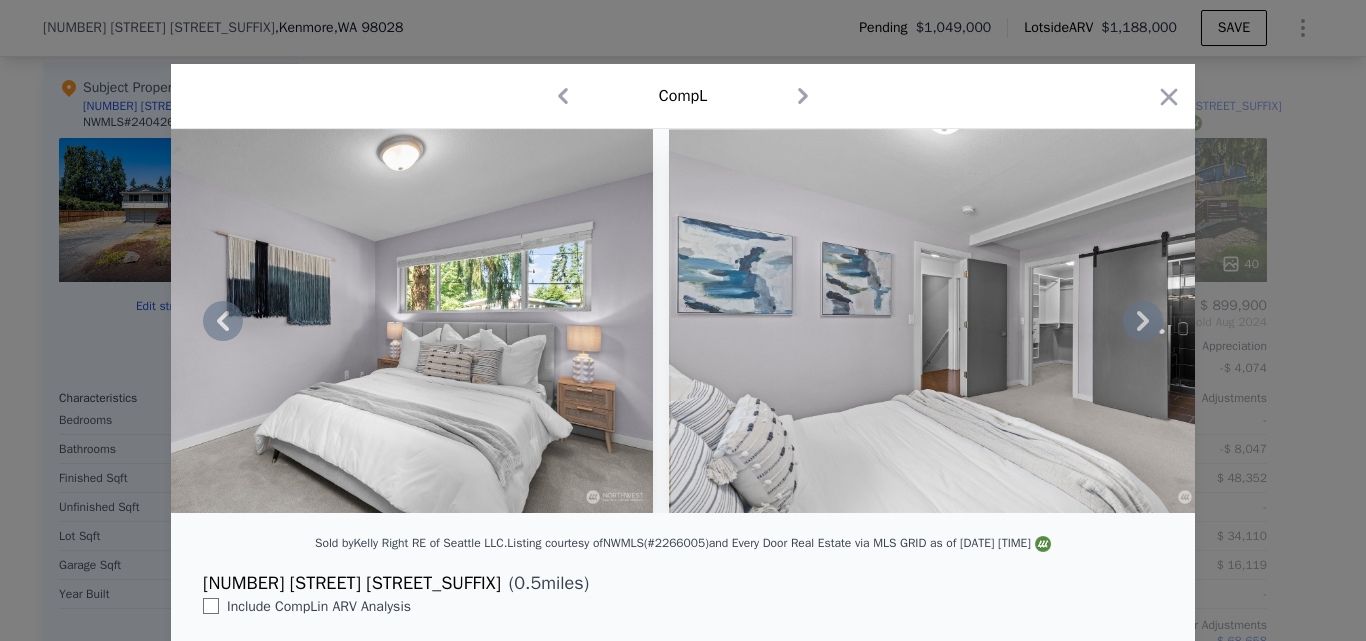 click 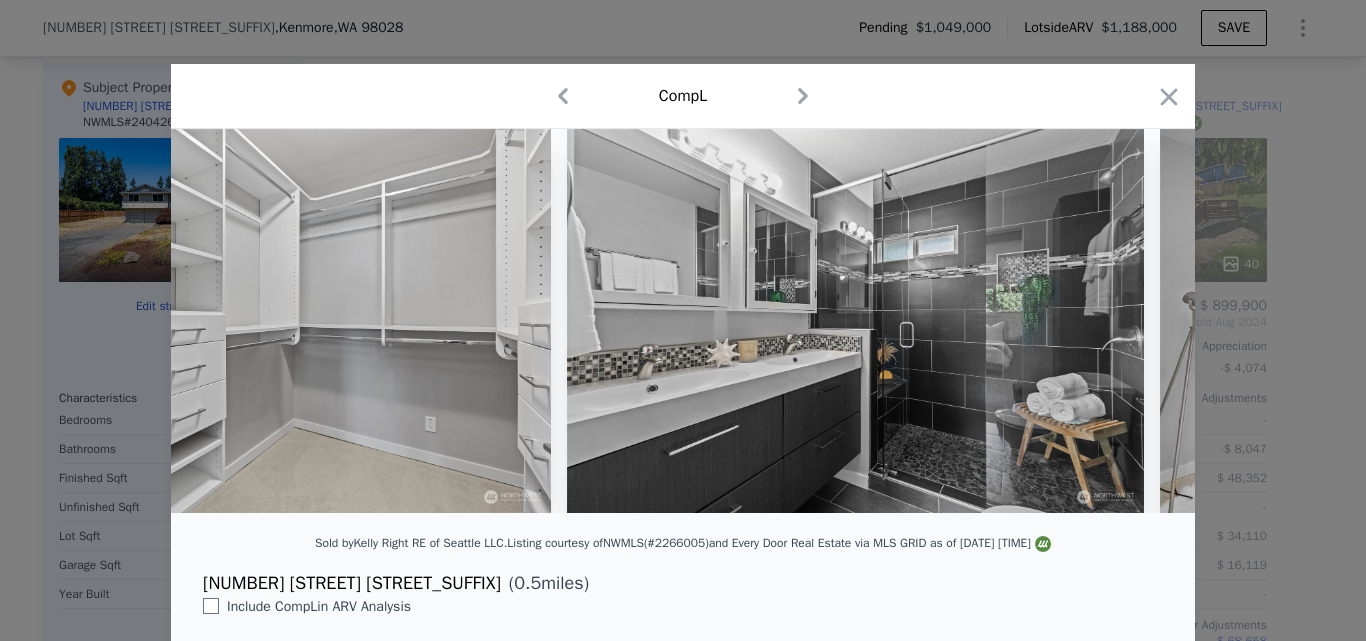 scroll, scrollTop: 0, scrollLeft: 8640, axis: horizontal 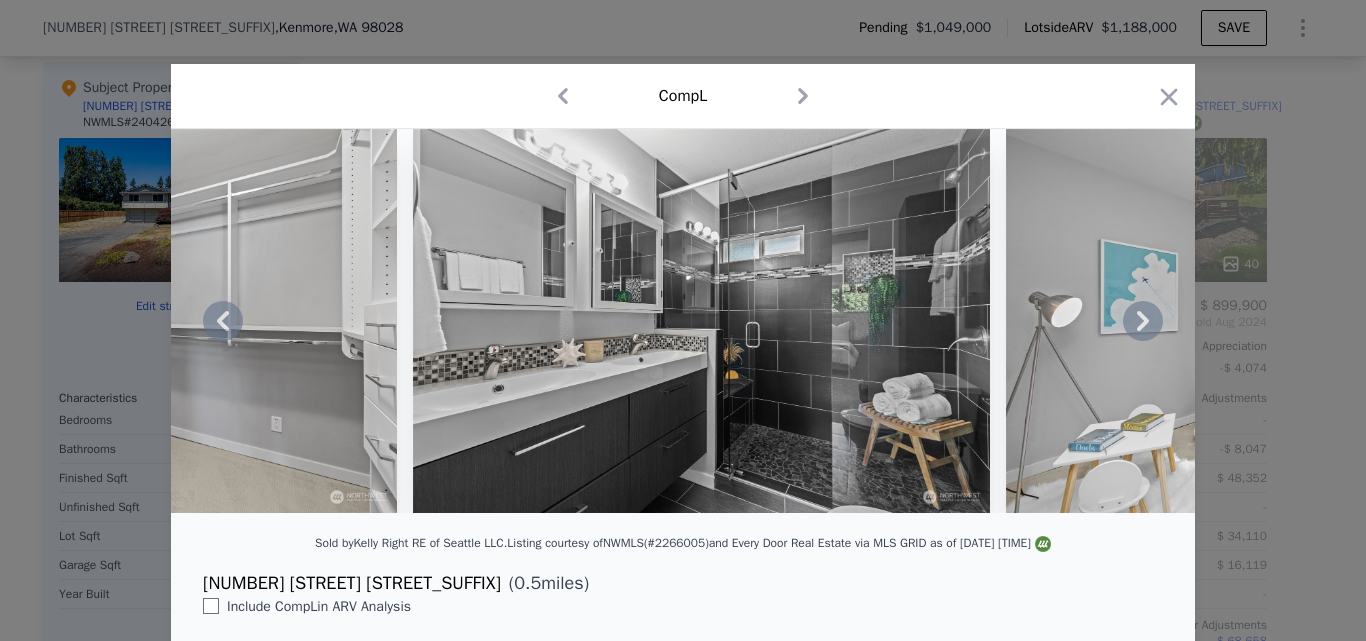 click 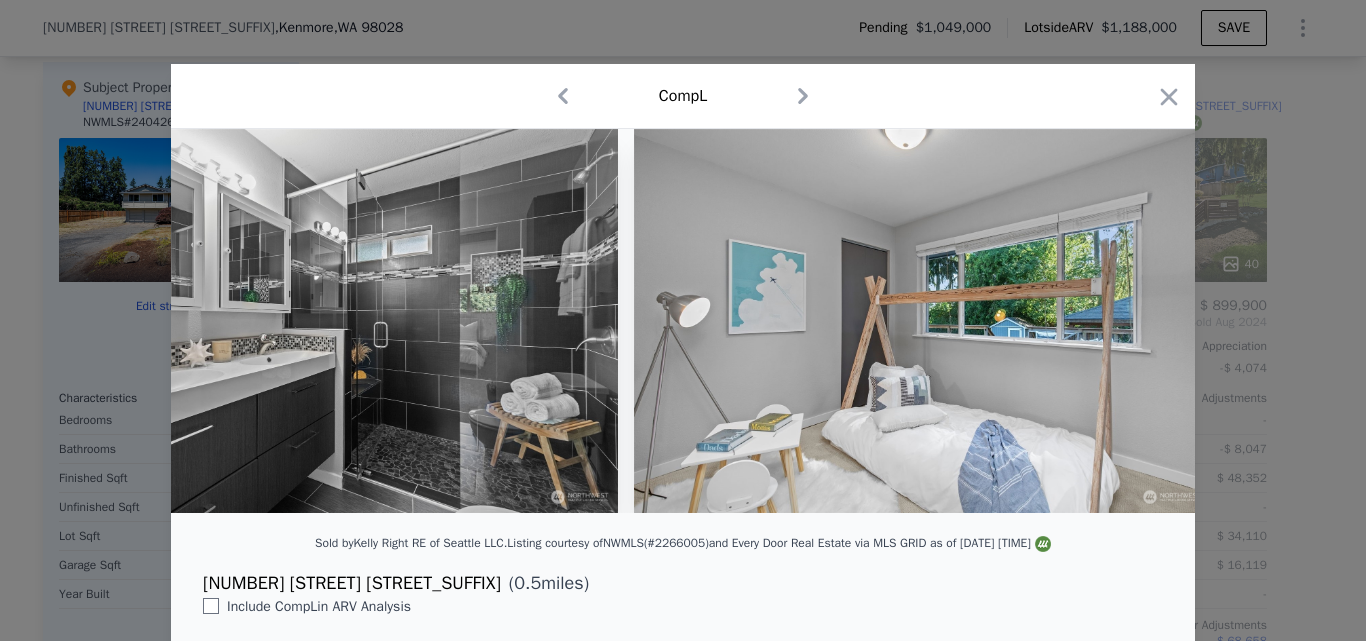 scroll, scrollTop: 0, scrollLeft: 9120, axis: horizontal 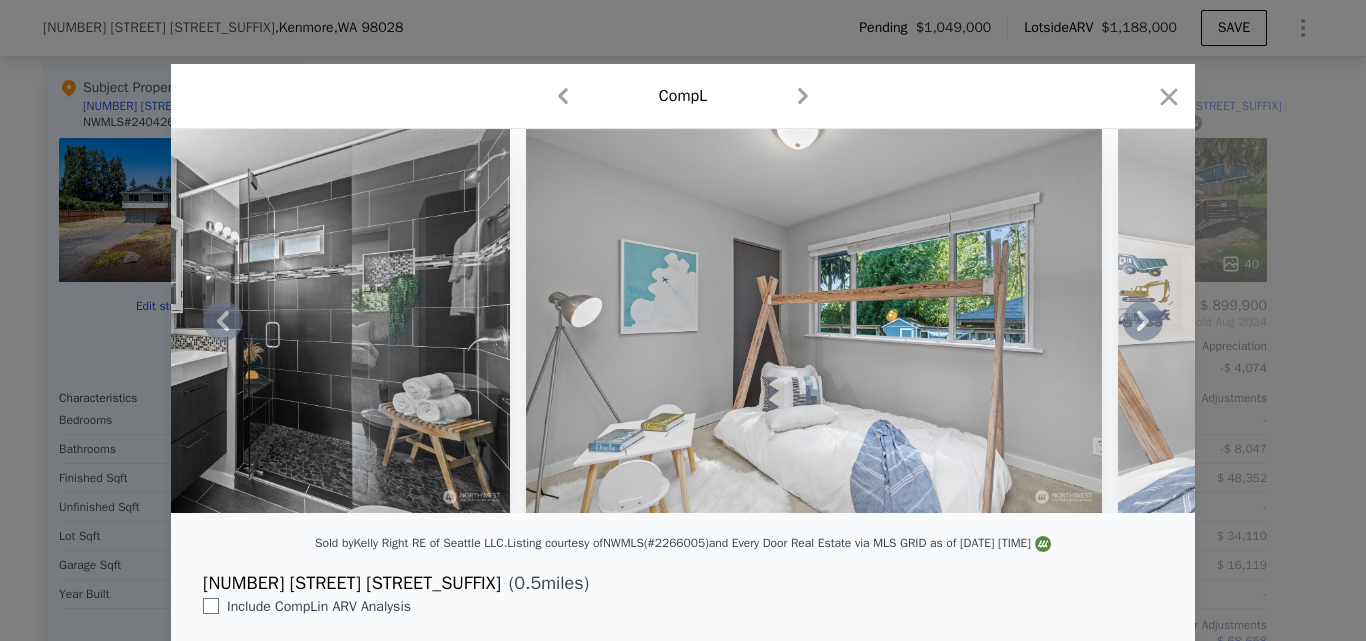 click 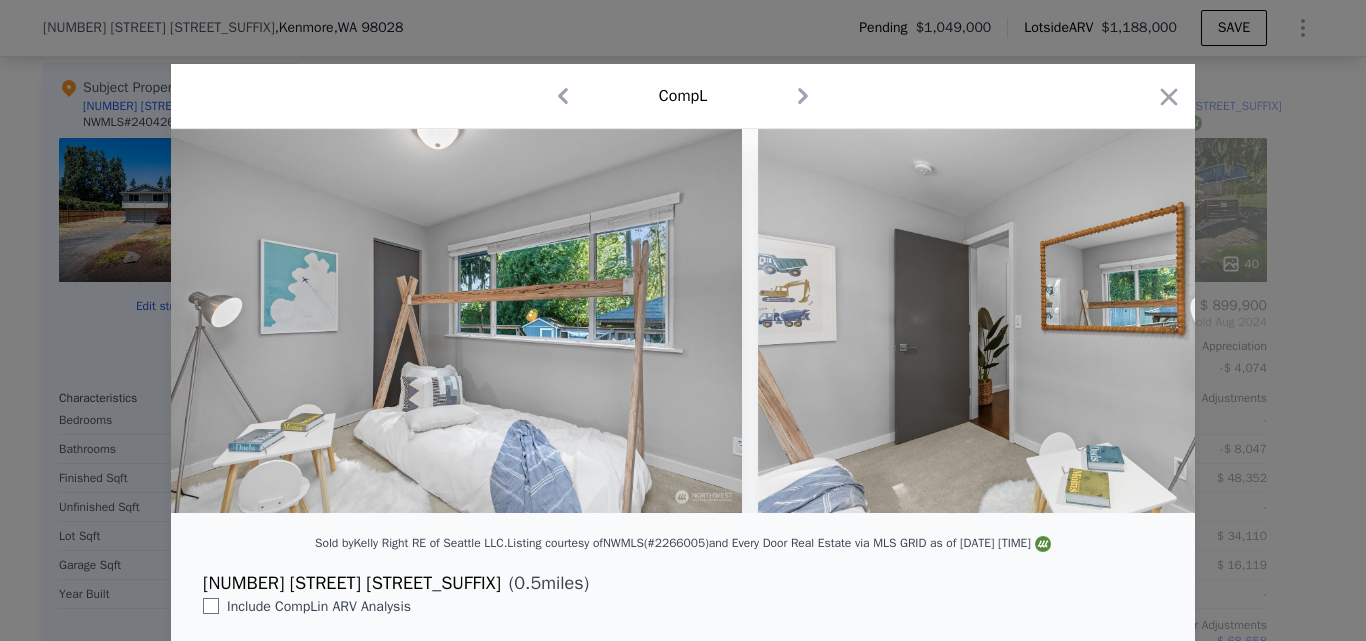 scroll, scrollTop: 0, scrollLeft: 9600, axis: horizontal 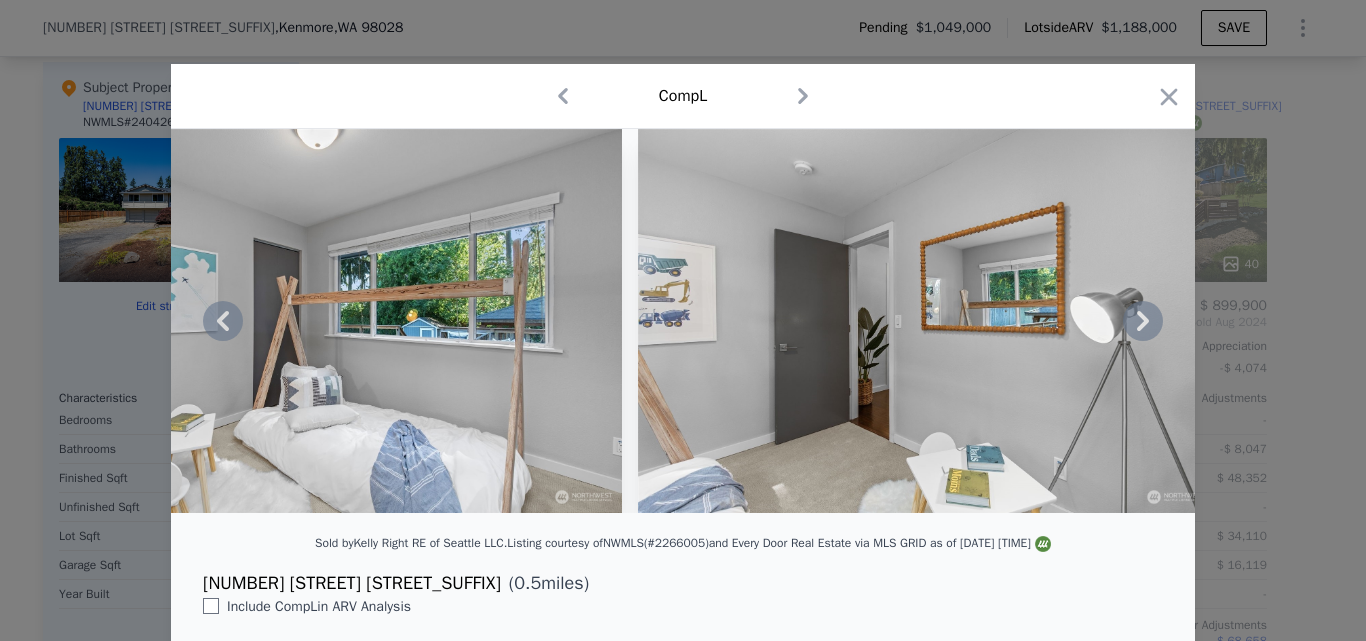 click 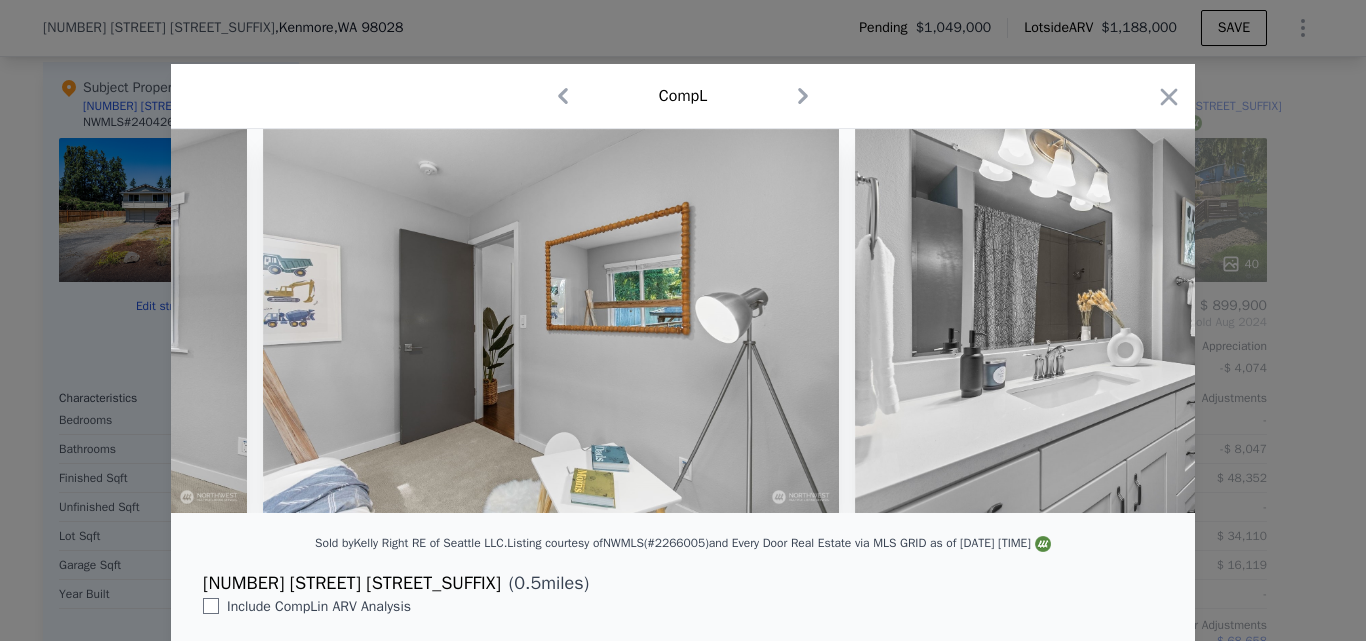 scroll, scrollTop: 0, scrollLeft: 10080, axis: horizontal 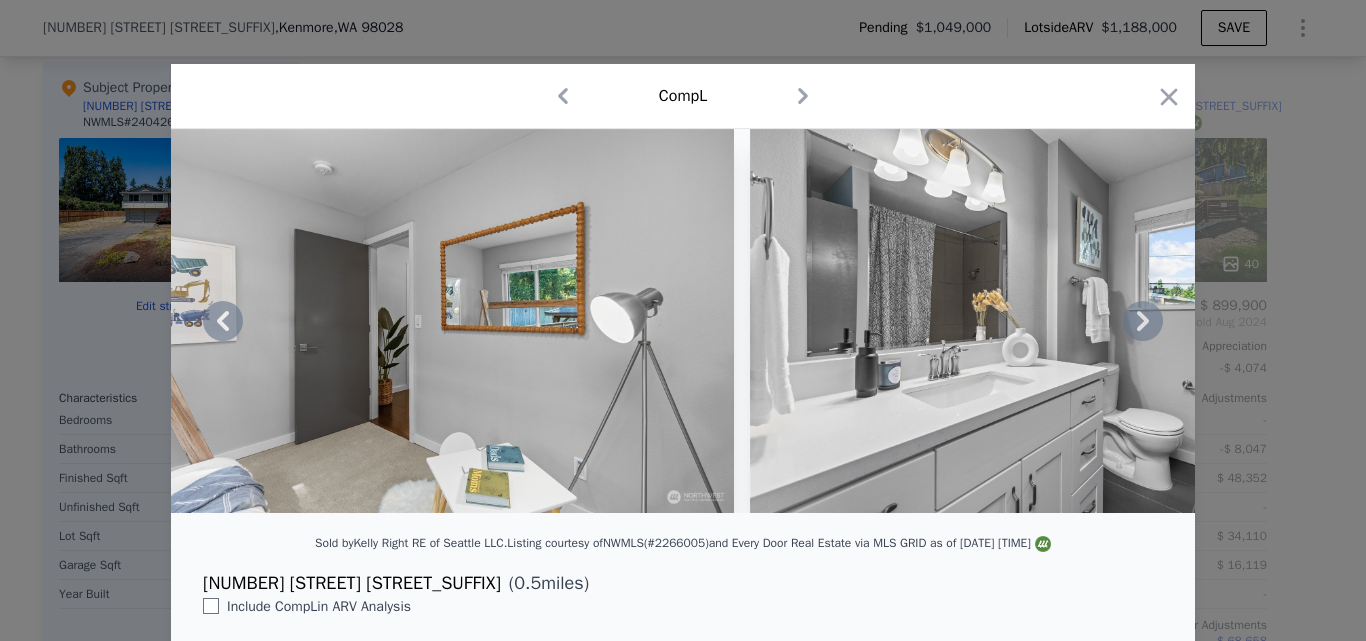 click 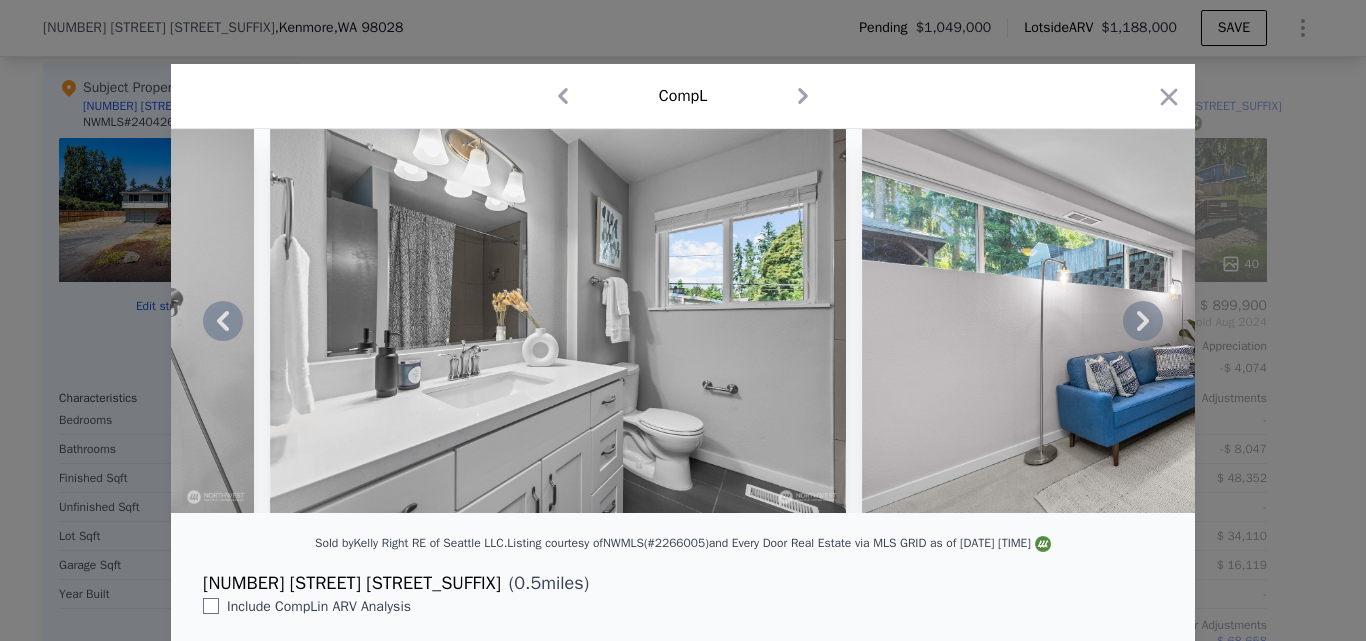 click 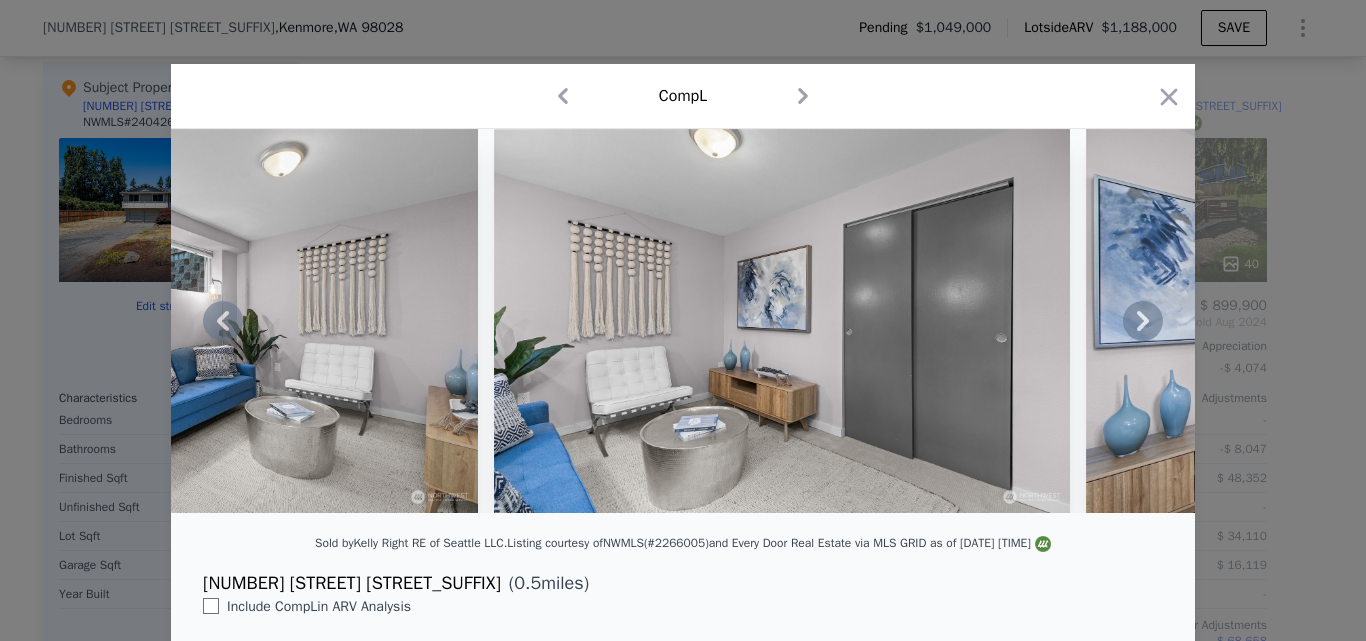click 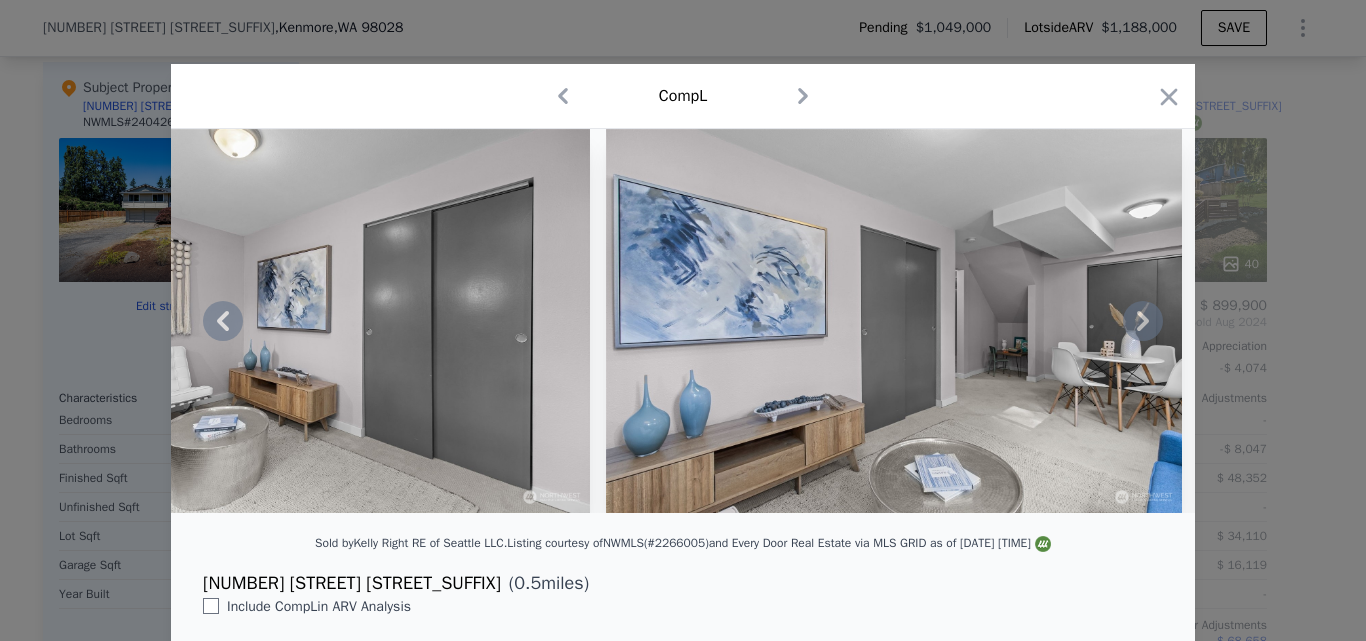 click 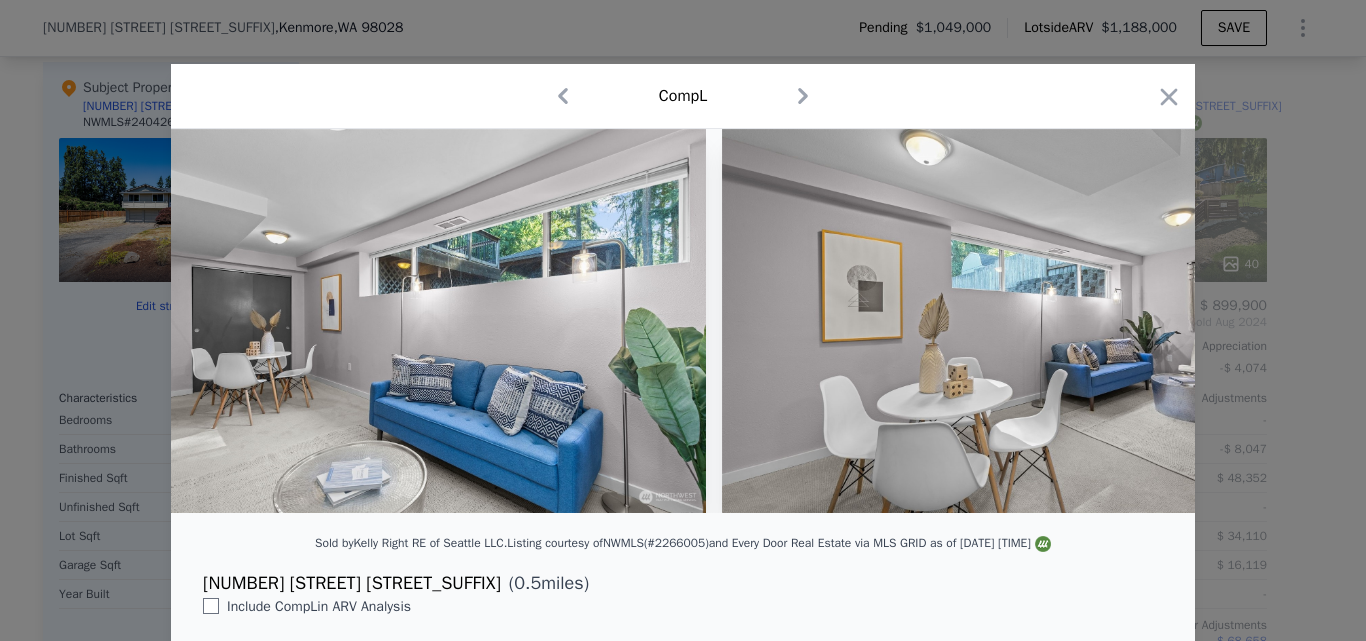scroll, scrollTop: 0, scrollLeft: 13440, axis: horizontal 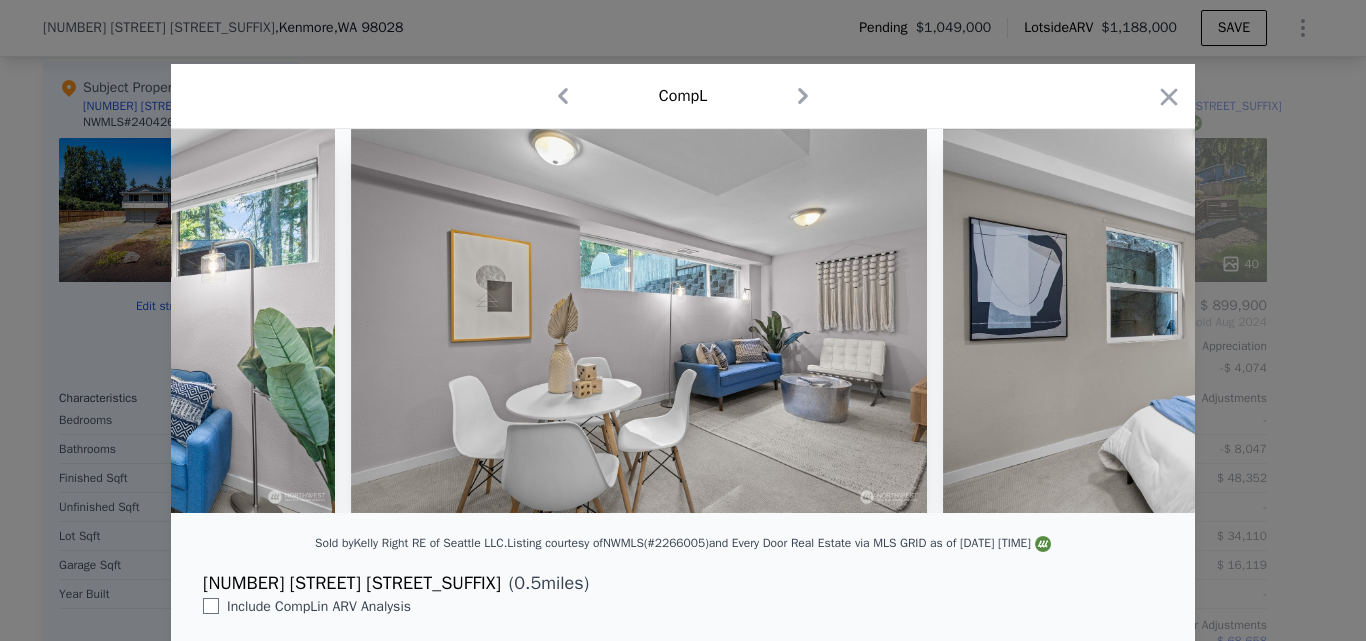 click at bounding box center (1231, 321) 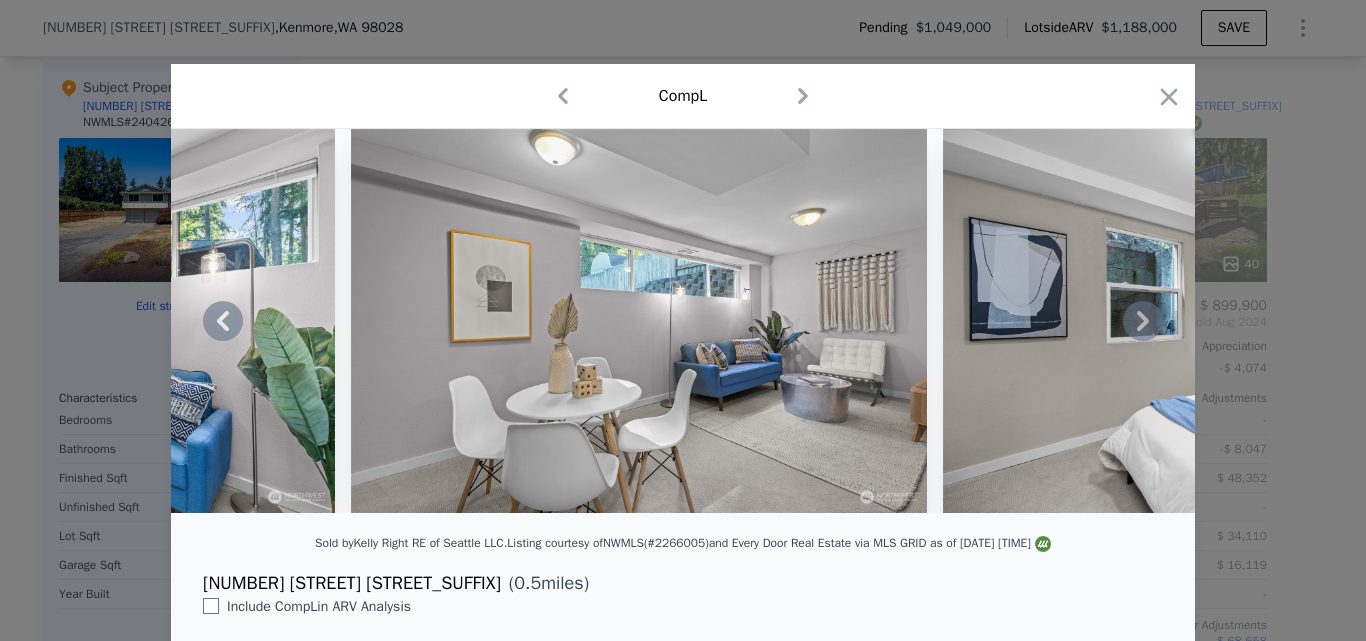 click 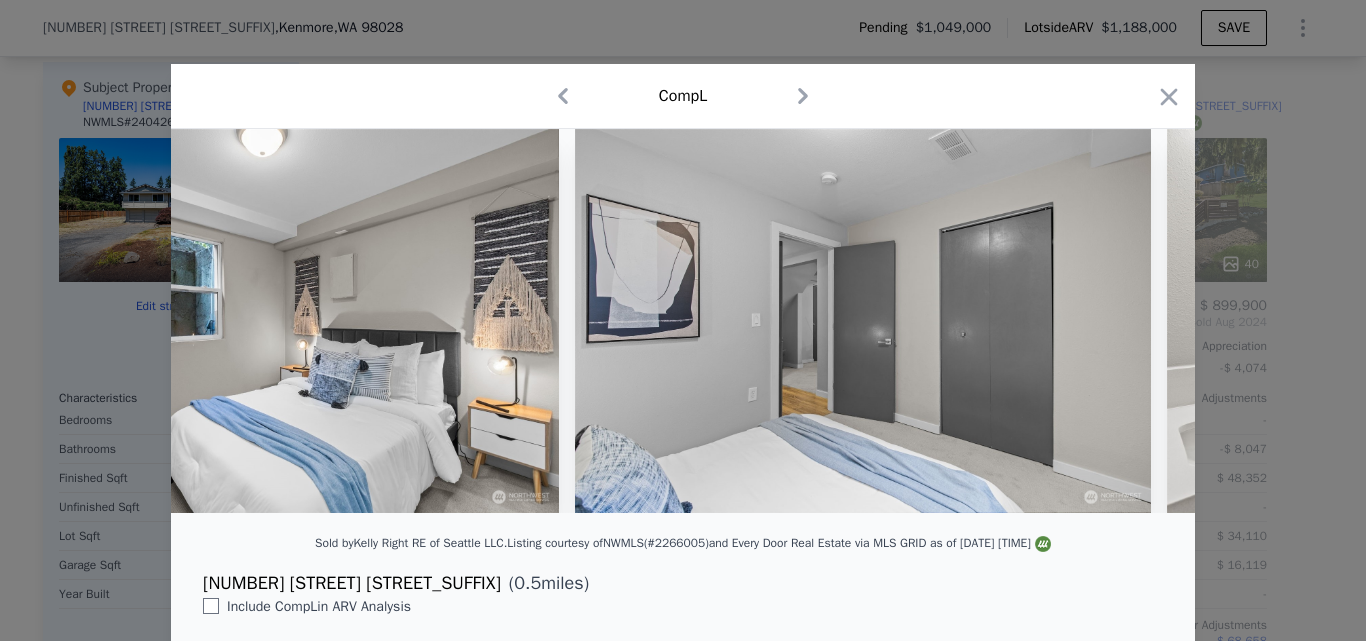 click at bounding box center [683, 321] 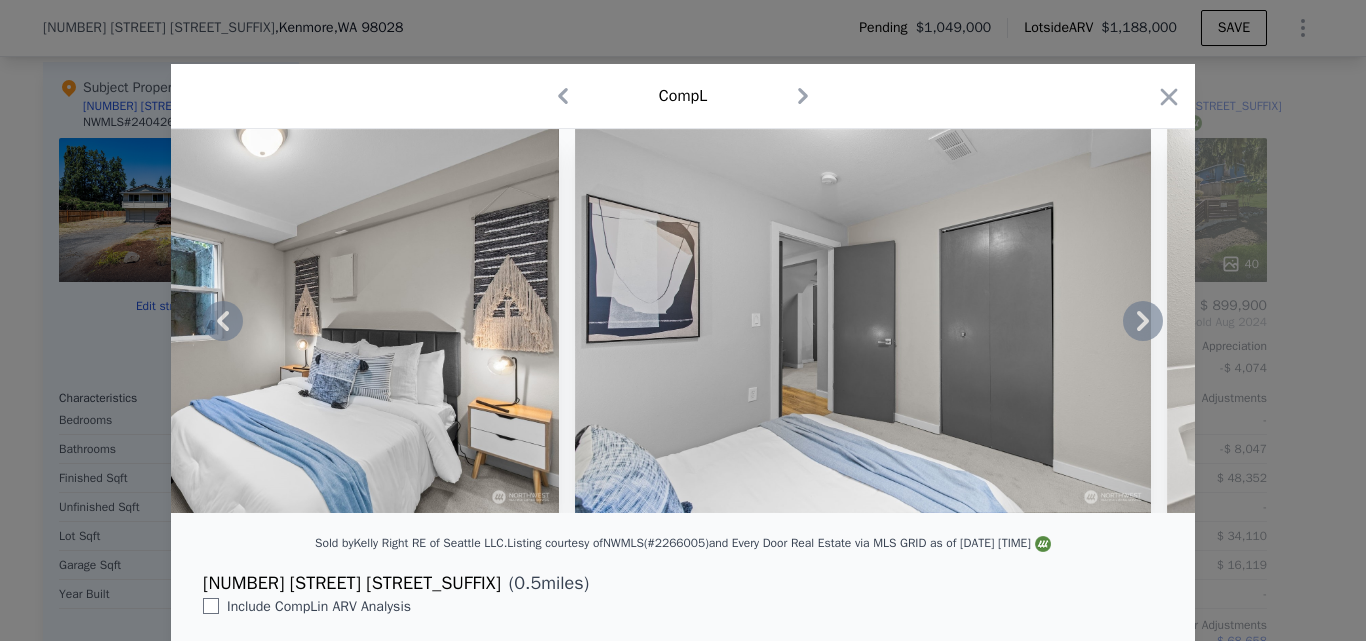 click 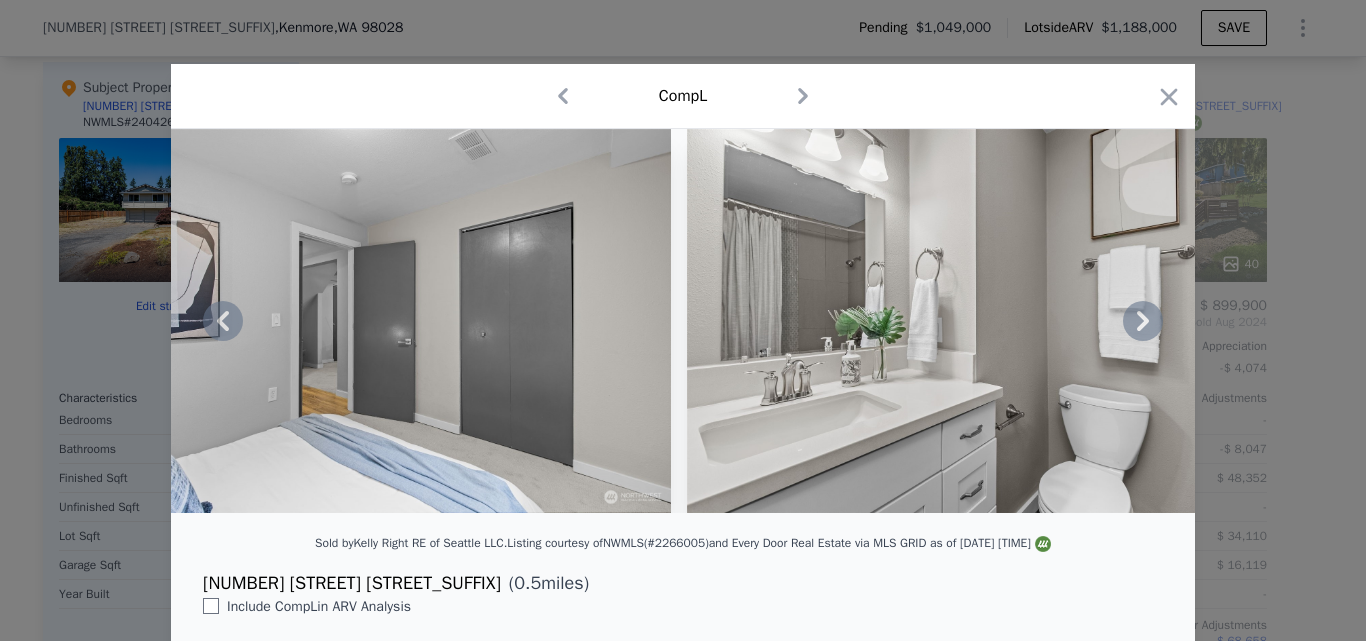 click 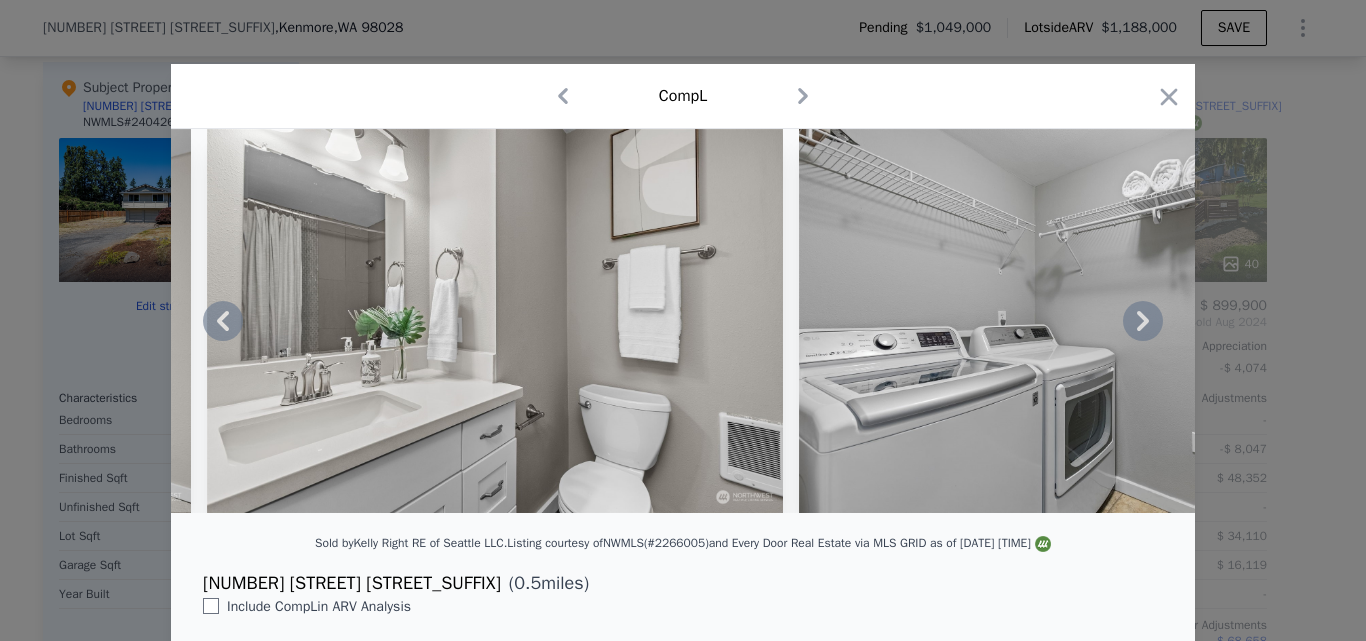 click 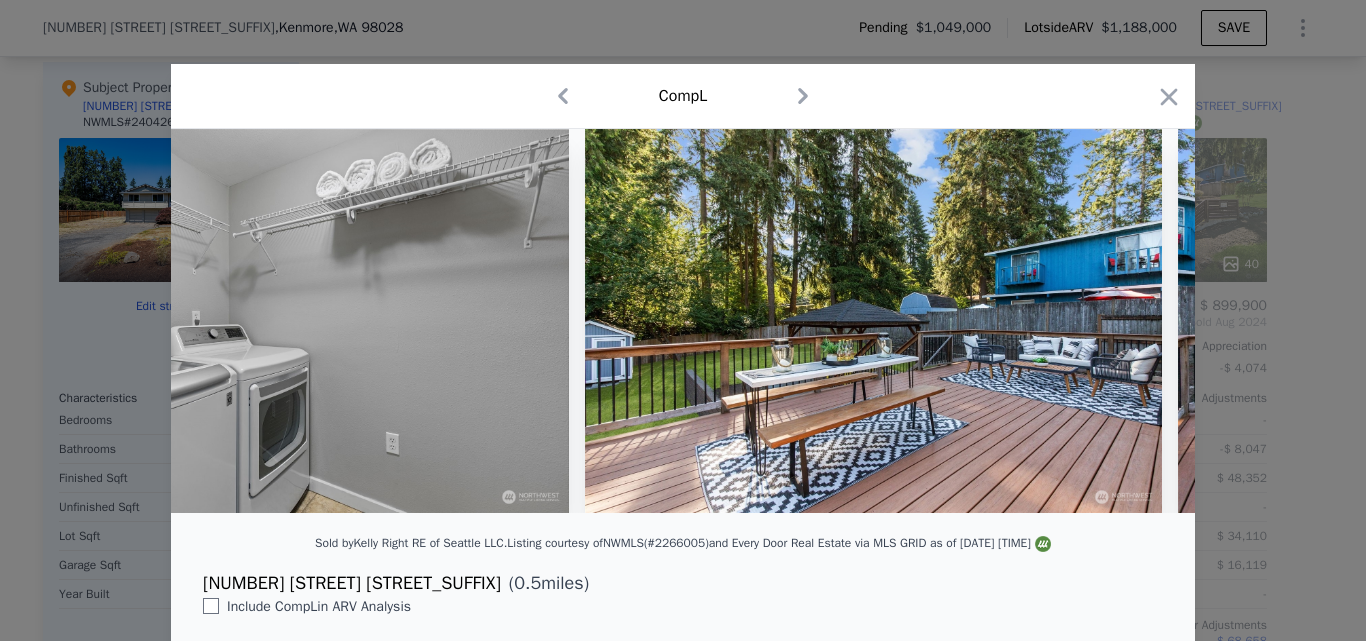 scroll, scrollTop: 0, scrollLeft: 16320, axis: horizontal 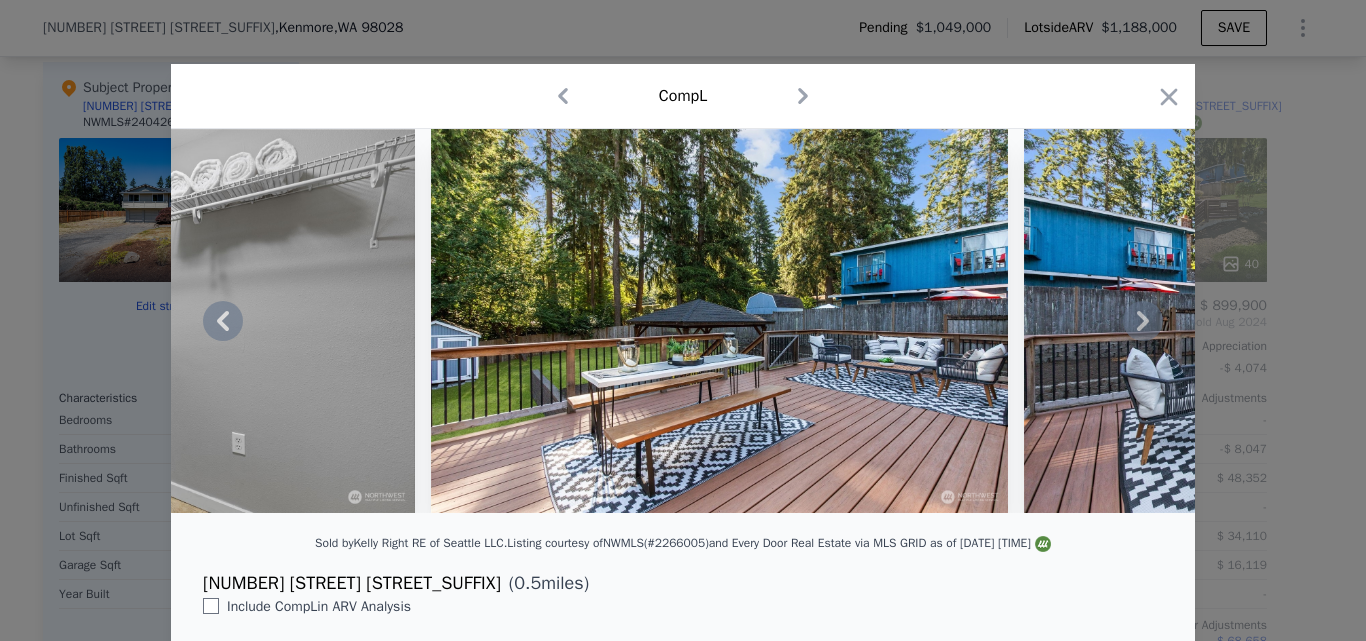 click 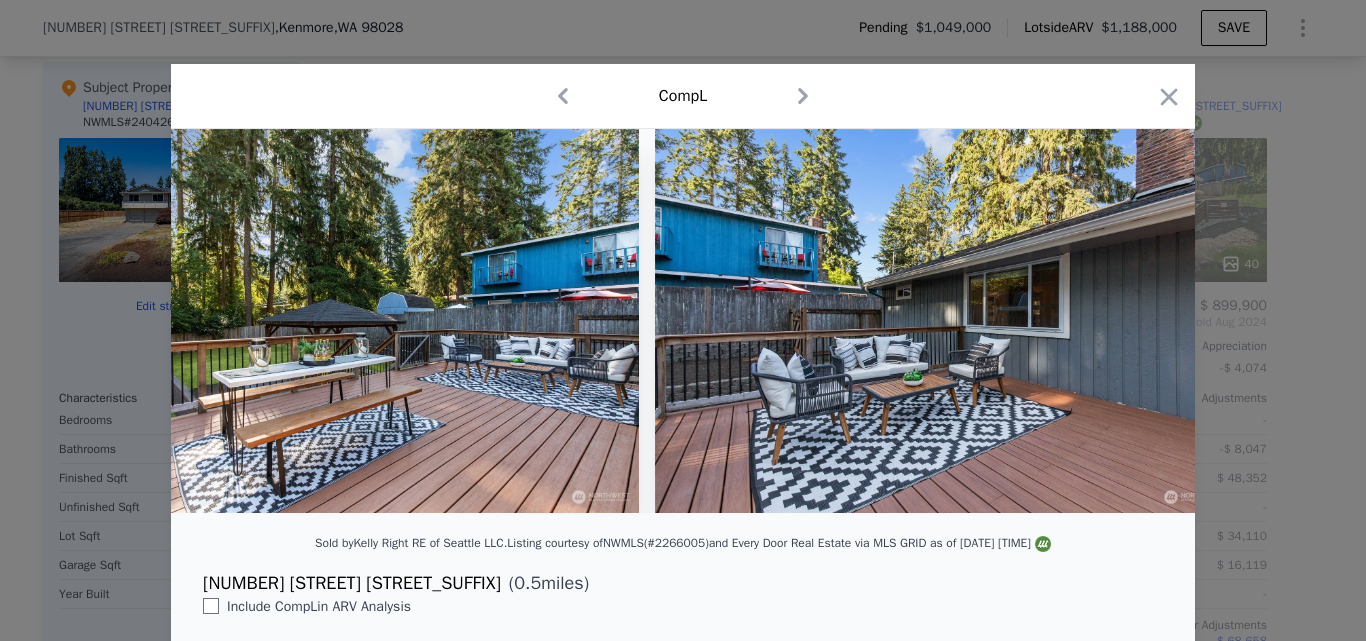 scroll, scrollTop: 0, scrollLeft: 16800, axis: horizontal 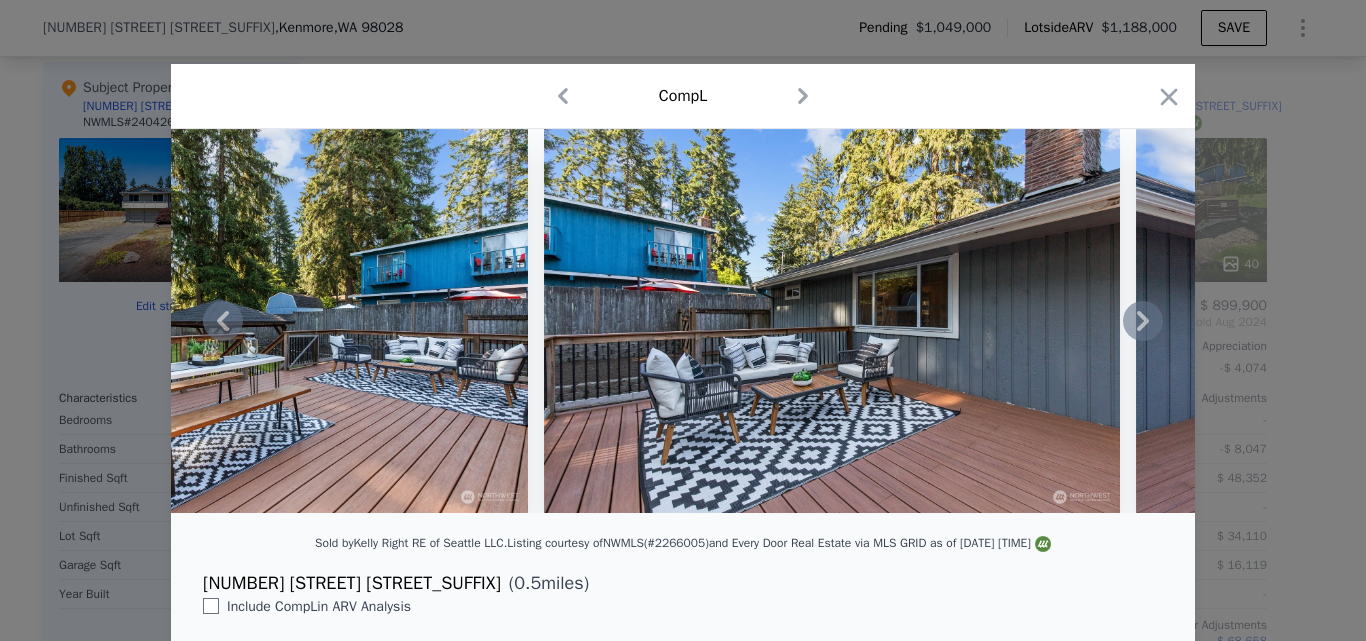 click 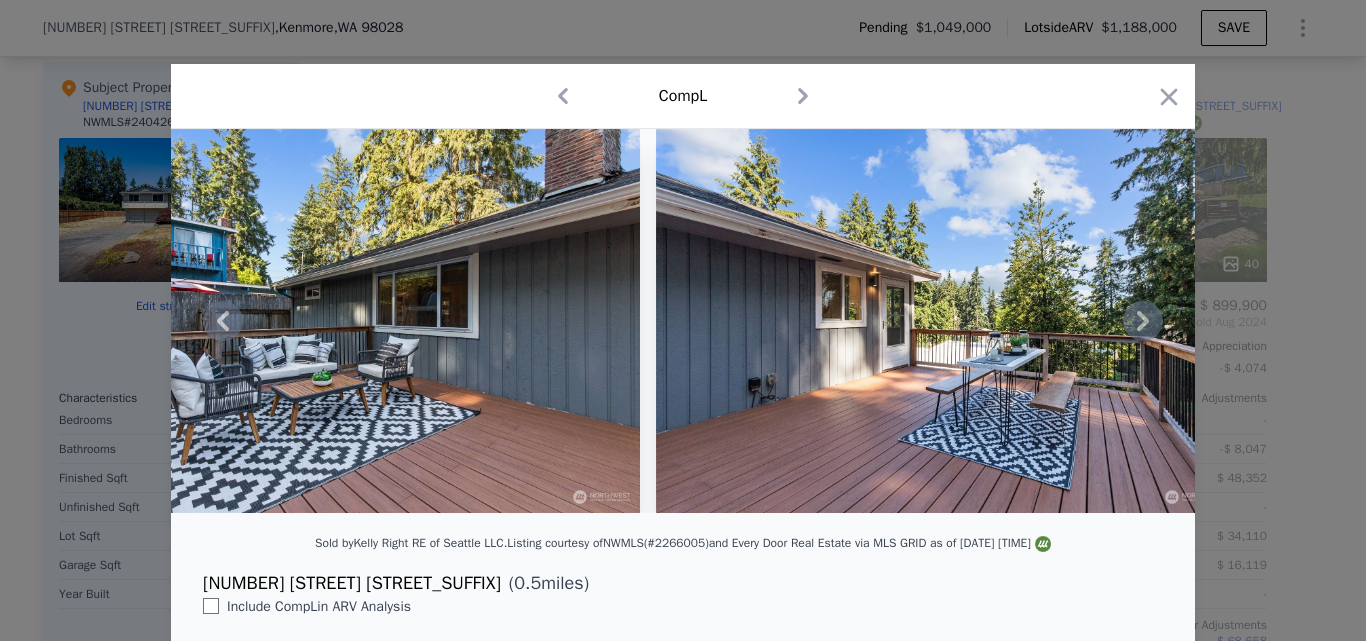 click 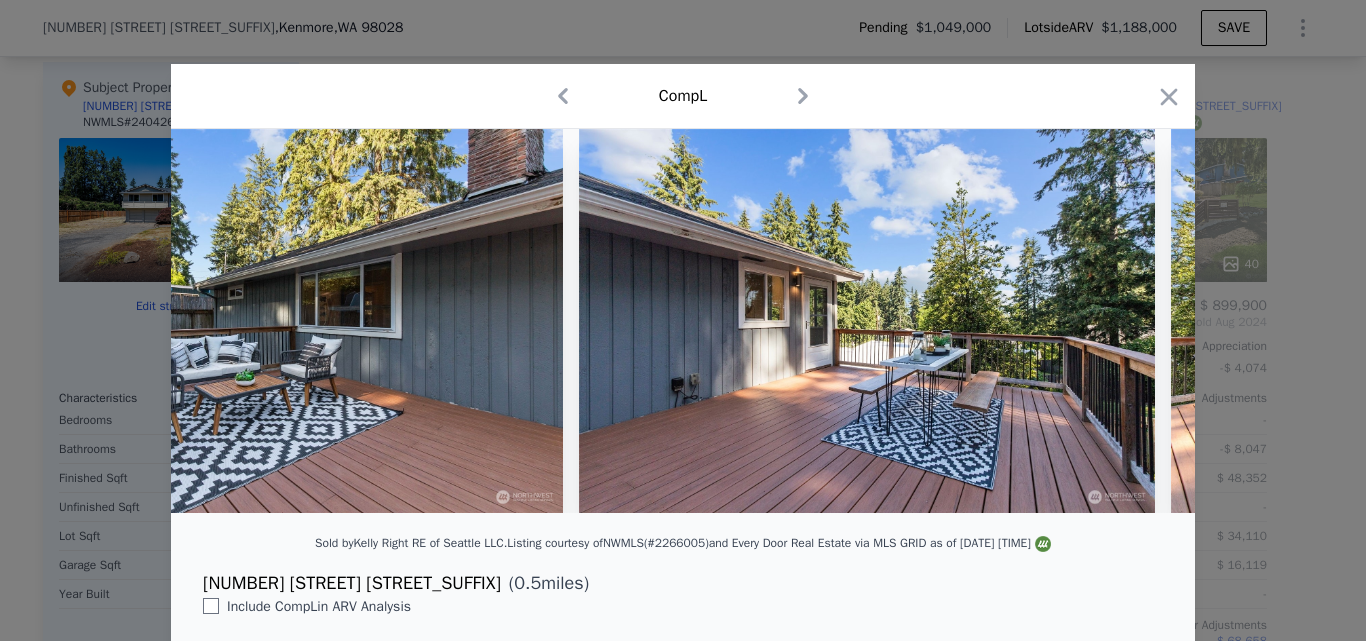 scroll, scrollTop: 0, scrollLeft: 17760, axis: horizontal 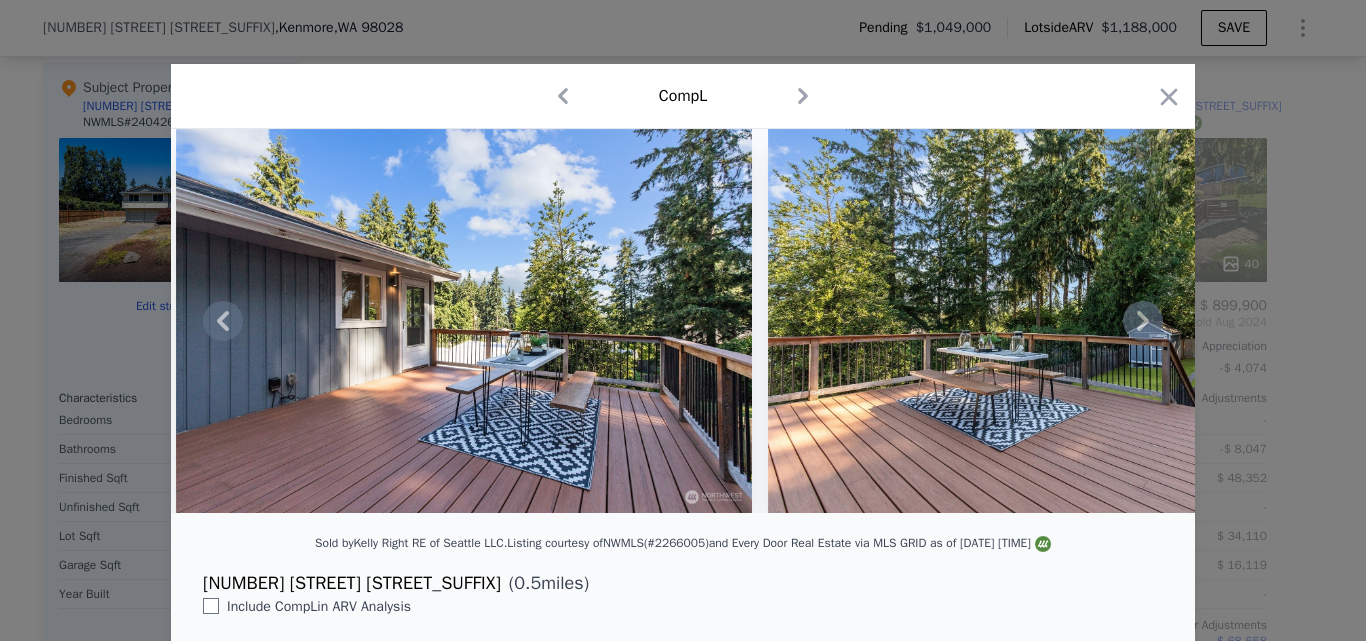 click 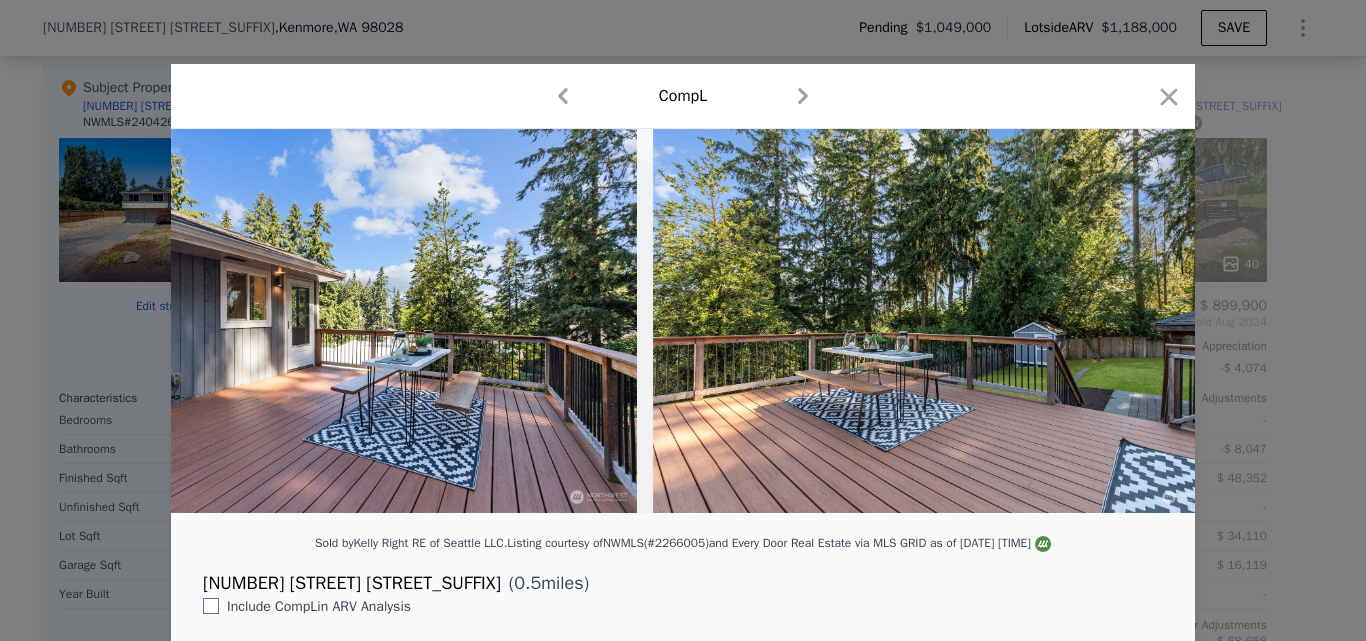scroll, scrollTop: 0, scrollLeft: 18240, axis: horizontal 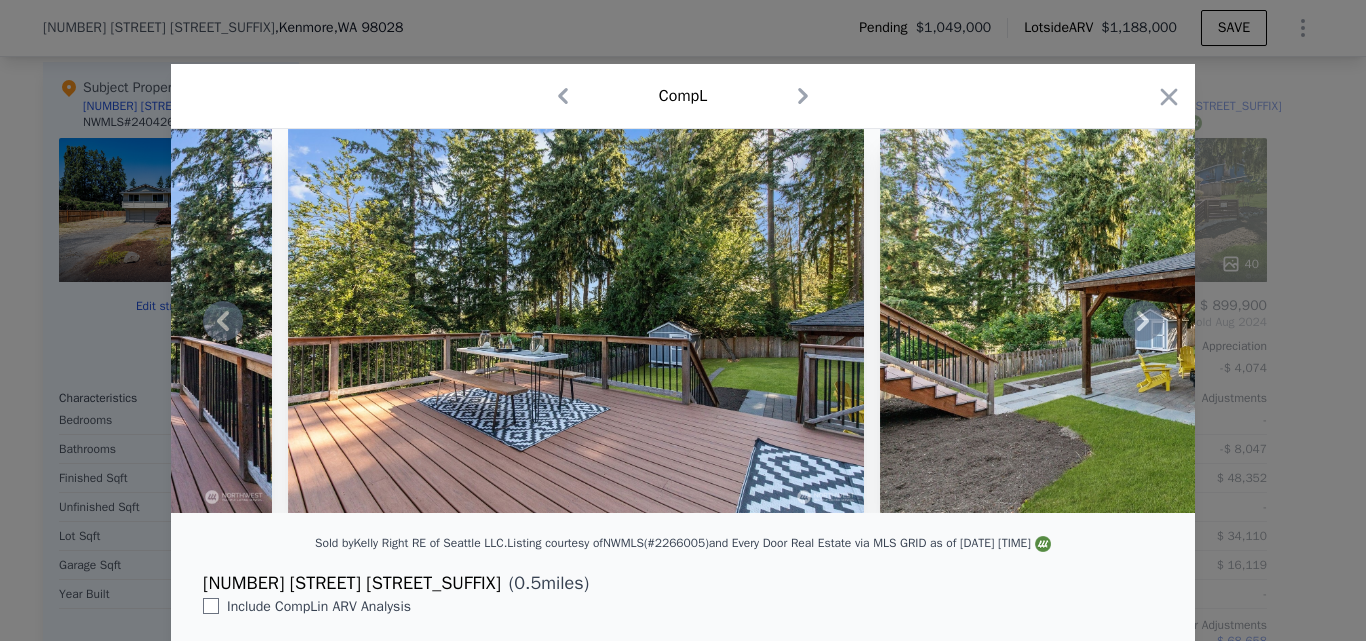click 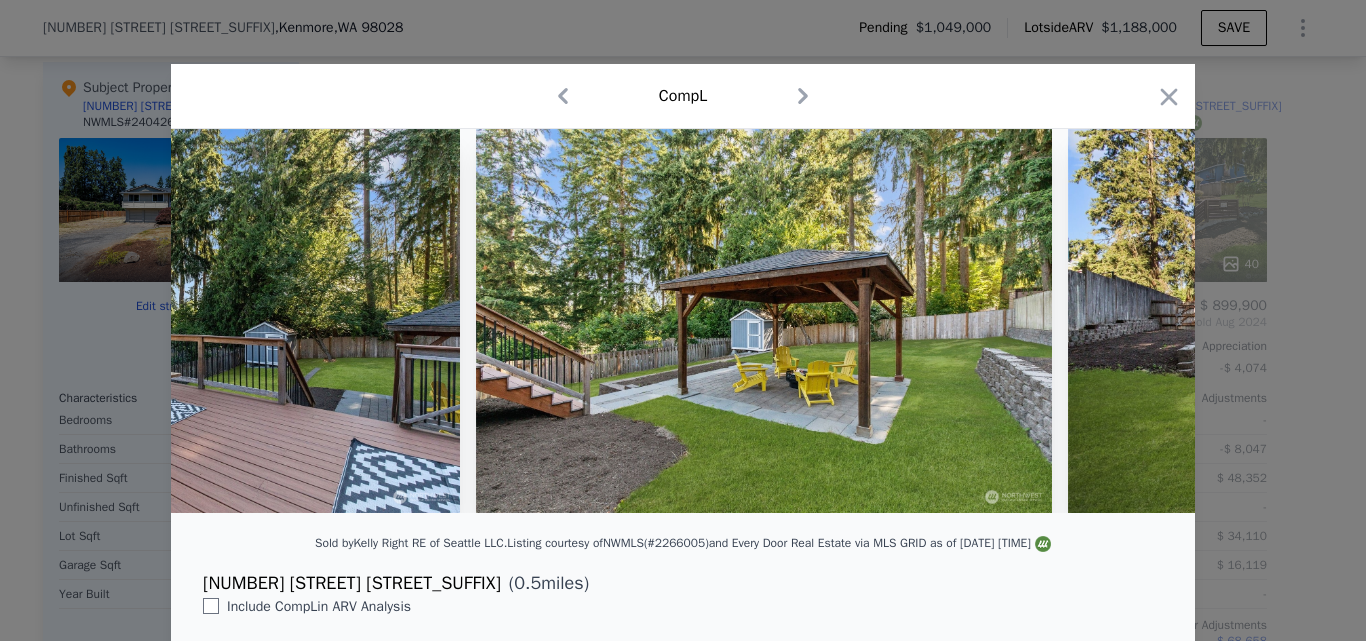 scroll, scrollTop: 0, scrollLeft: 18720, axis: horizontal 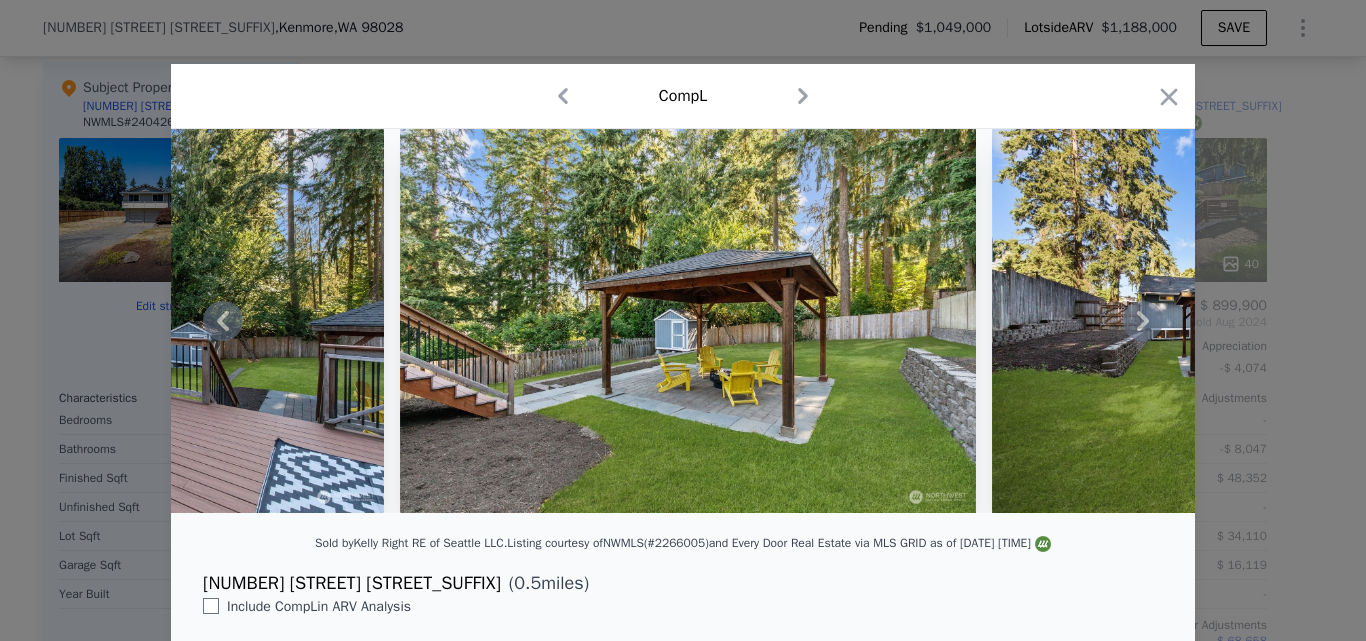 click 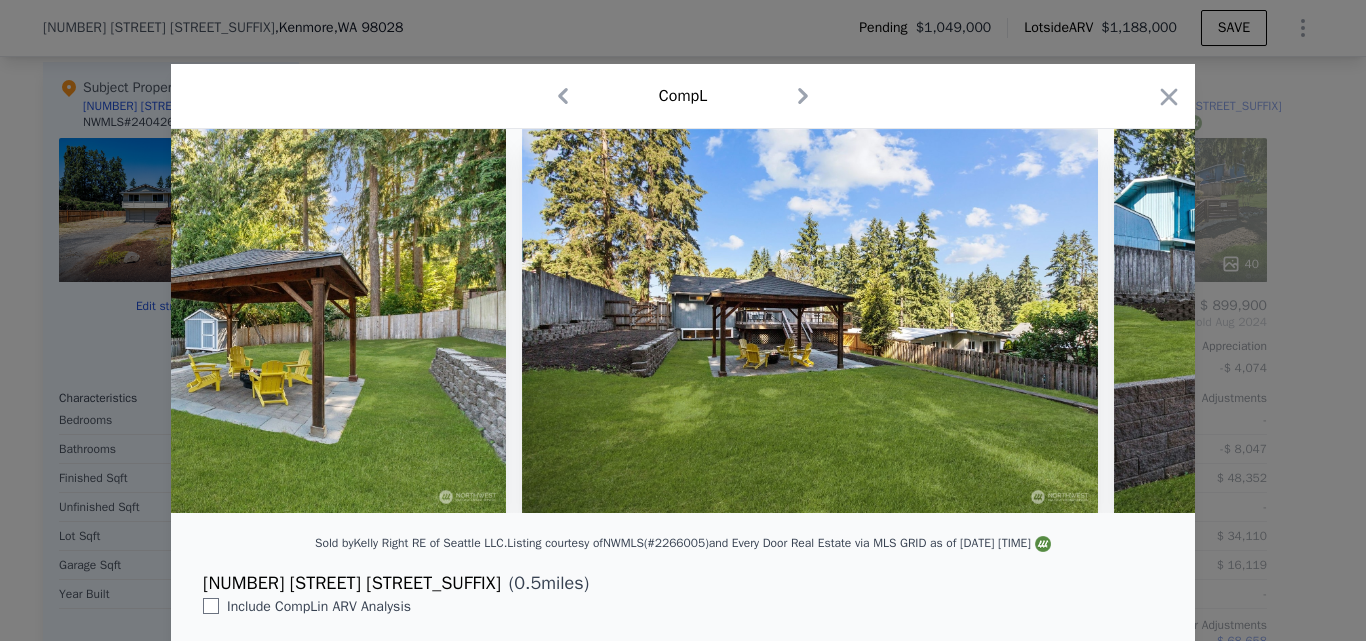 scroll, scrollTop: 0, scrollLeft: 19200, axis: horizontal 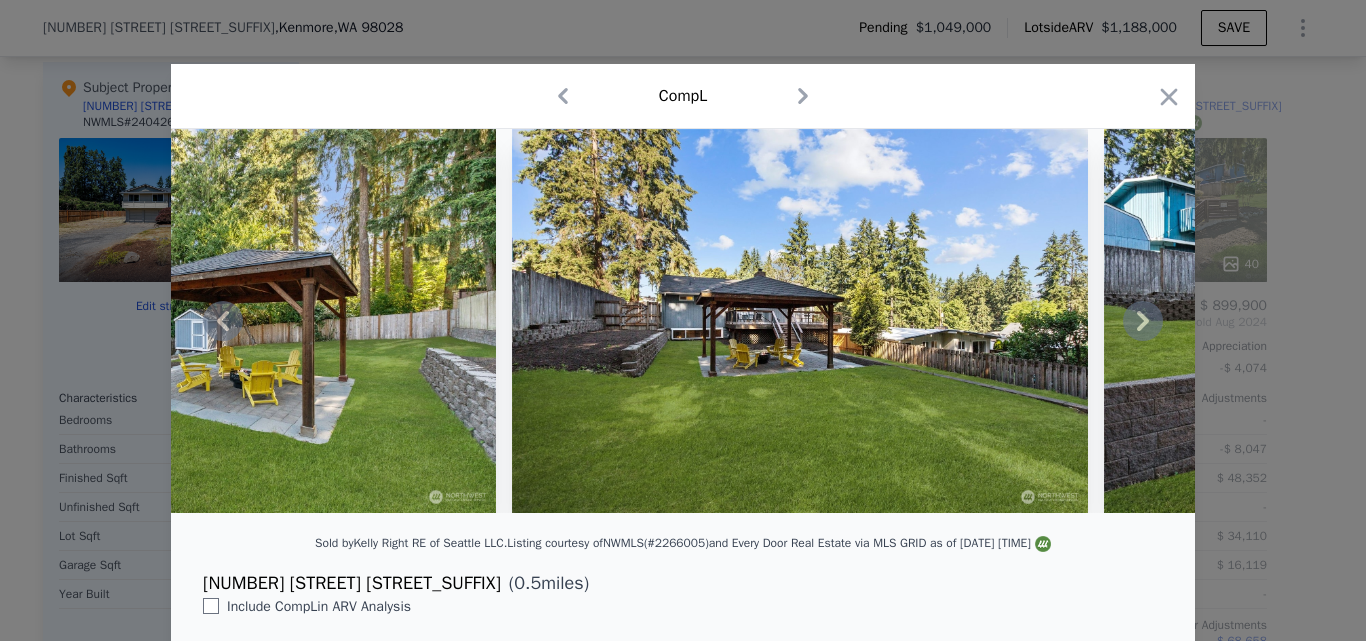 click 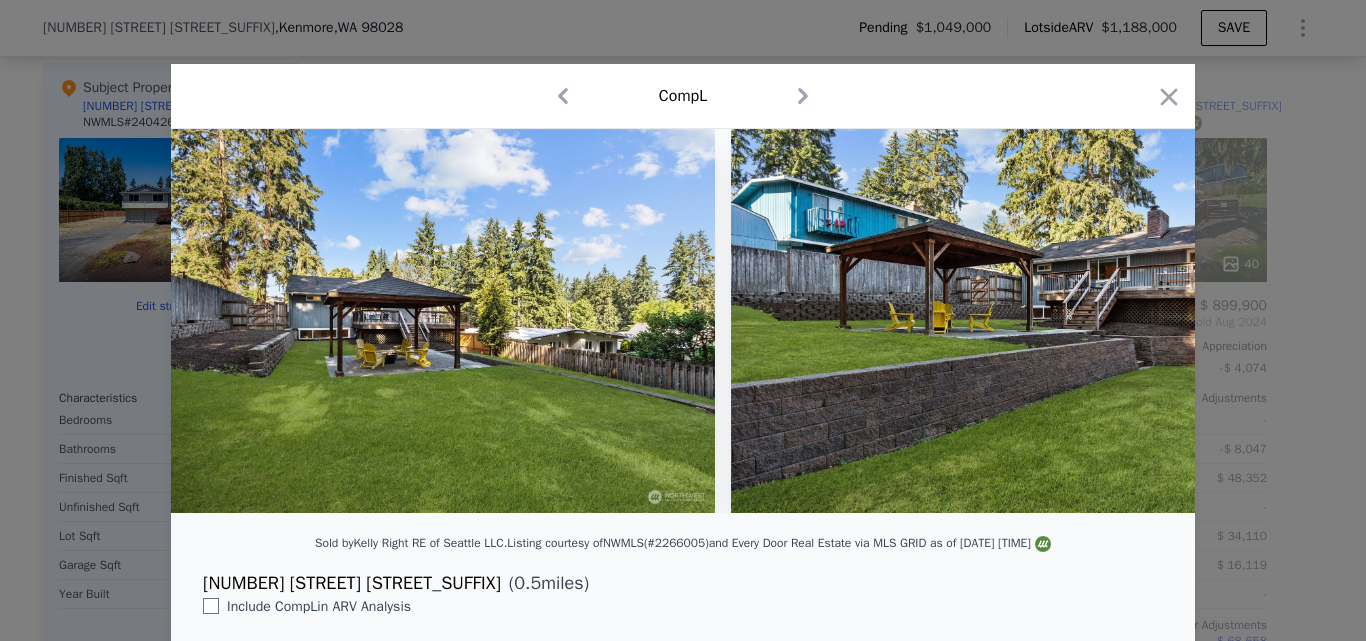 scroll, scrollTop: 0, scrollLeft: 19680, axis: horizontal 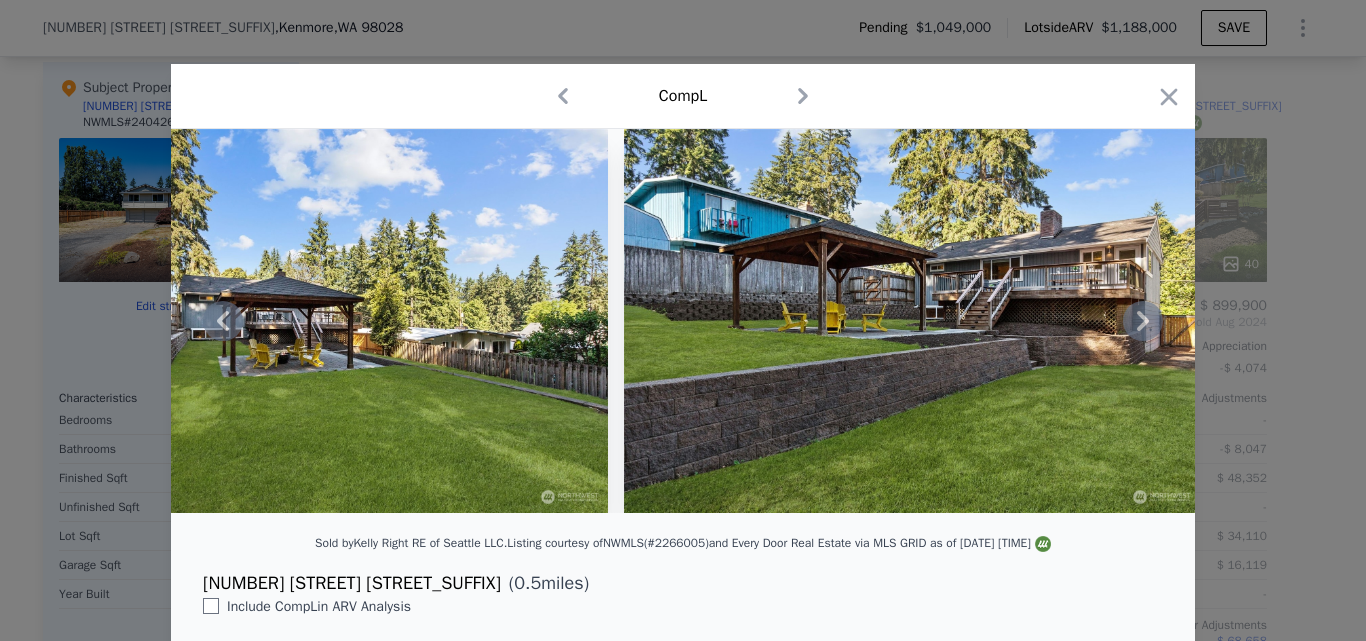 click 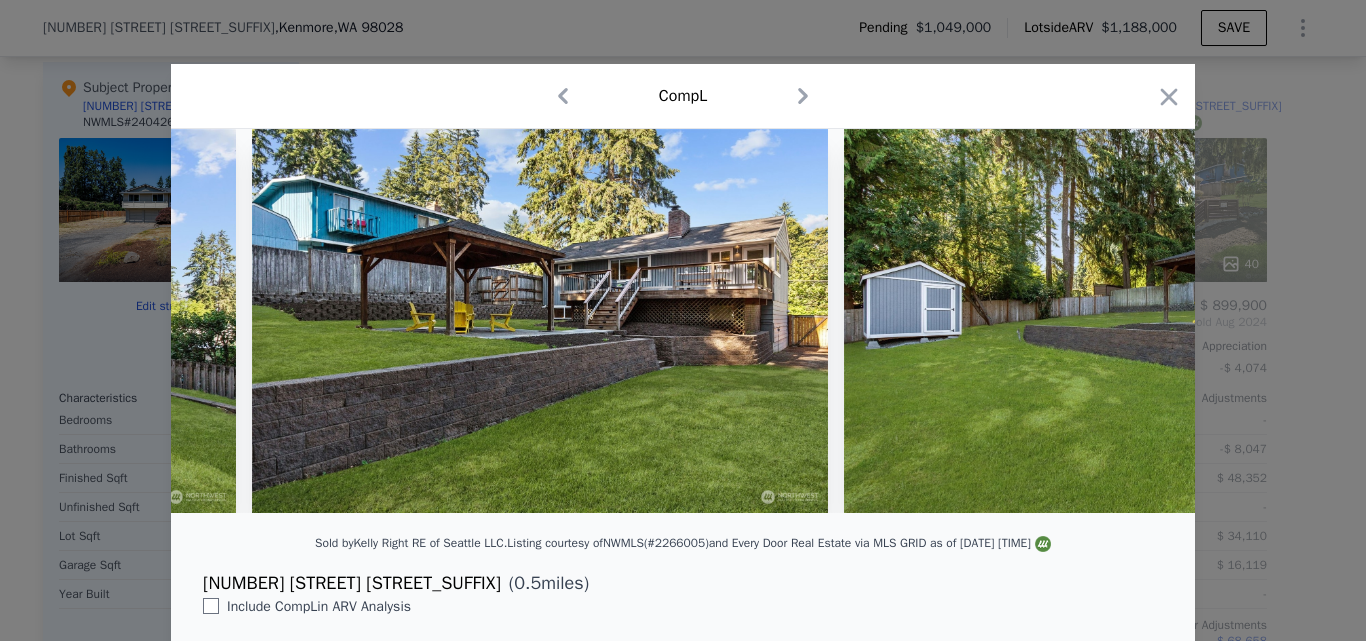 scroll, scrollTop: 0, scrollLeft: 20160, axis: horizontal 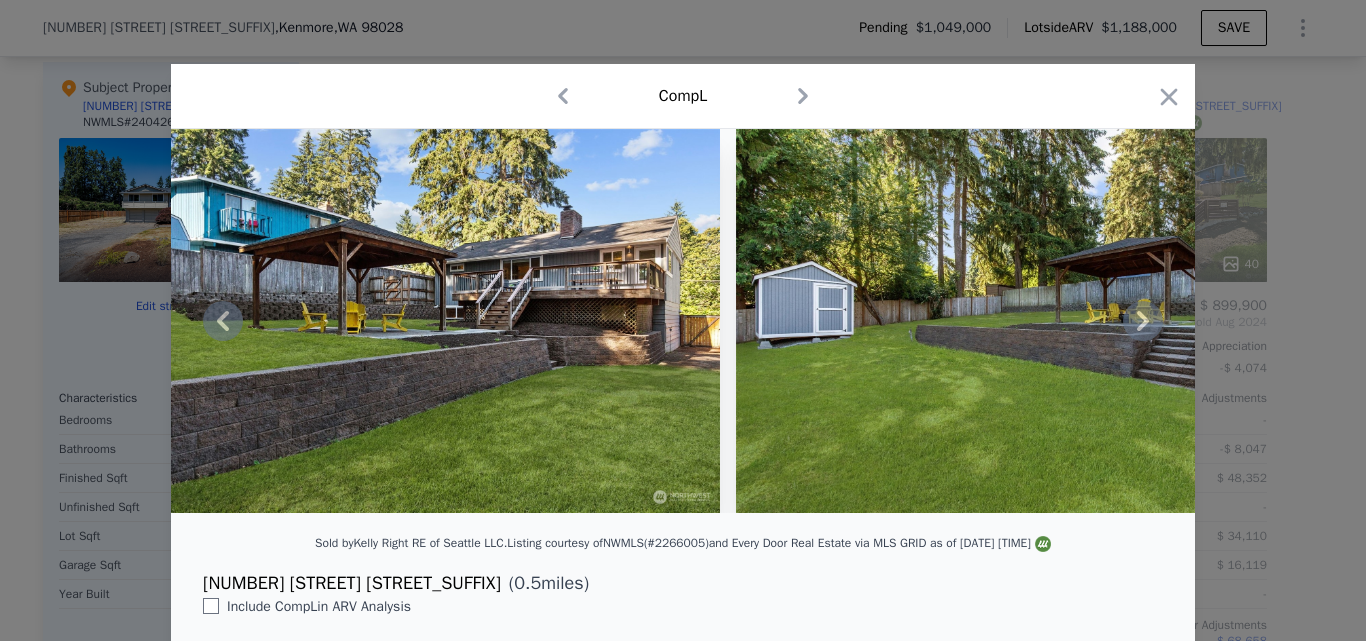 click 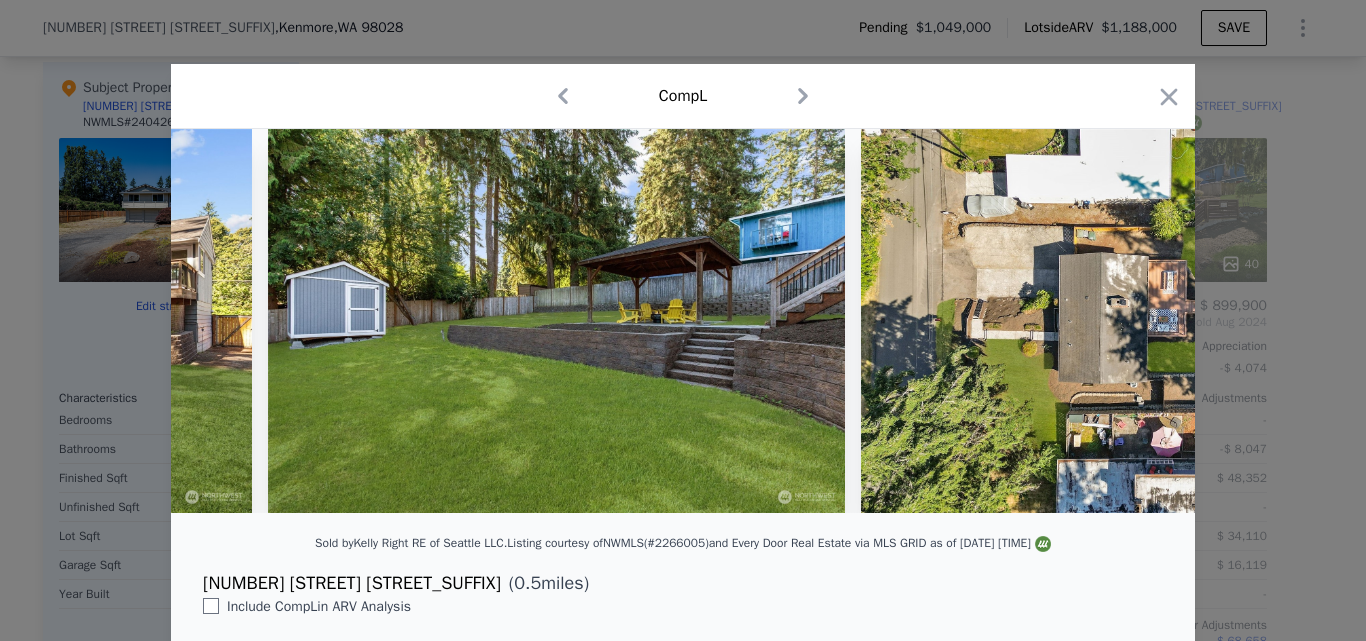 scroll, scrollTop: 0, scrollLeft: 20640, axis: horizontal 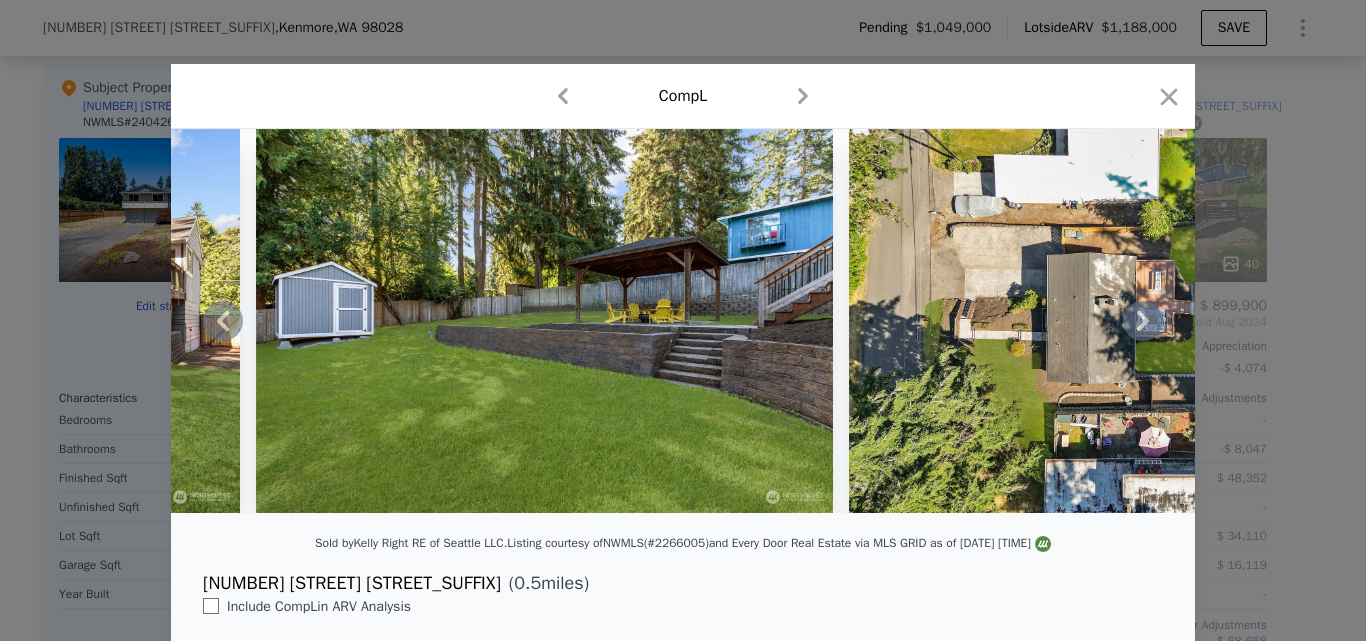 click 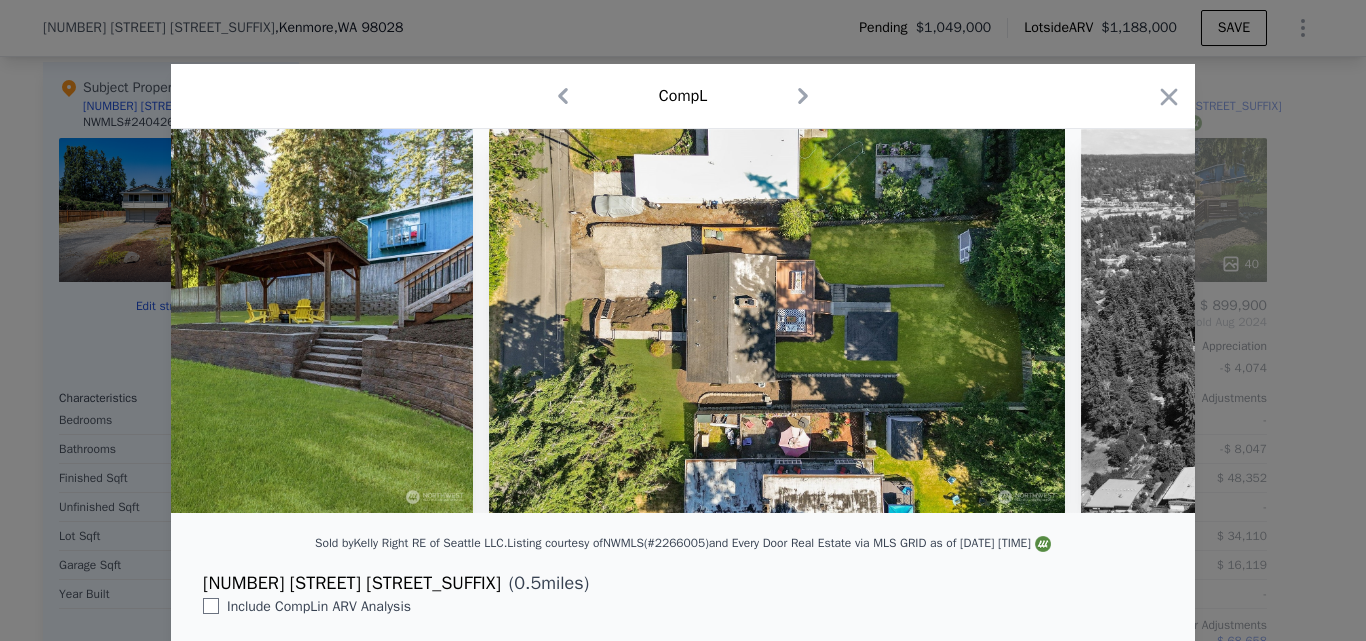 scroll, scrollTop: 0, scrollLeft: 21120, axis: horizontal 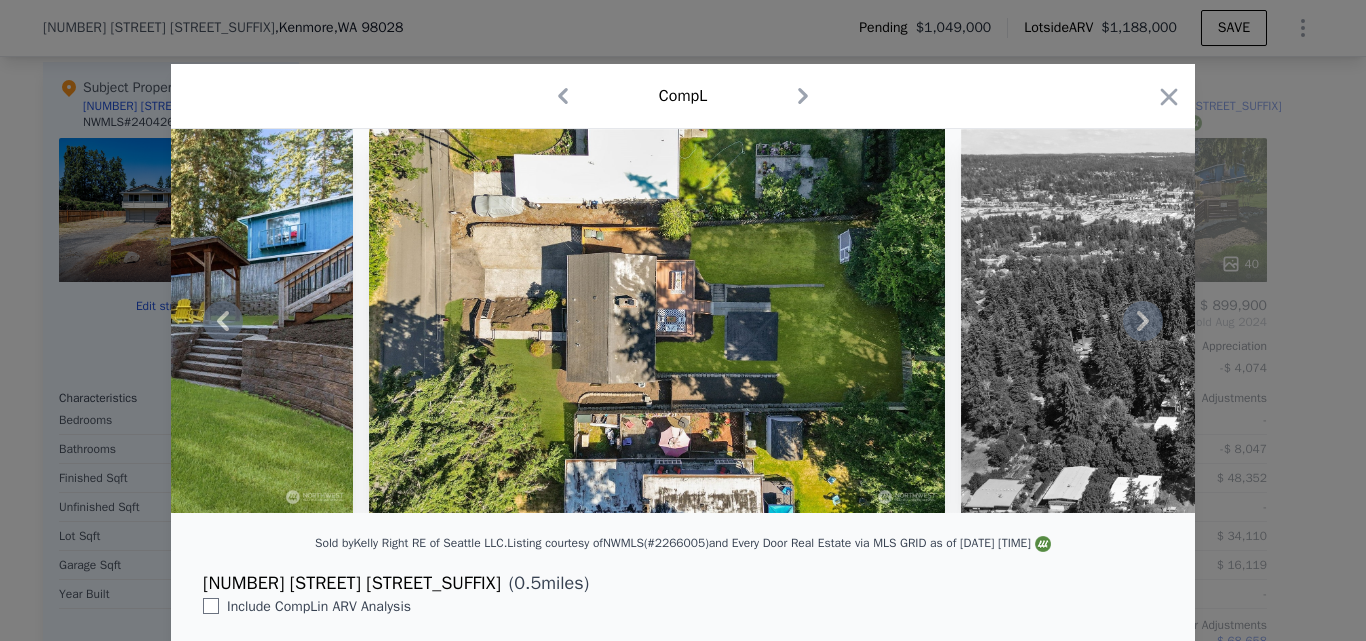 click 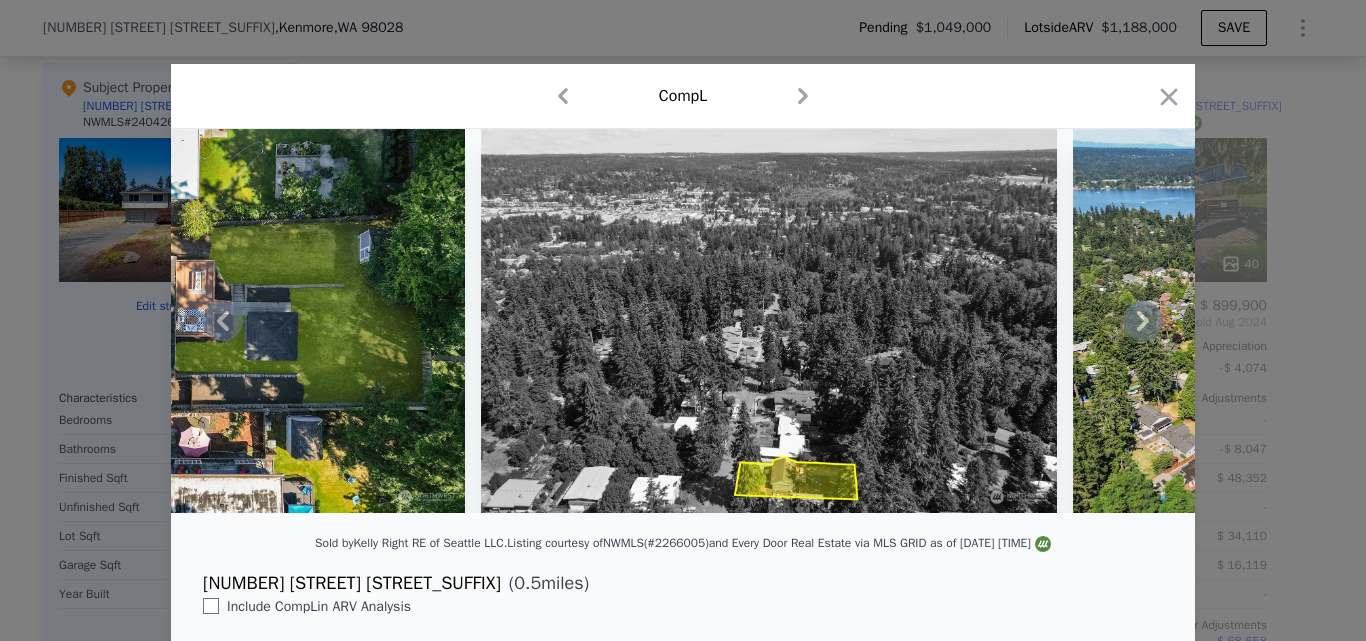 click 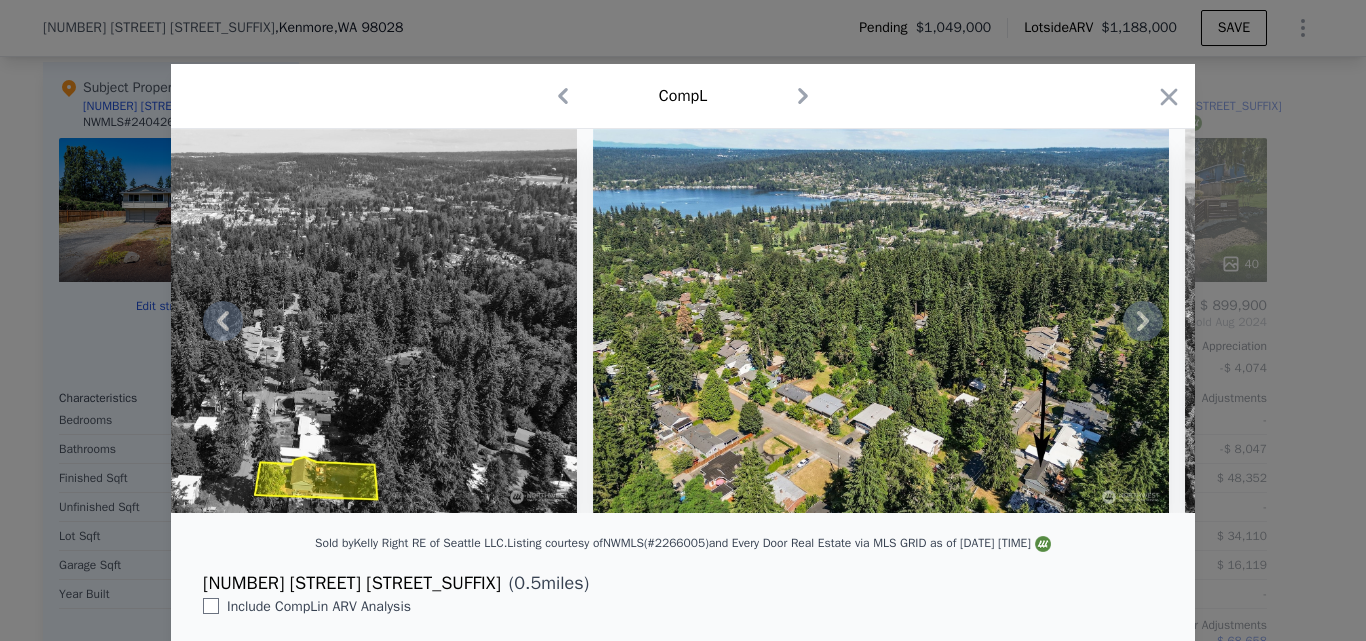 click 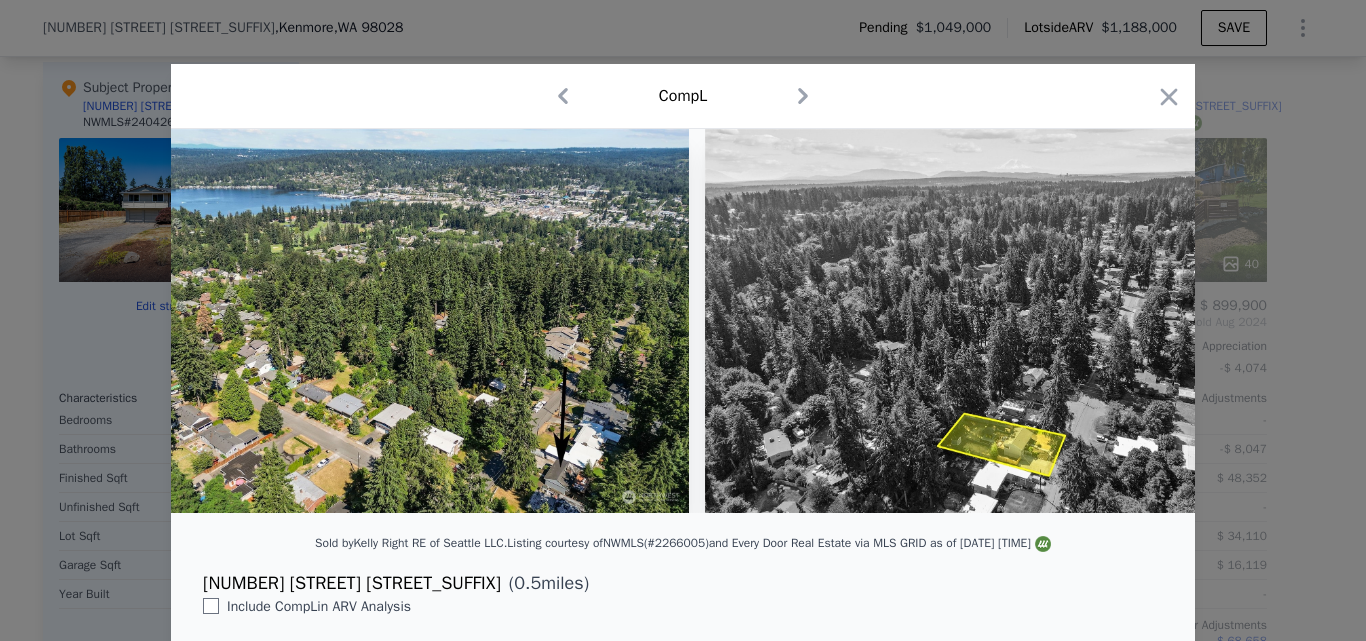 scroll, scrollTop: 0, scrollLeft: 22646, axis: horizontal 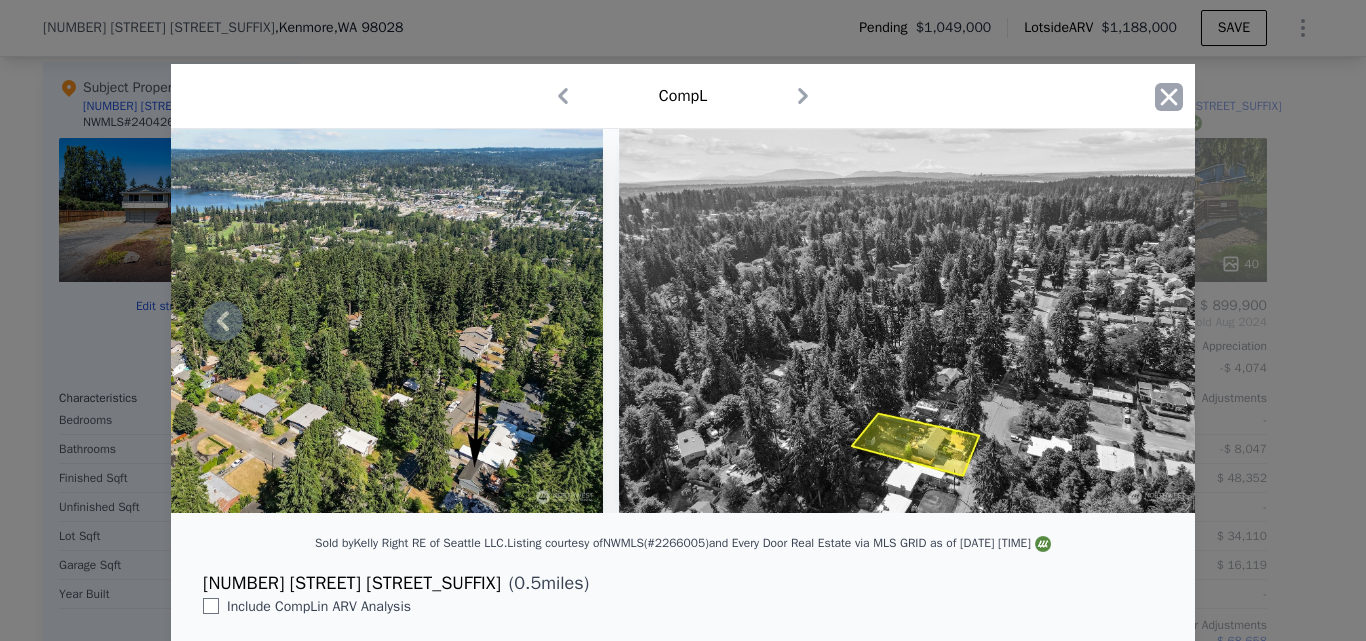 click 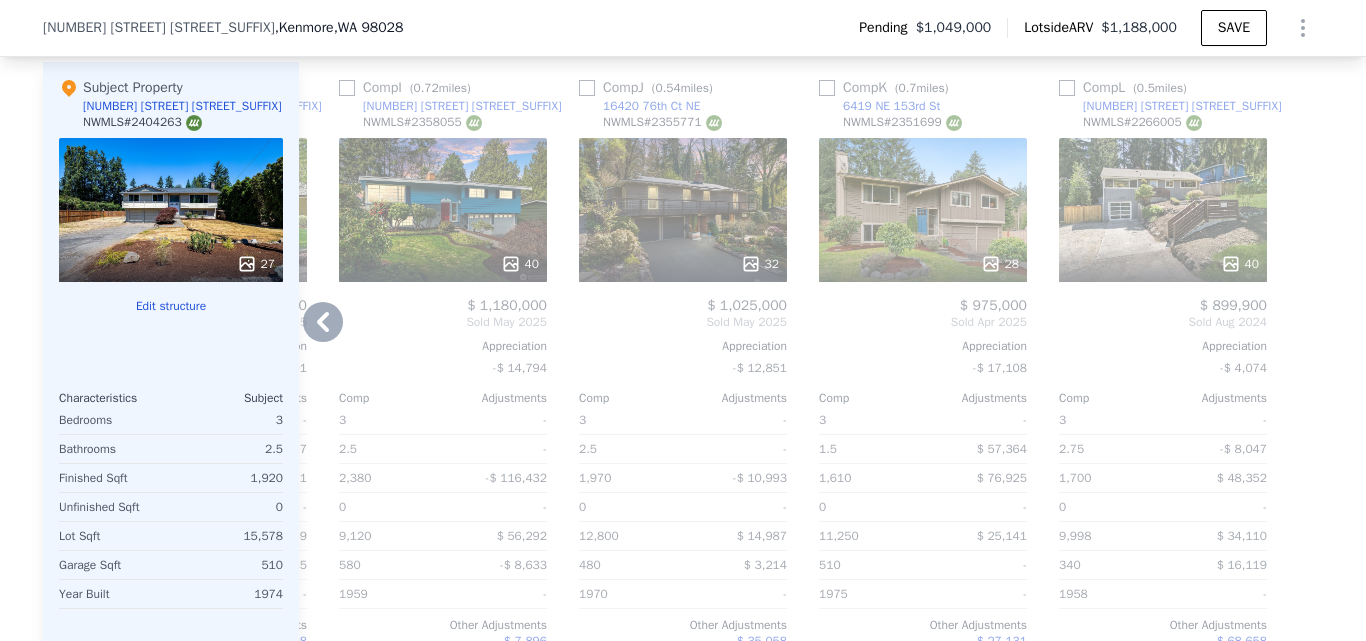 click on "[NUMBER] [STREET]" at bounding box center (1182, 106) 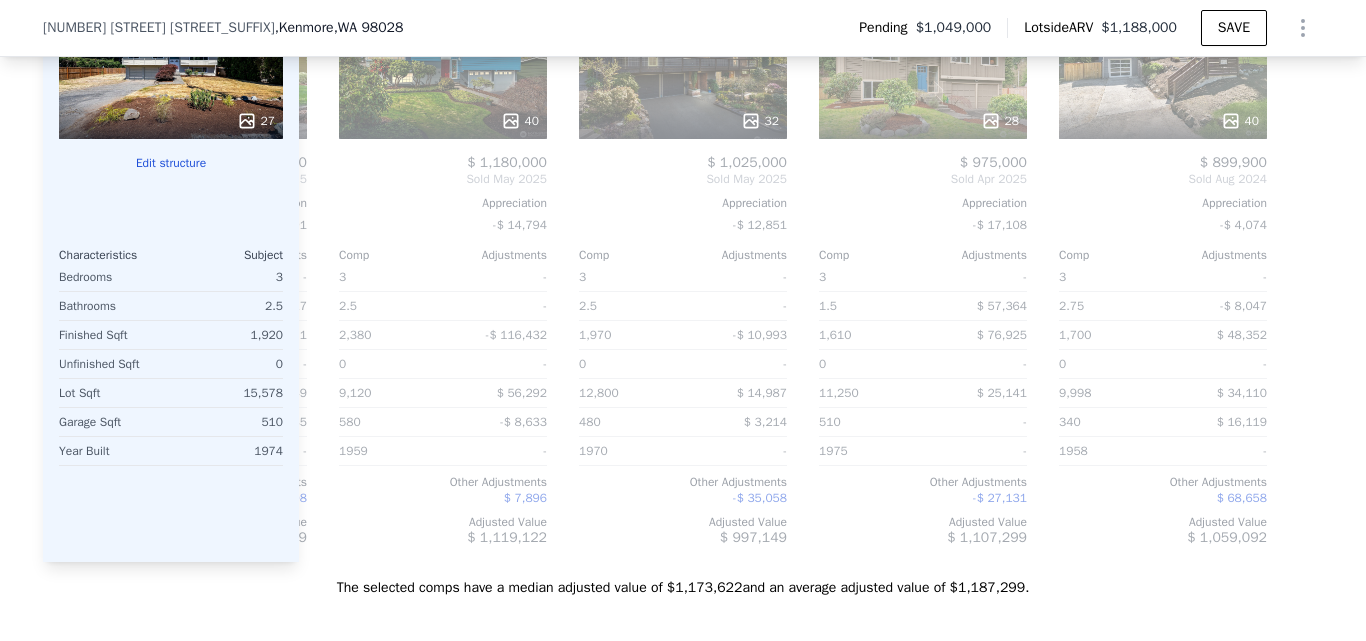 scroll, scrollTop: 1995, scrollLeft: 0, axis: vertical 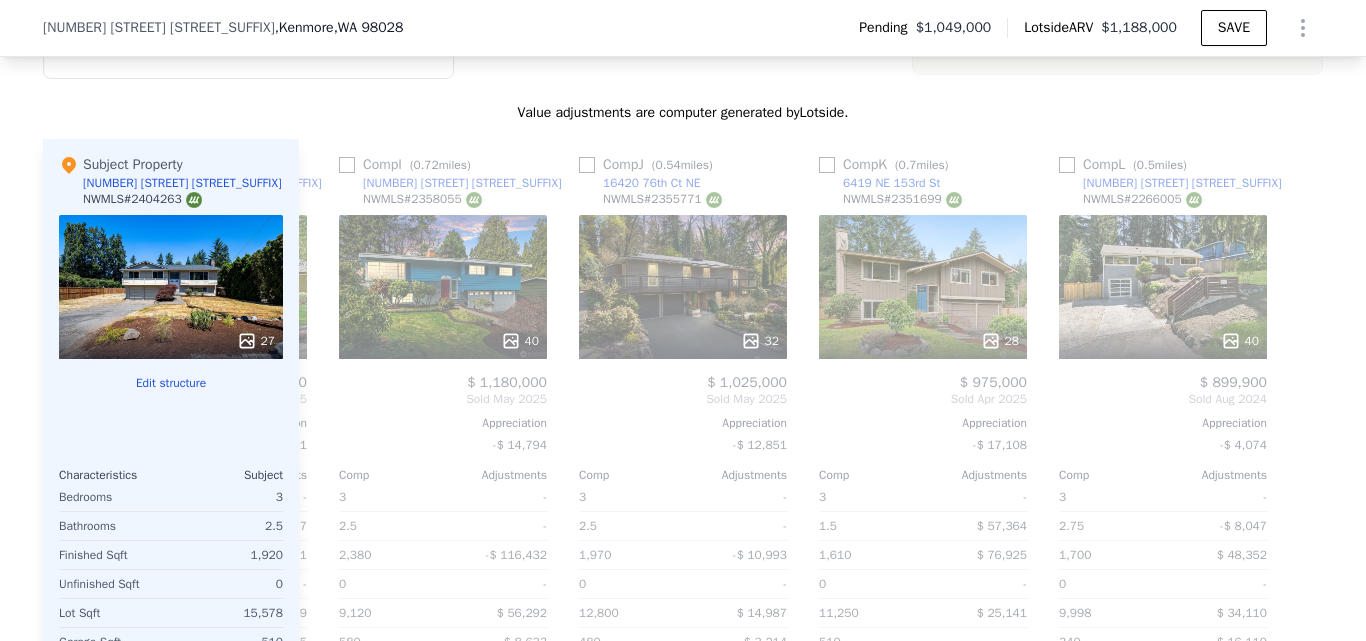 type on "$ 0" 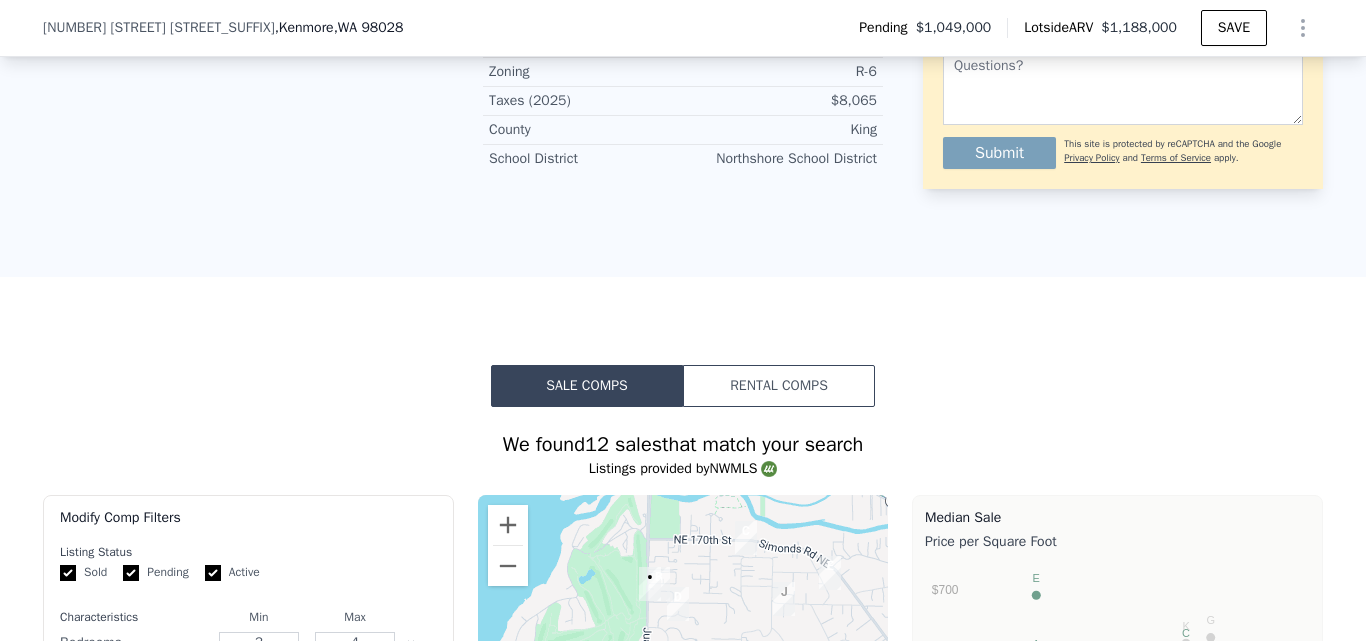 scroll, scrollTop: 1369, scrollLeft: 0, axis: vertical 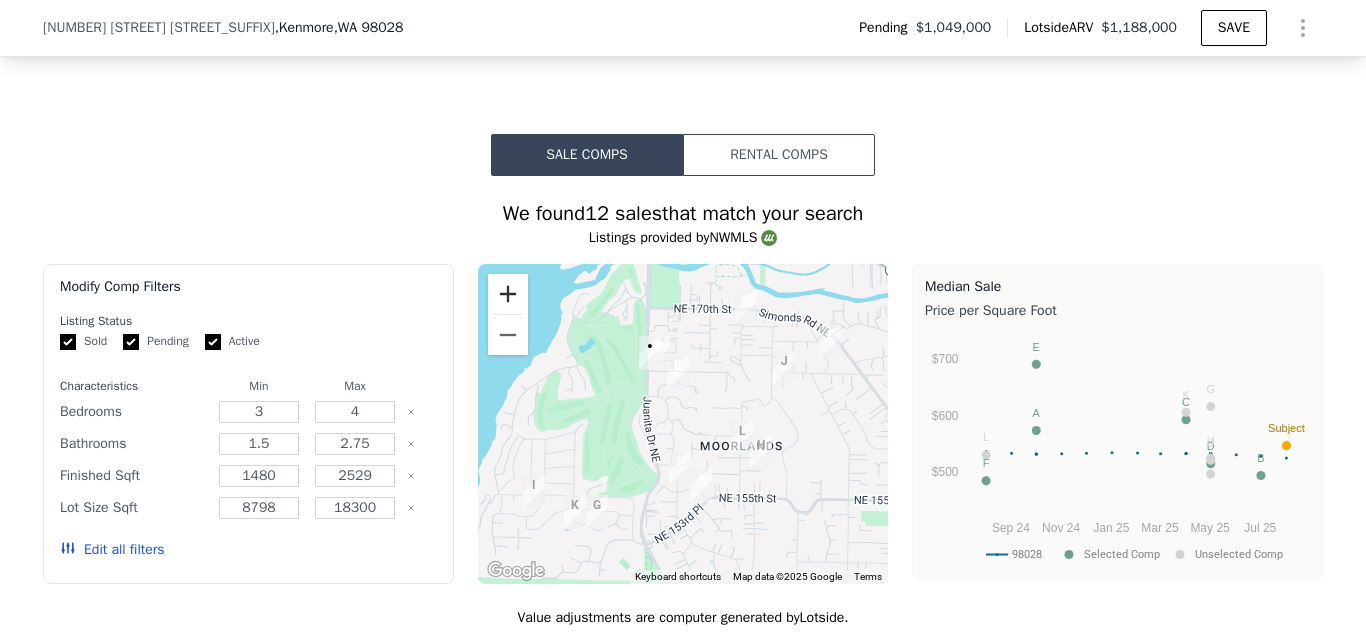 click at bounding box center [508, 294] 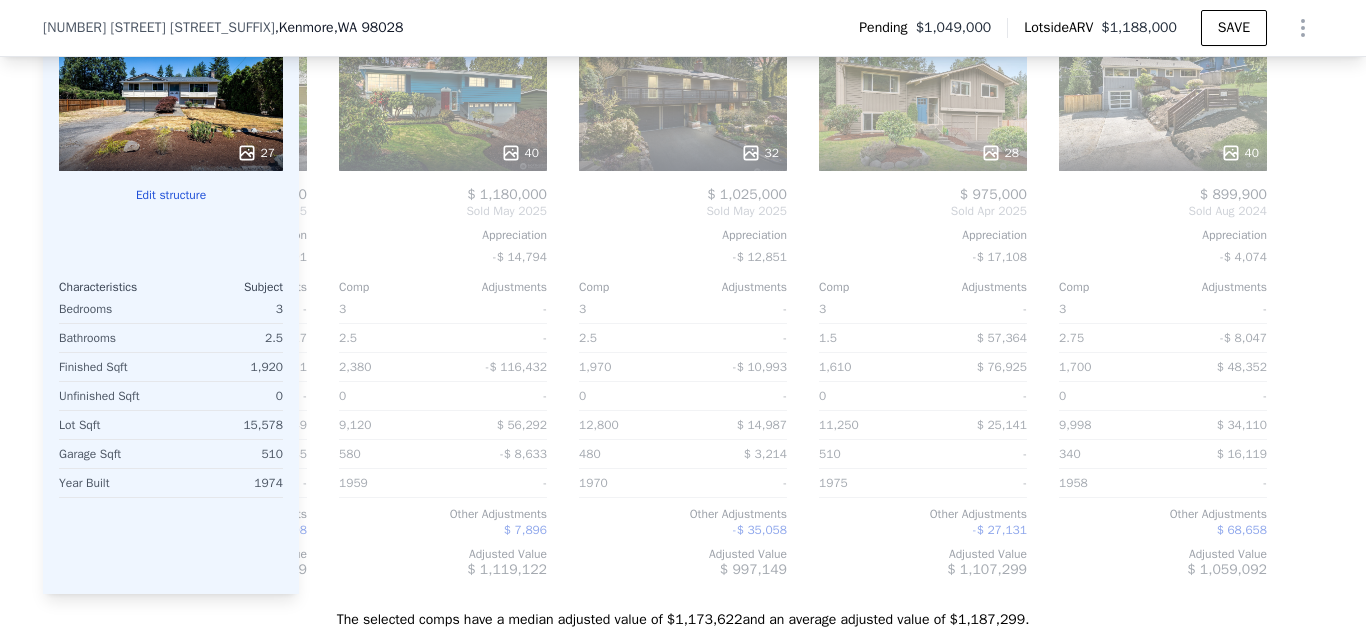 scroll, scrollTop: 2194, scrollLeft: 0, axis: vertical 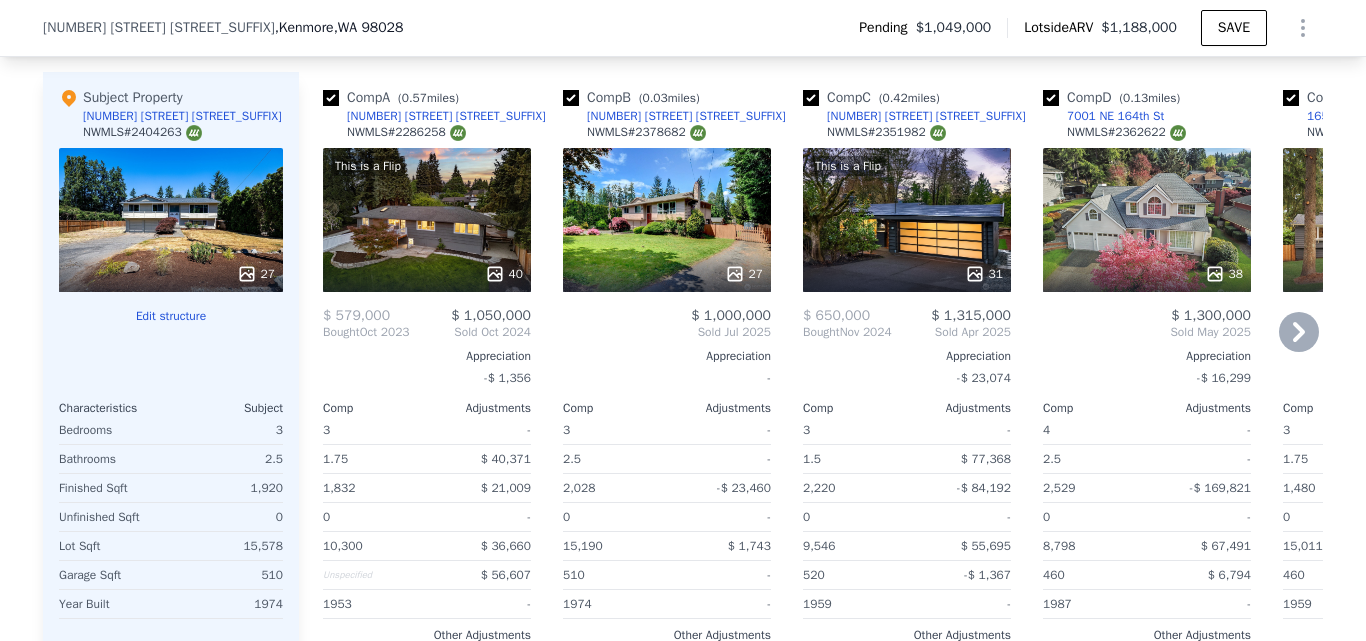click on "27" at bounding box center [667, 220] 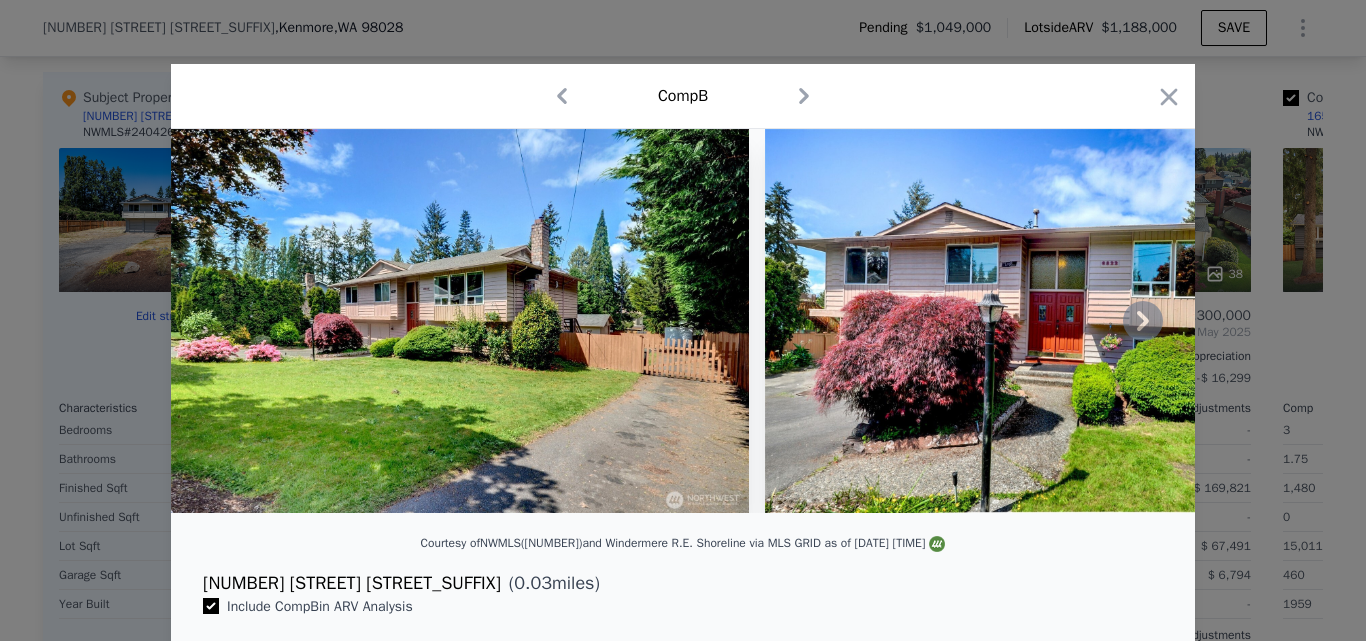 click 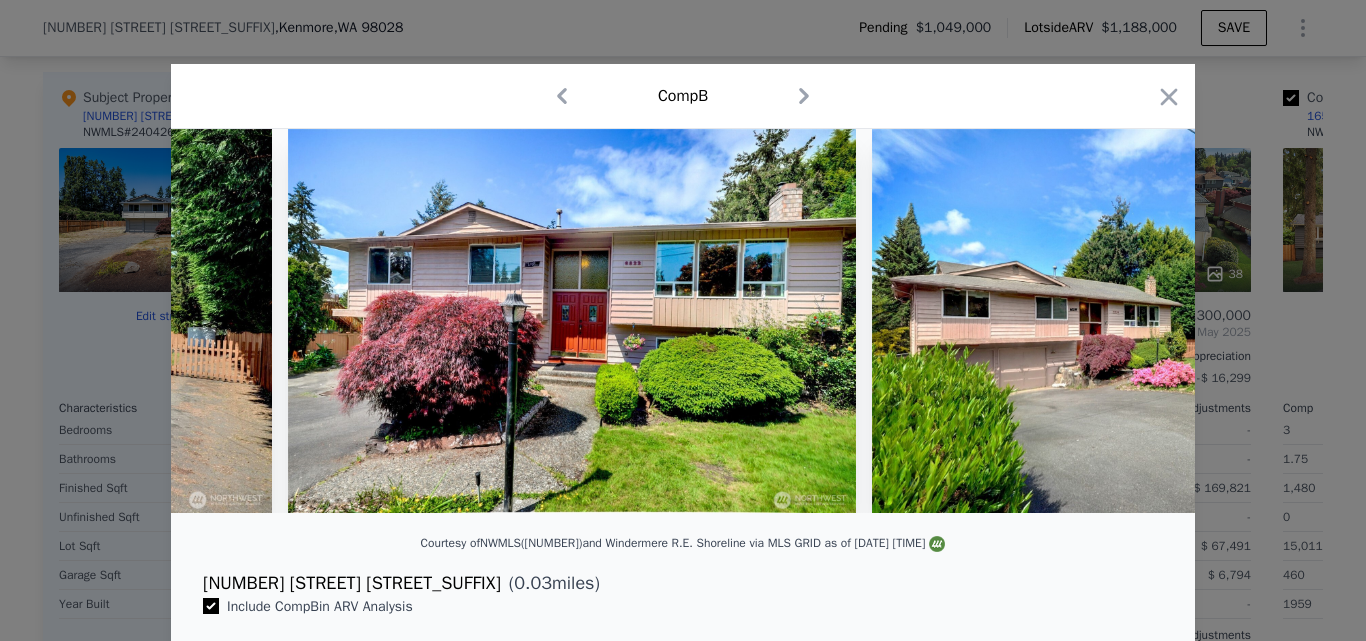 scroll, scrollTop: 0, scrollLeft: 480, axis: horizontal 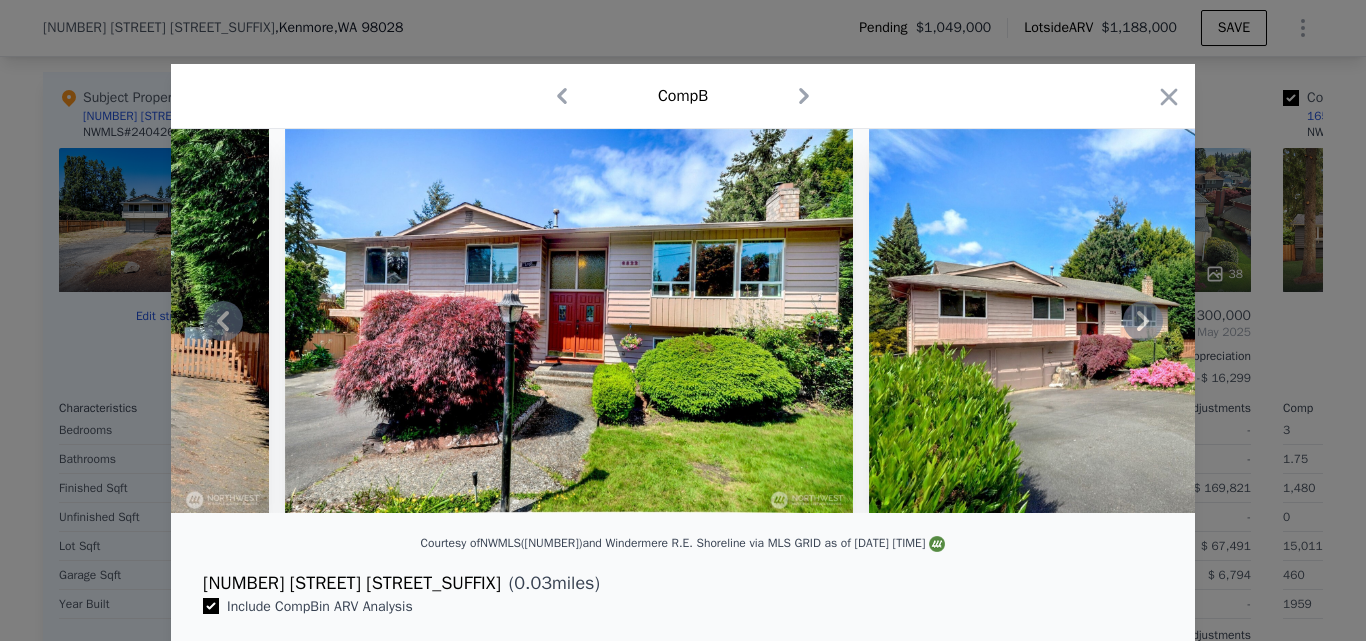 click 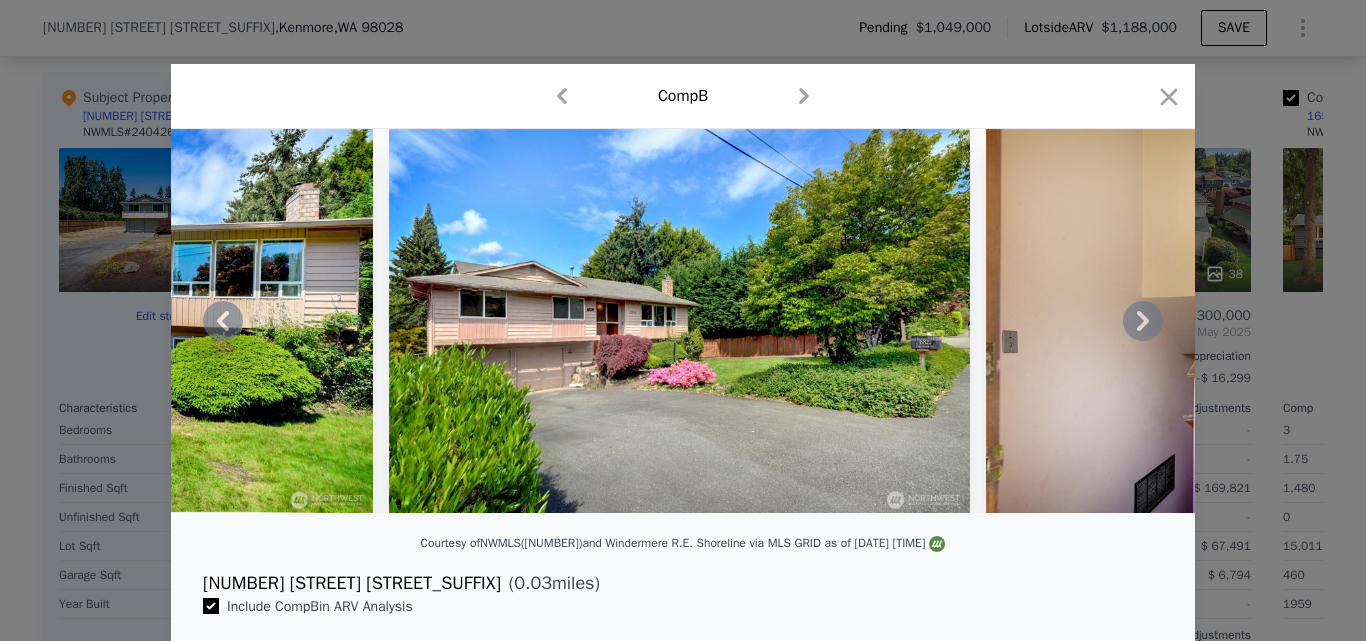 click 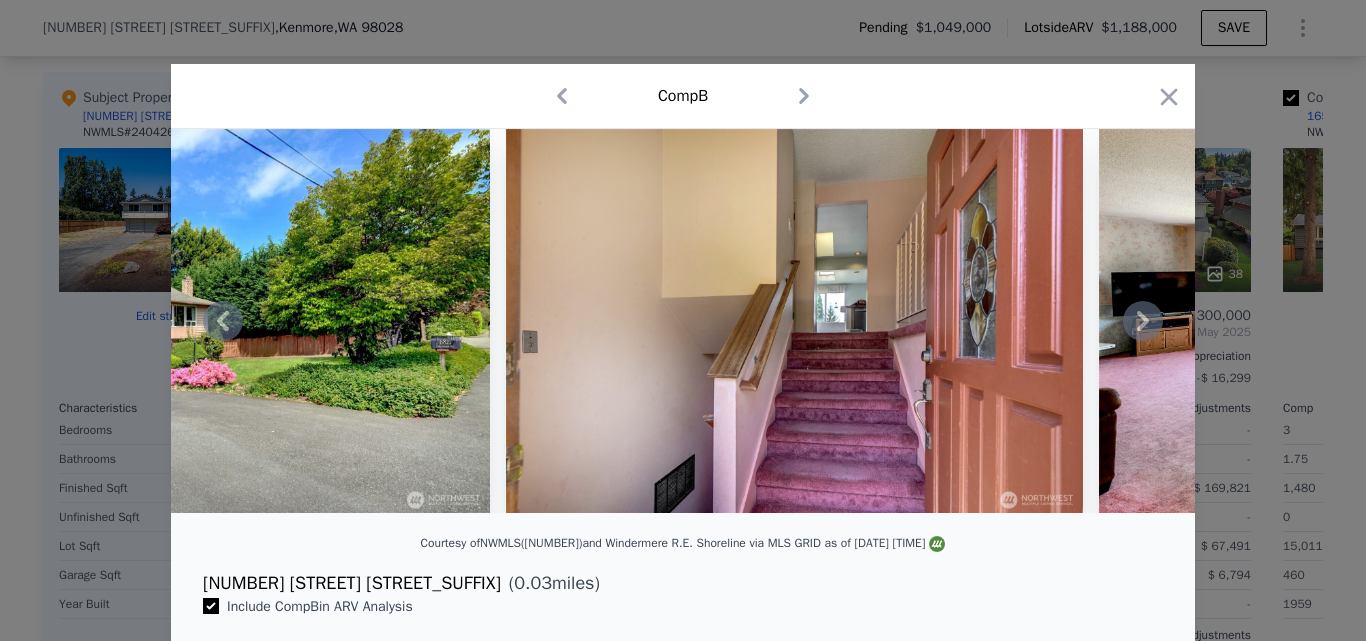 click 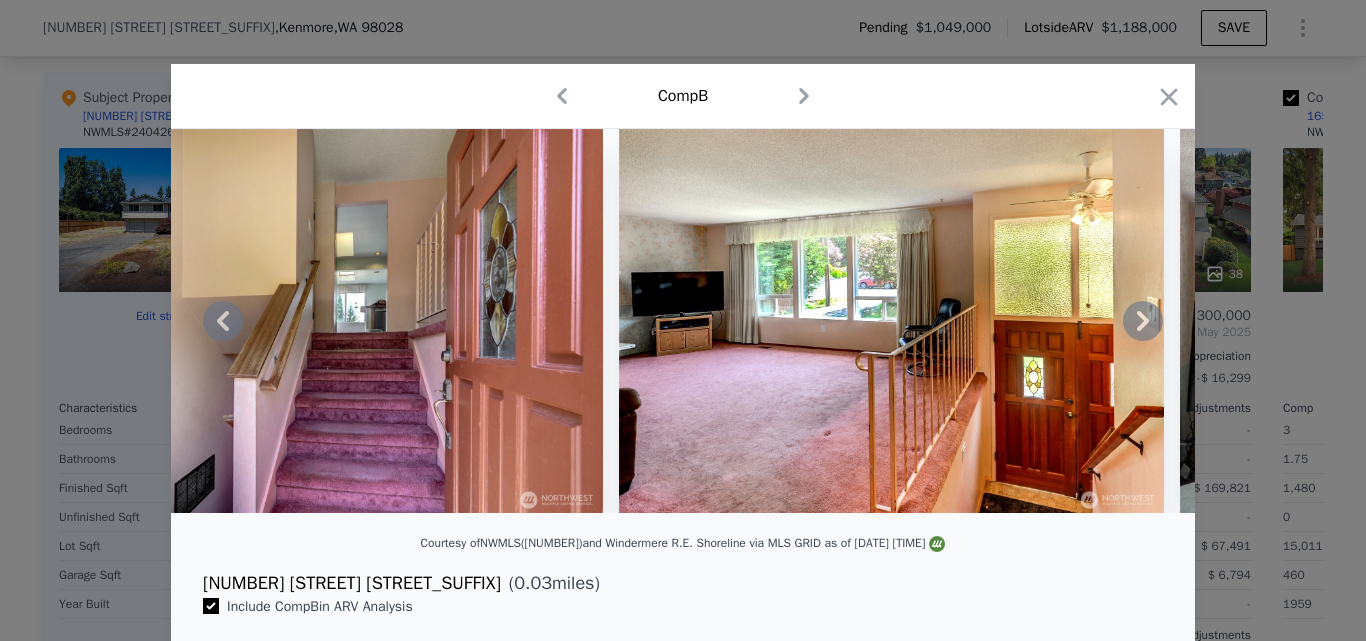 click 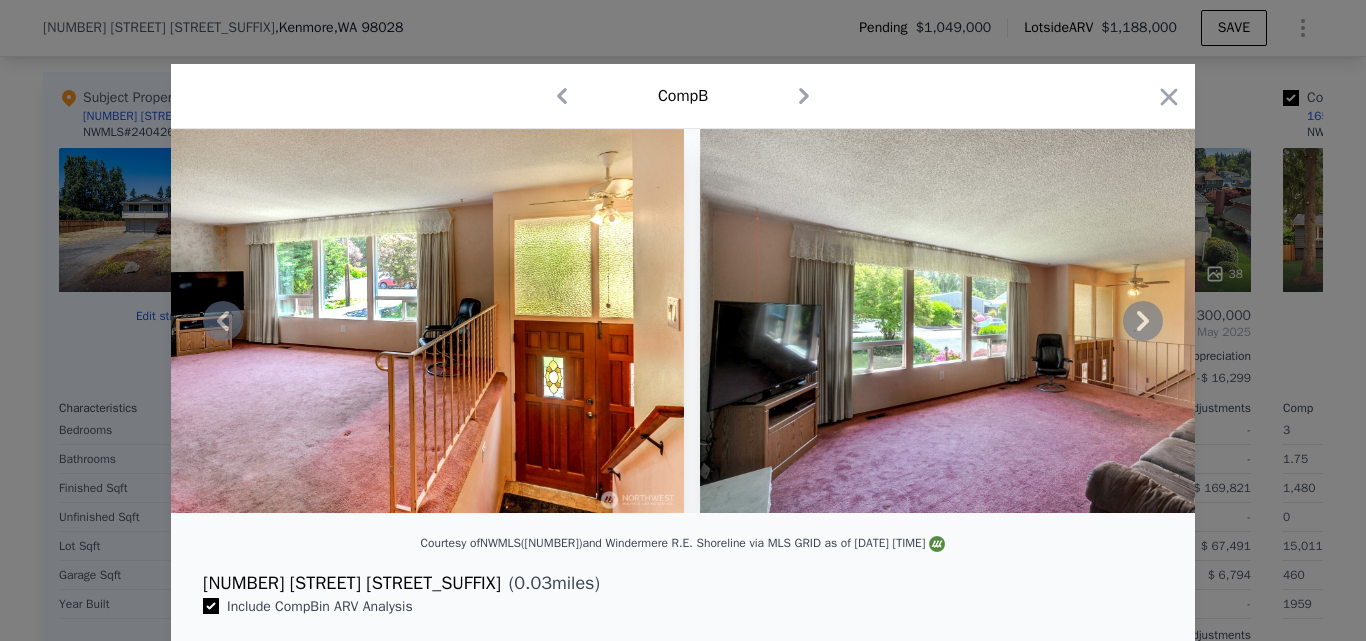 click 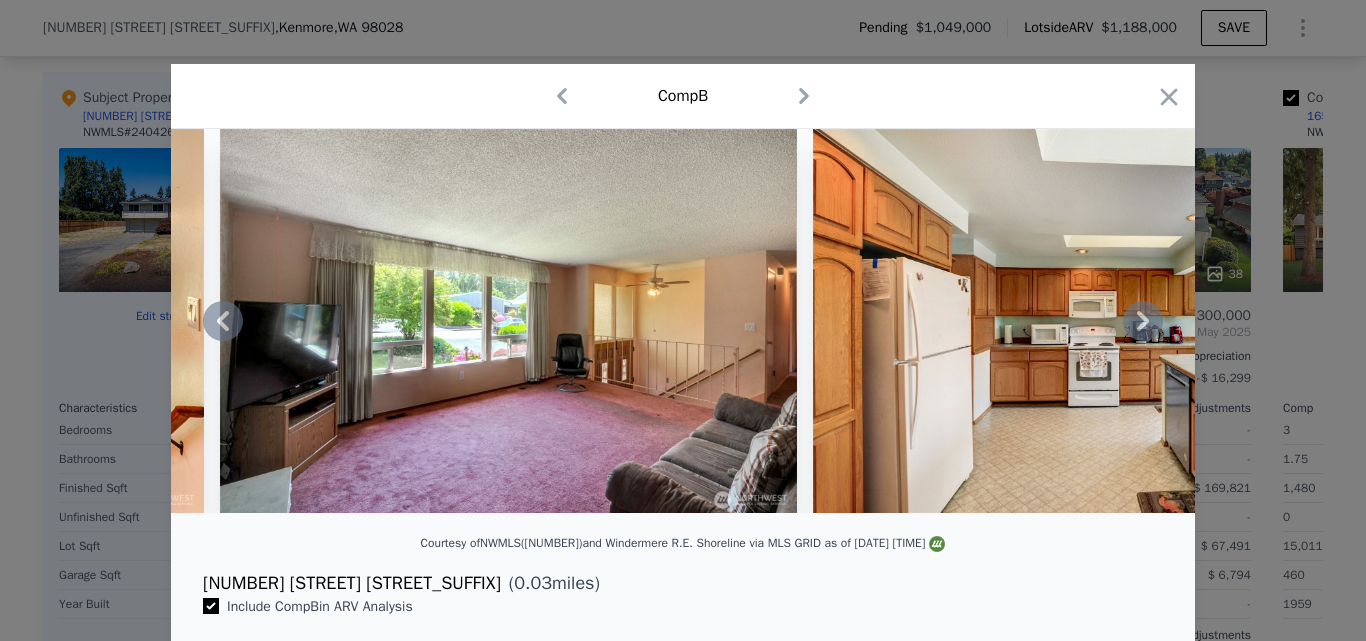 click 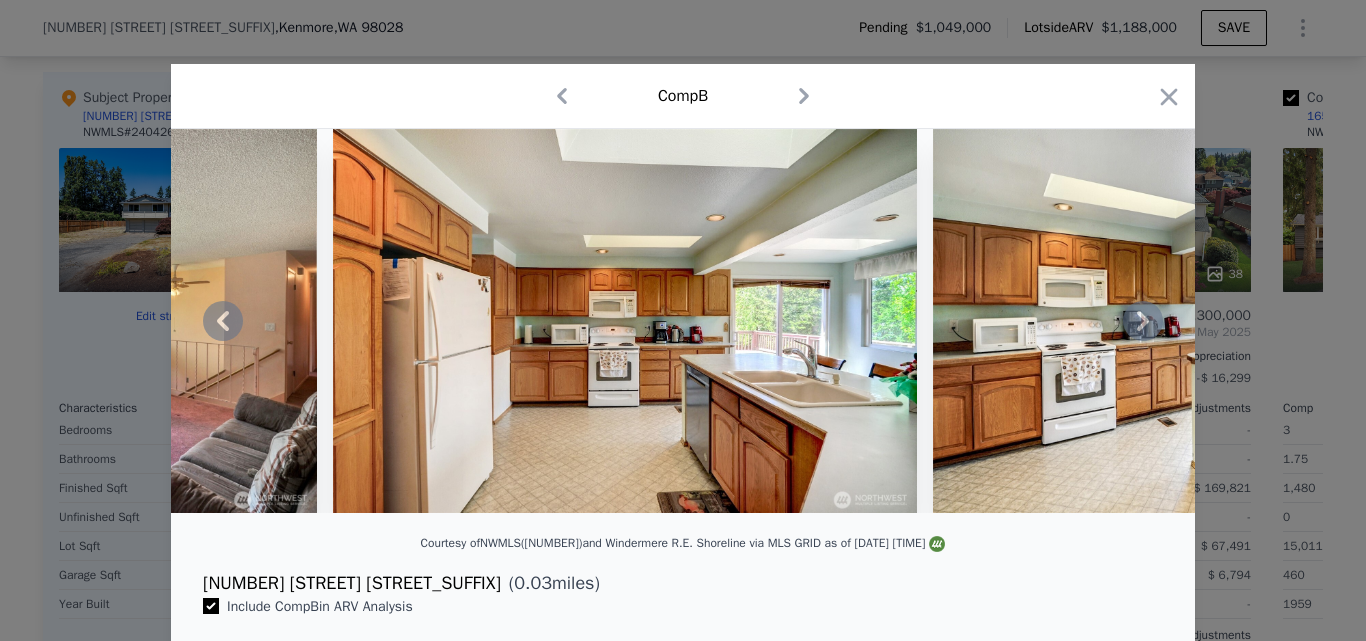 click 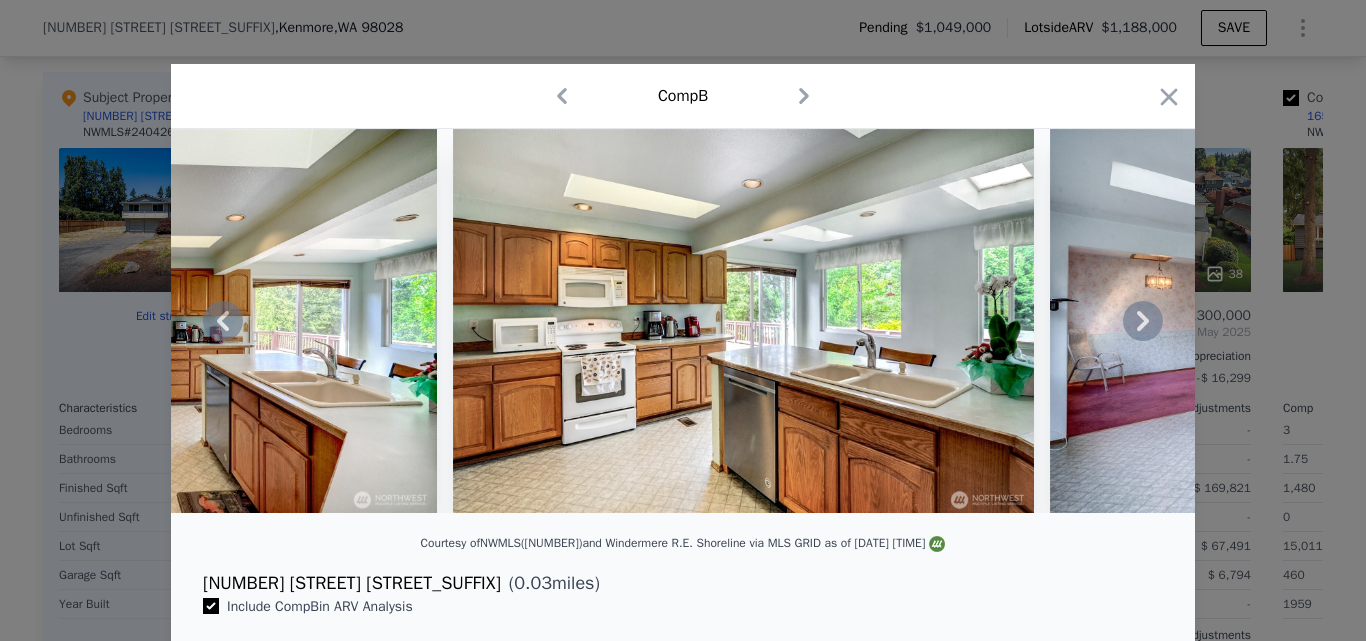 click 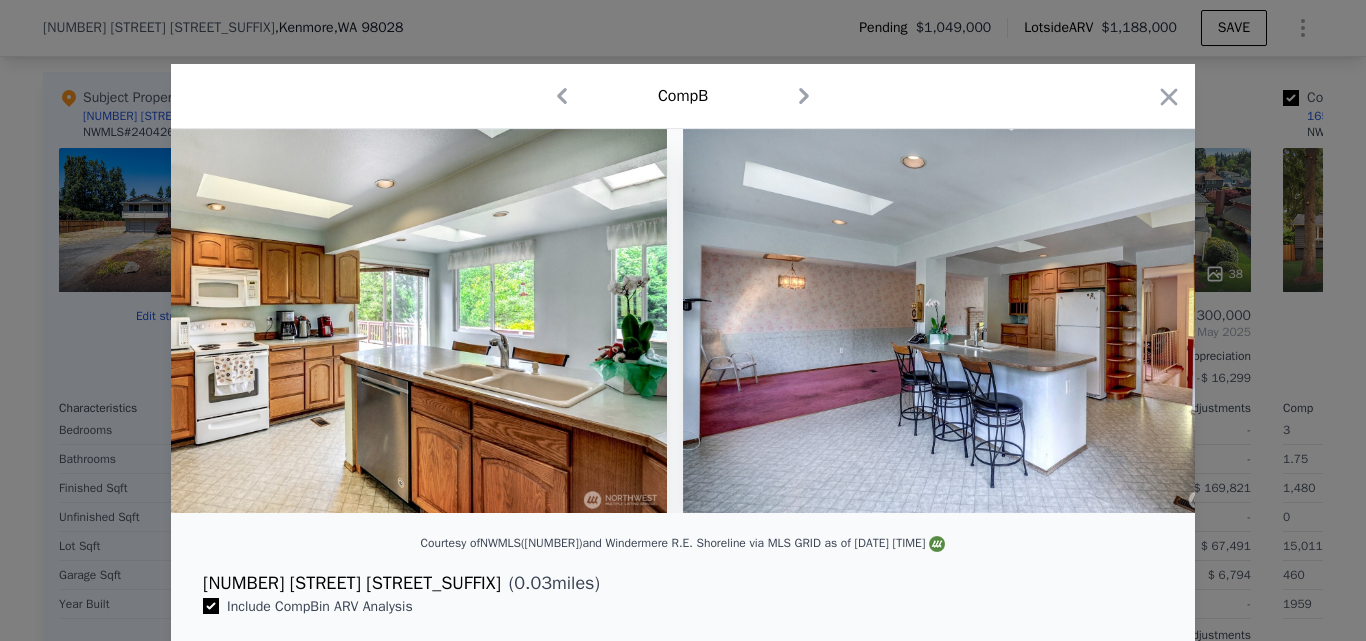 scroll, scrollTop: 0, scrollLeft: 4320, axis: horizontal 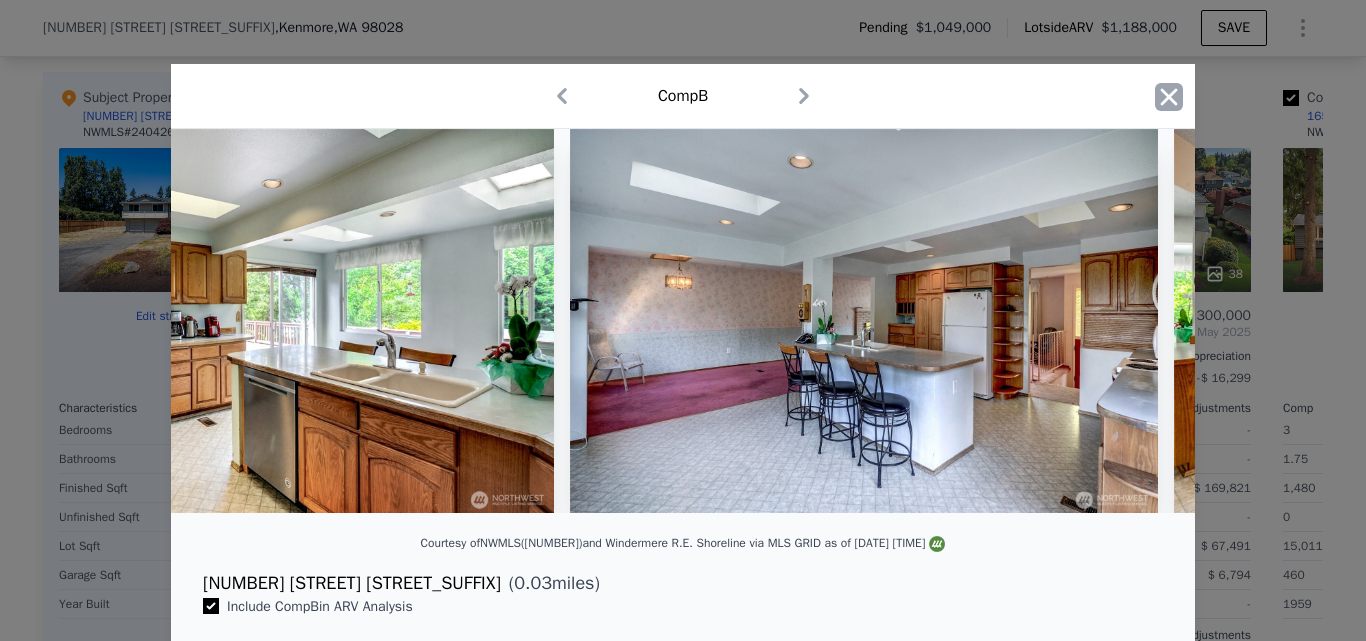 click 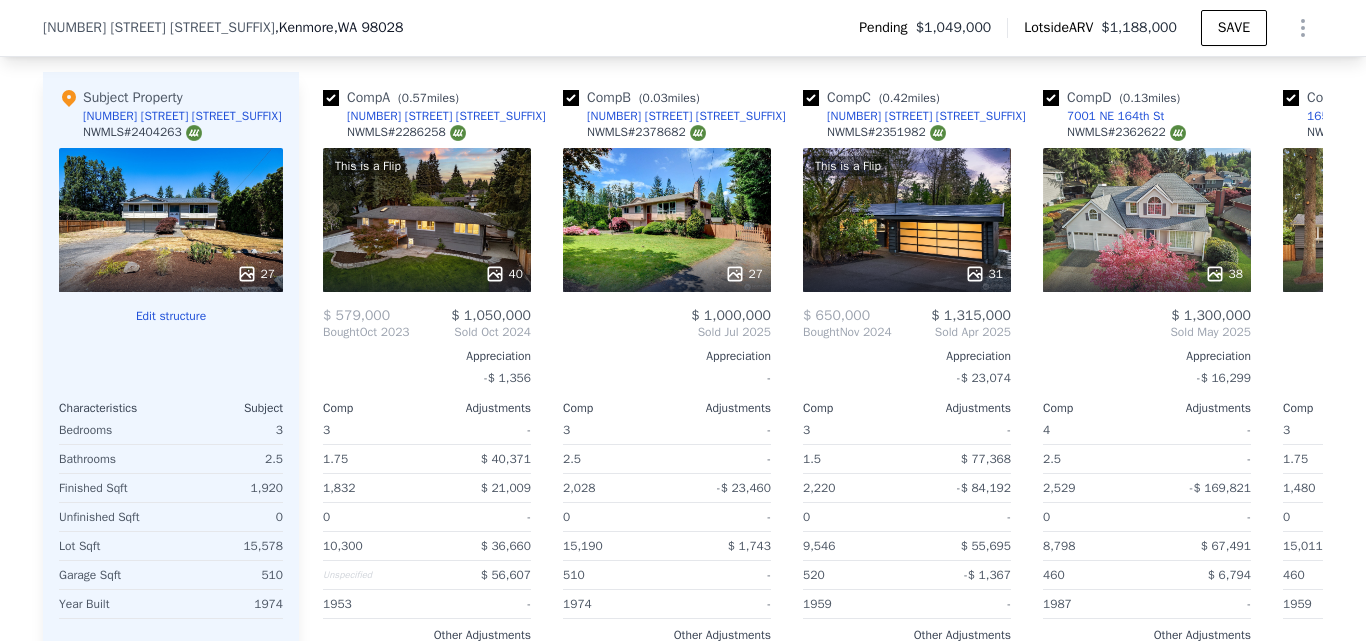 scroll, scrollTop: 2117, scrollLeft: 0, axis: vertical 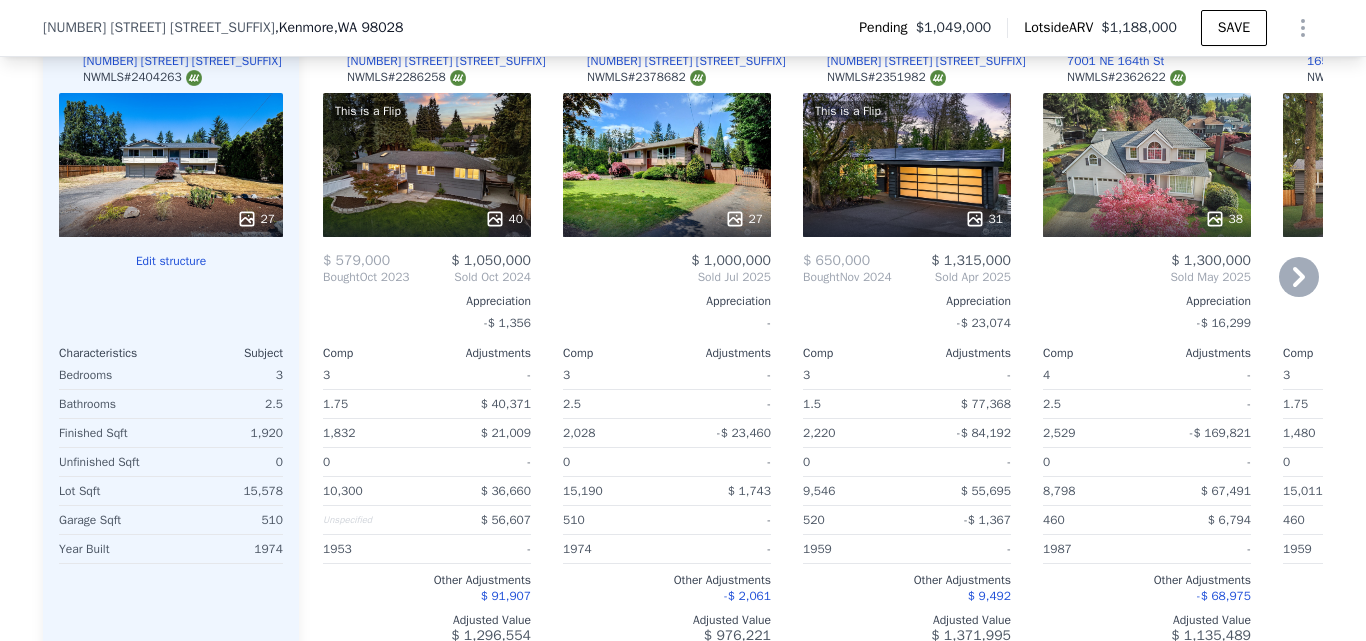click on "[NUMBER] [STREET]" at bounding box center [686, 61] 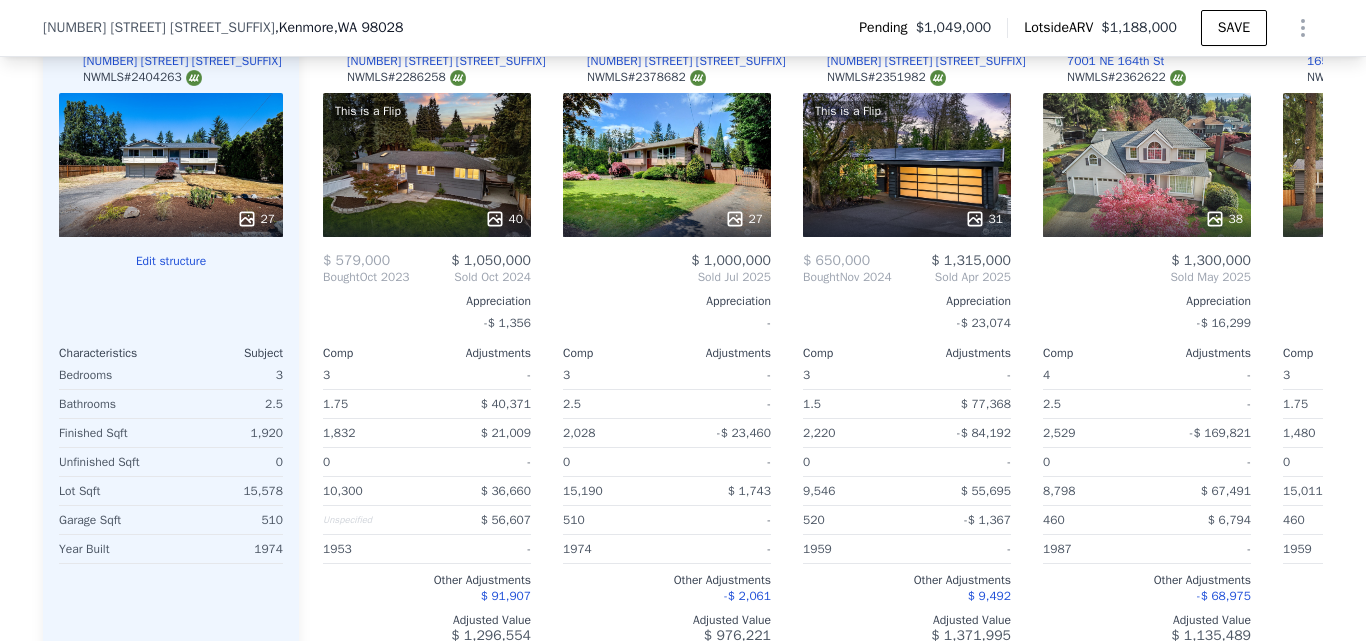 scroll, scrollTop: 2040, scrollLeft: 0, axis: vertical 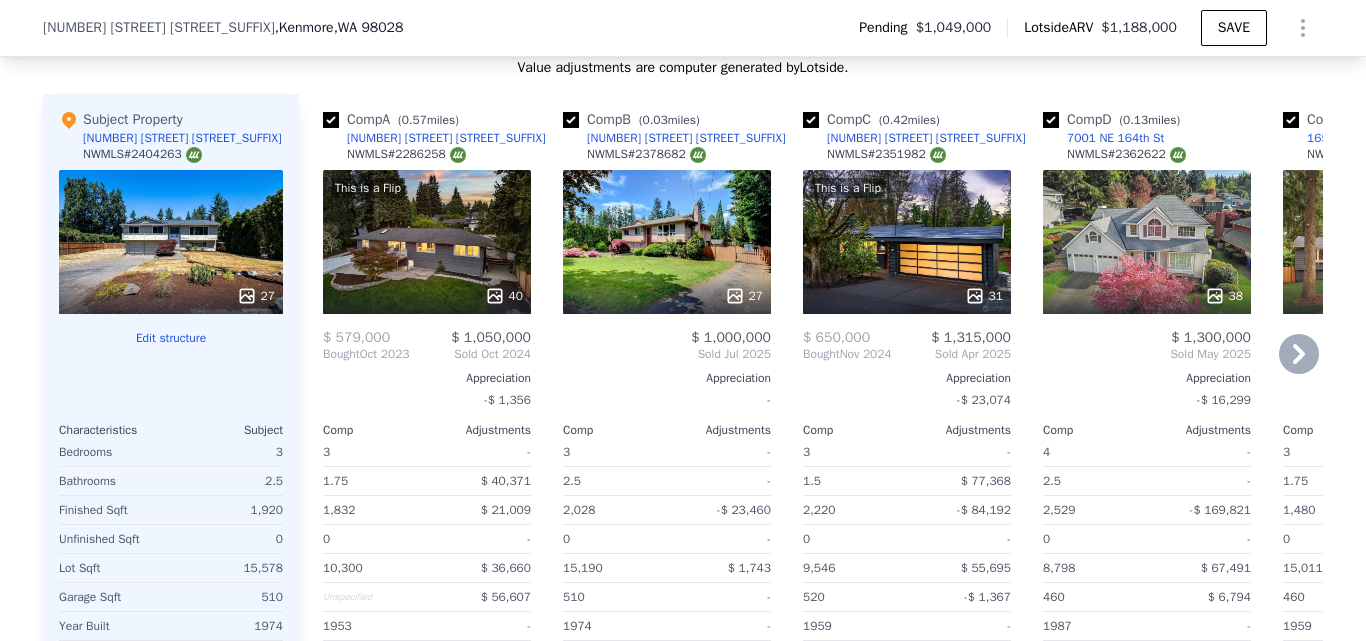 click on "[NUMBER] [STREET]" at bounding box center [926, 138] 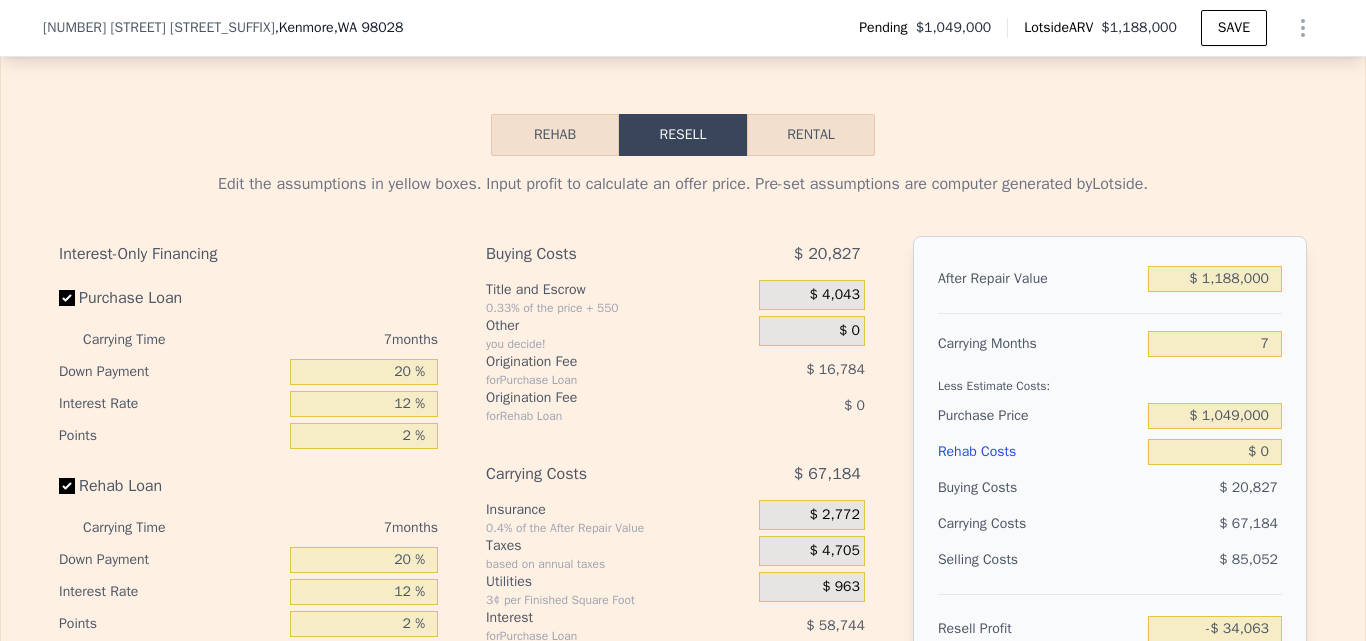 scroll, scrollTop: 2920, scrollLeft: 0, axis: vertical 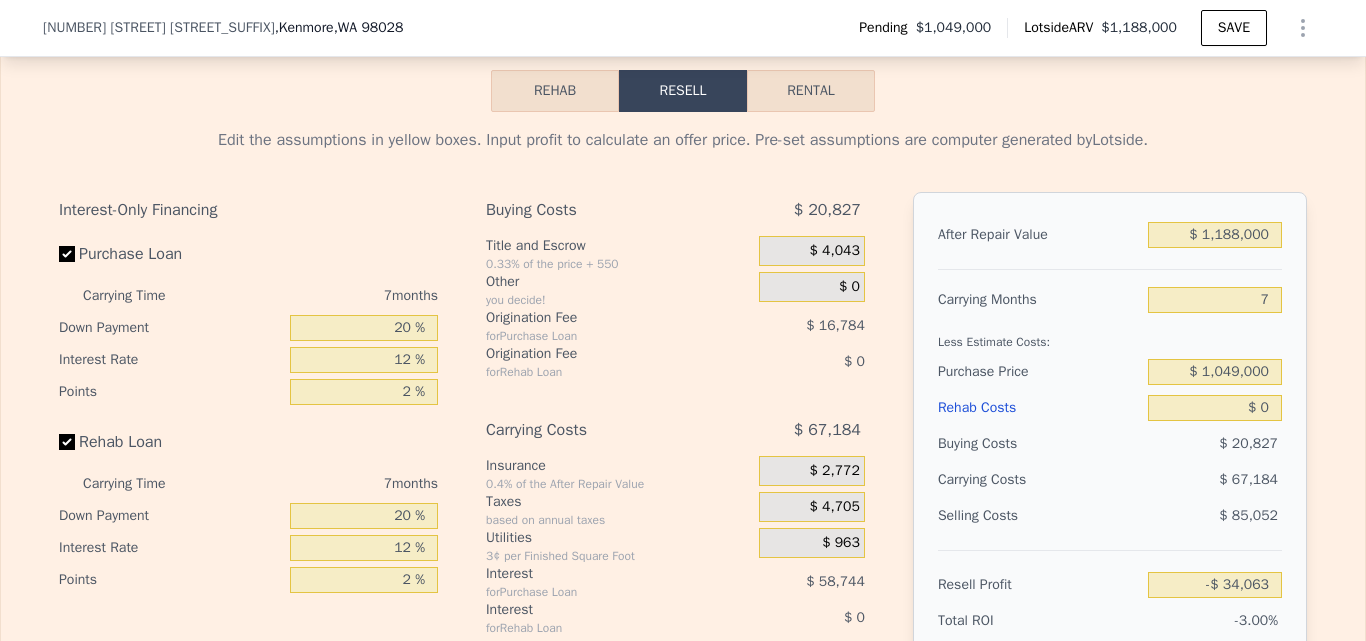 click on "Rehab" at bounding box center [555, 91] 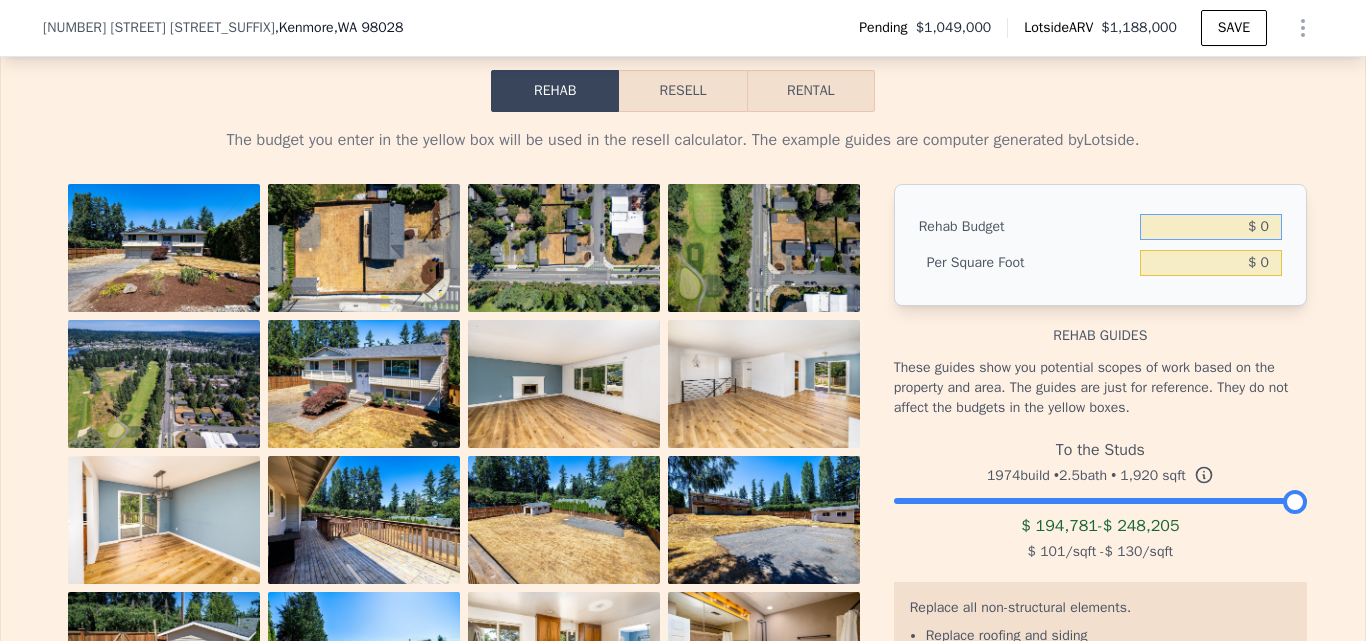 click on "$ 0" at bounding box center (1211, 227) 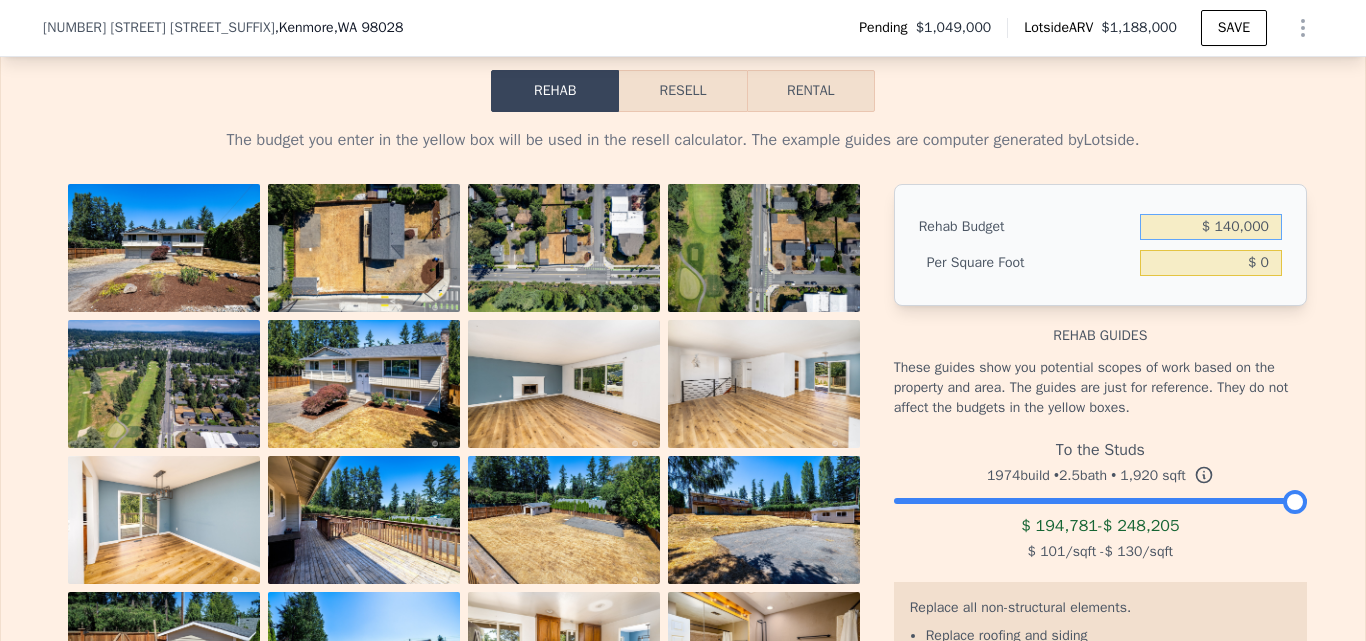 type on "$ 140,000" 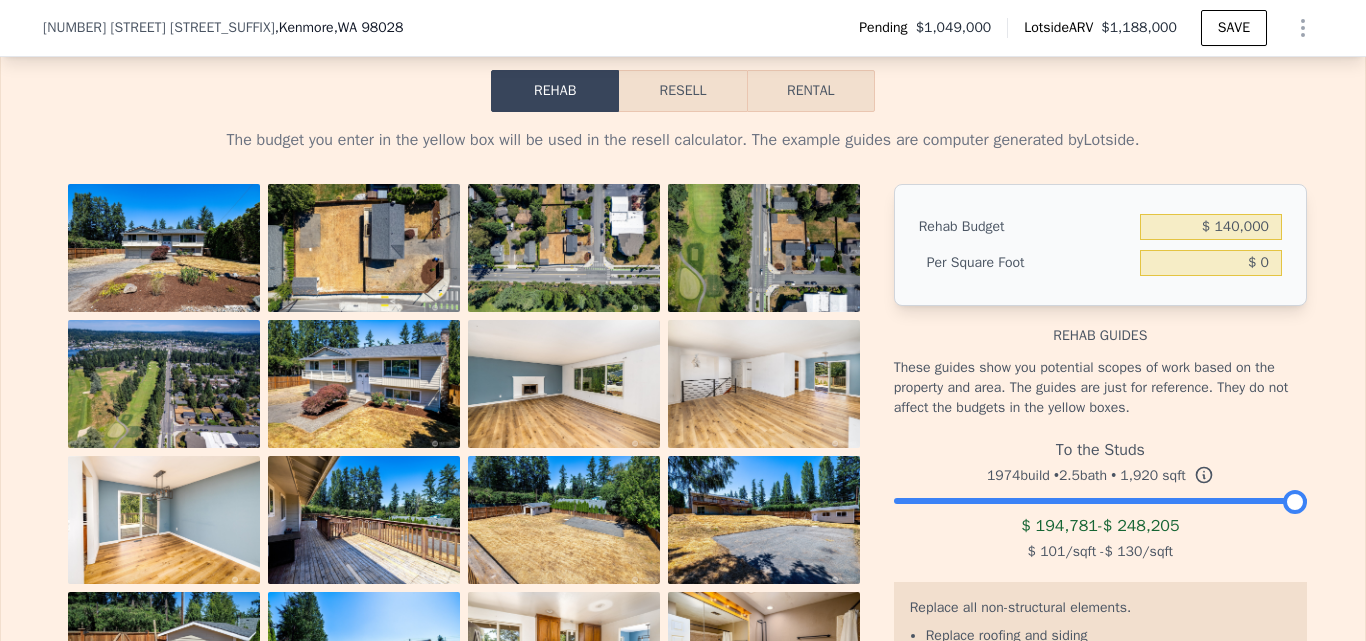 click on "The budget you enter in the yellow box will be used in the resell calculator. The example guides are computer generated by  Lotside . View All Photos Rehab Budget $ 140,000 Per Square Foot $ 0 Rehab guides These guides show you potential scopes of work based on the property and area. The guides are just for reference. They do not affect the budgets in the yellow boxes. To the Studs 1974  build •  2.5  bath •   1,920   sqft $ 194,781  -  $ 248,205 $ 101 /sqft -  $ 130 /sqft Replace all non-structural elements. Replace roofing and siding Paint interior and exterior Replace drywall and insulate Electrical and plumbing rough in Replace electrical and plumbing fixtures Replace doors and trim Replace windows, window fixtures and window trim Replace floors Replace cabinetry and countertops Replace appliances Heavy landscaping These guides are computer generated. They should not substitute for getting bids from a contractor." at bounding box center (683, 511) 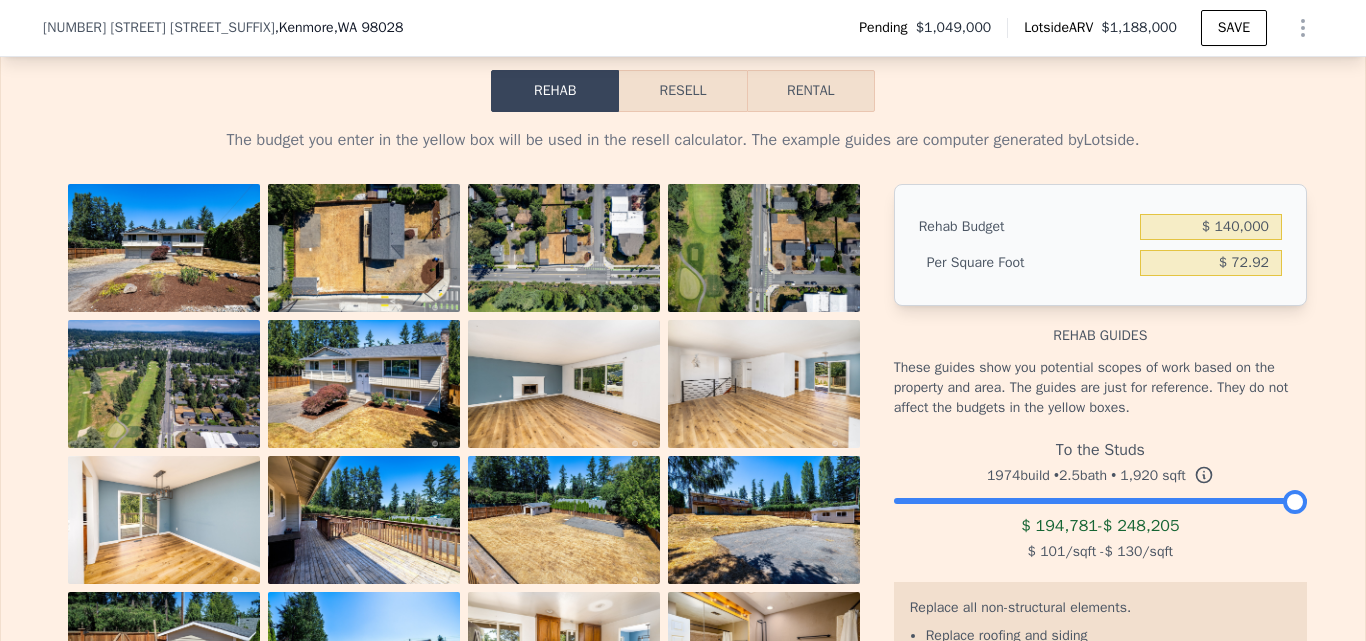 type on "$ 72.92" 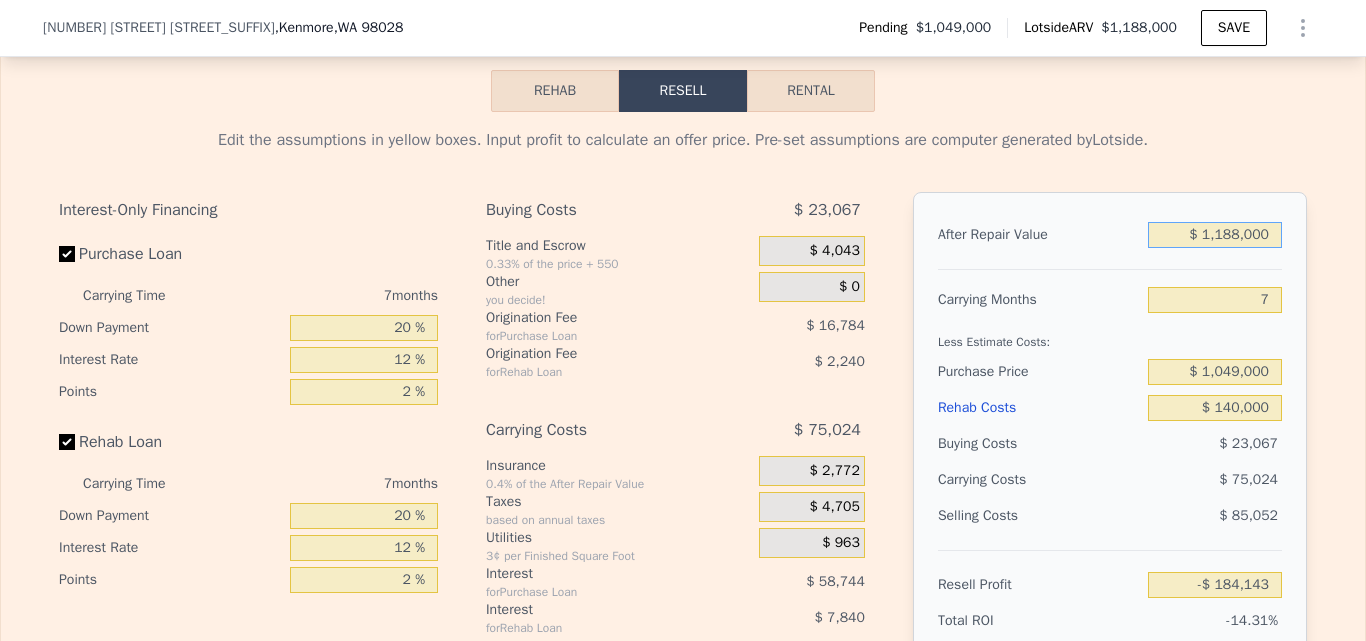 click on "$ 1,188,000" at bounding box center (1215, 235) 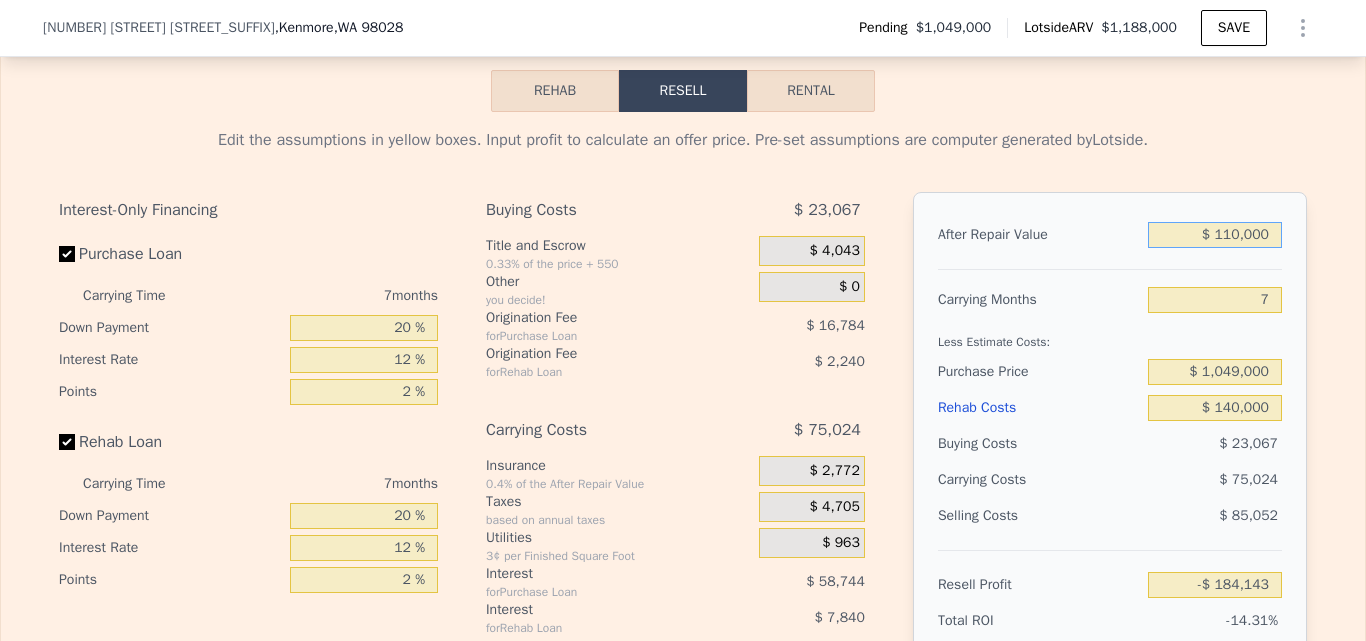 type on "$ 1,100,000" 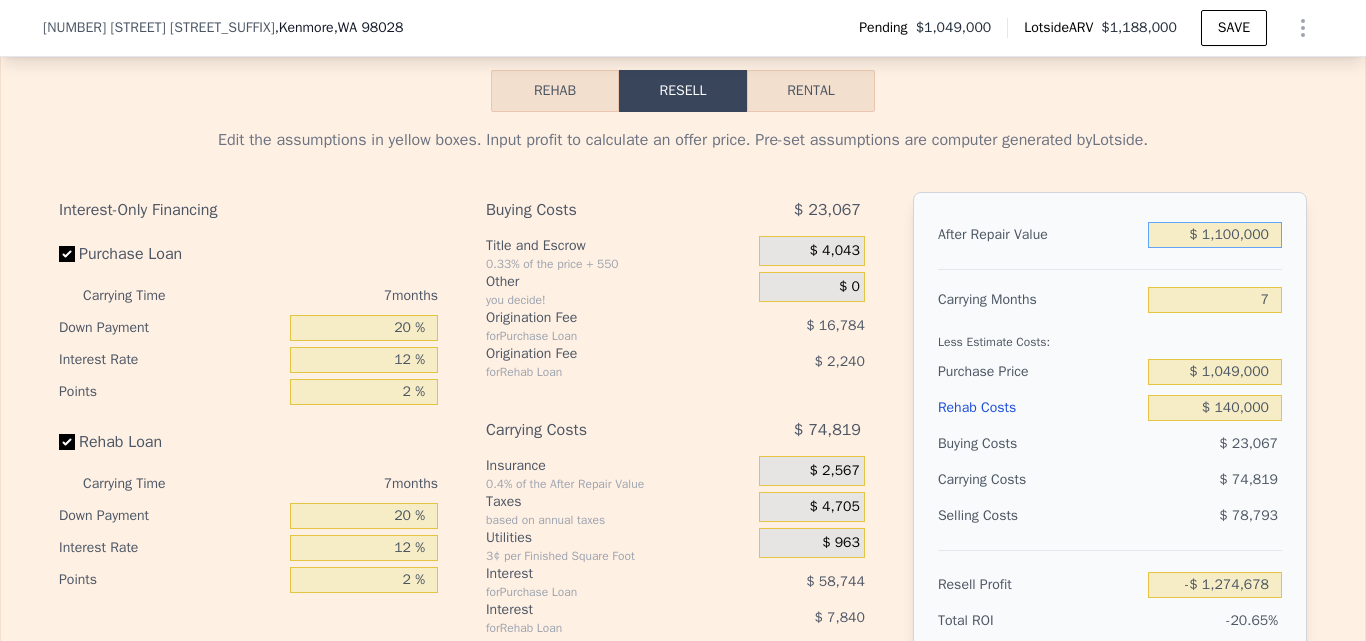 type on "-$ 265,679" 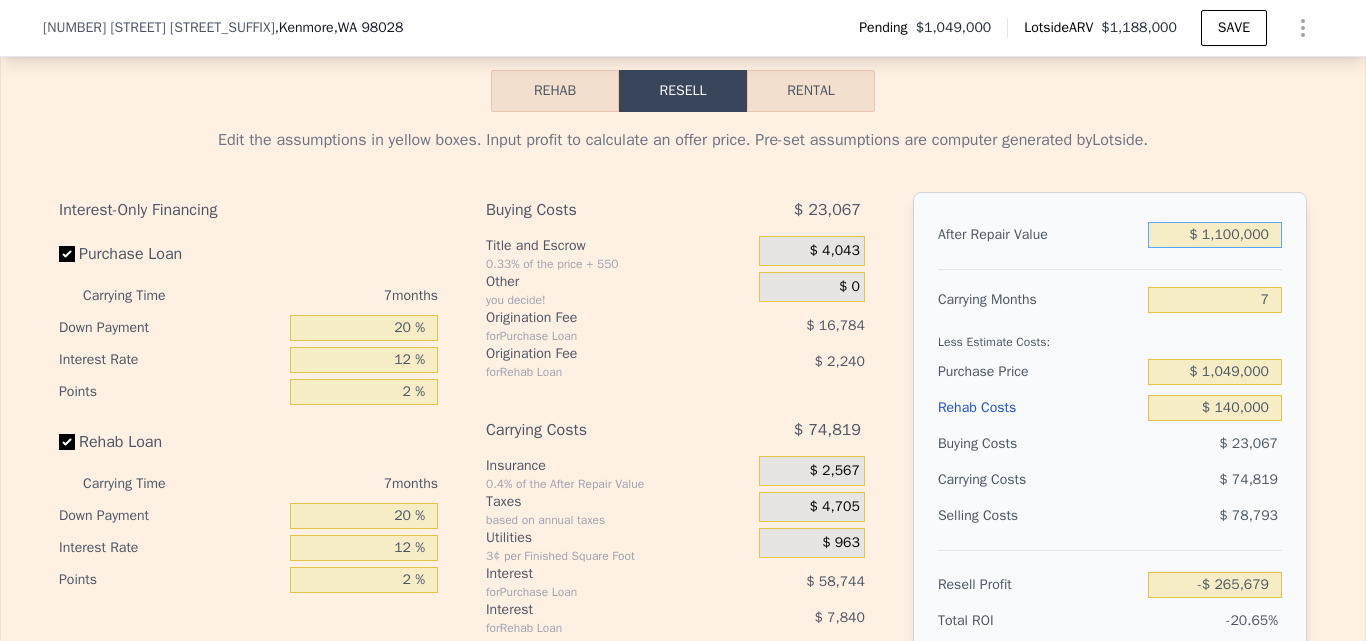 type on "$ 1,100,000" 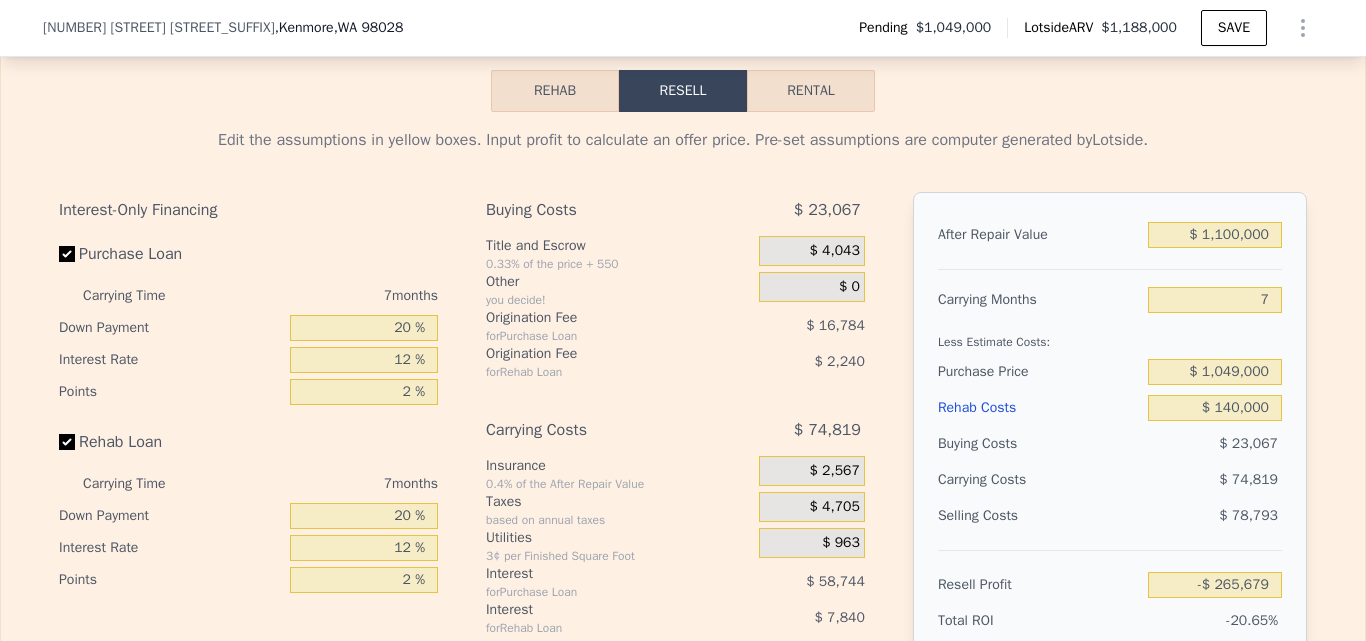 click on "Edit the assumptions in yellow boxes. Input profit to calculate an offer price. Pre-set assumptions are computer generated by  Lotside . Interest-Only Financing Purchase Loan Carrying Time 7  months Down Payment 20 % Interest Rate 12 % Points 2 % Rehab Loan Carrying Time 7  months Down Payment 20 % Interest Rate 12 % Points 2 % Buying Costs $ 23,067 Title and Escrow 0.33% of the price + 550 $ 4,043 Other you decide! $ 0 Origination Fee for  Purchase Loan $ 16,784 Origination Fee for  Rehab Loan $ 2,240 Carrying Costs $ 74,819 Insurance 0.4% of the After Repair Value $ 2,567 Taxes based on annual taxes $ 4,705 Utilities 3¢ per Finished Square Foot $ 963 Interest for  Purchase Loan $ 58,744 Interest for  Rehab Loan $ 7,840 Selling Costs $ 78,793 Excise Tax 1.78% of the After Repair Value $ 19,580 Listing Commission 2.5% of the After Repair Value $ 27,500 Selling Commission 2.5% of the After Repair Value $ 27,500 Title and Escrow 0.33% of the After Repair Value $ 4,213 After Repair Value $ 1,100,000 7 $ 140,000" at bounding box center (683, 484) 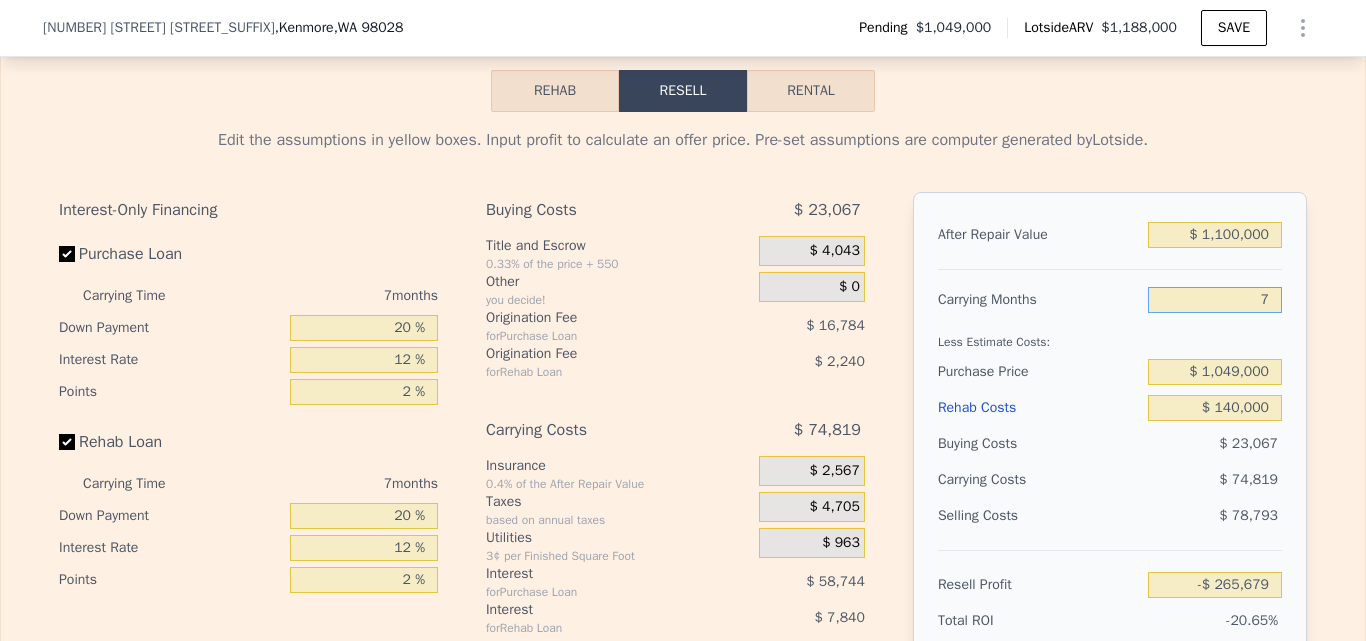 click on "7" at bounding box center [1215, 300] 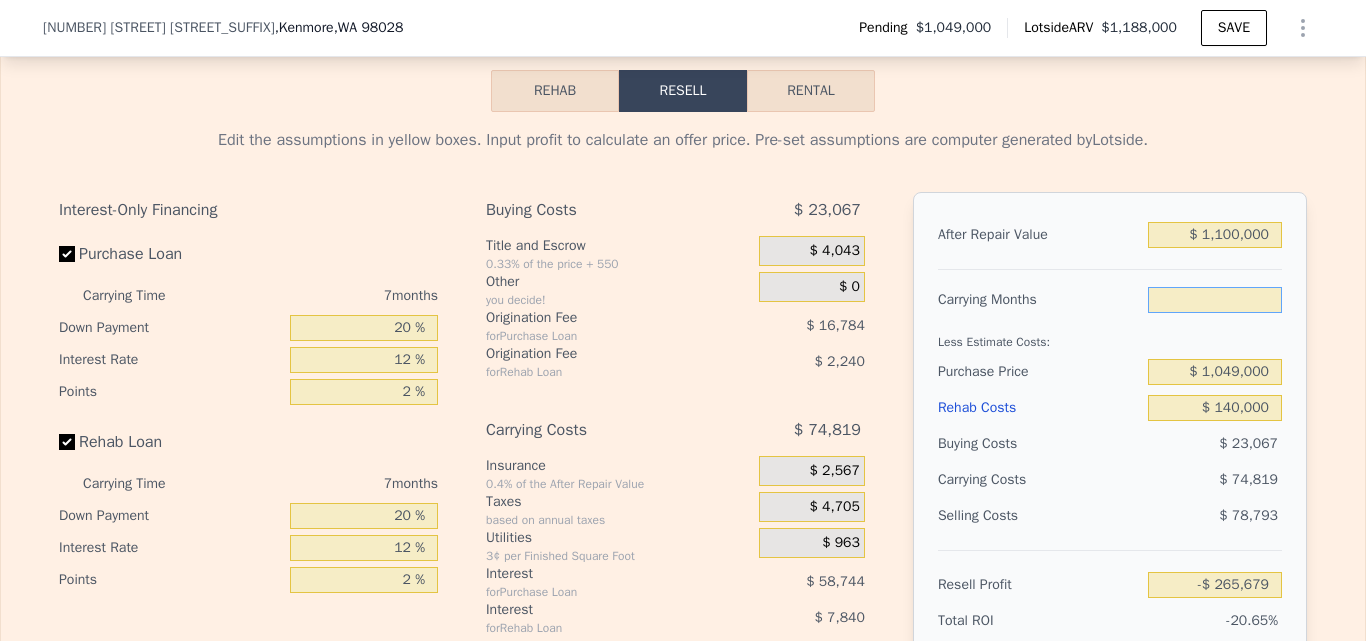 type on "6" 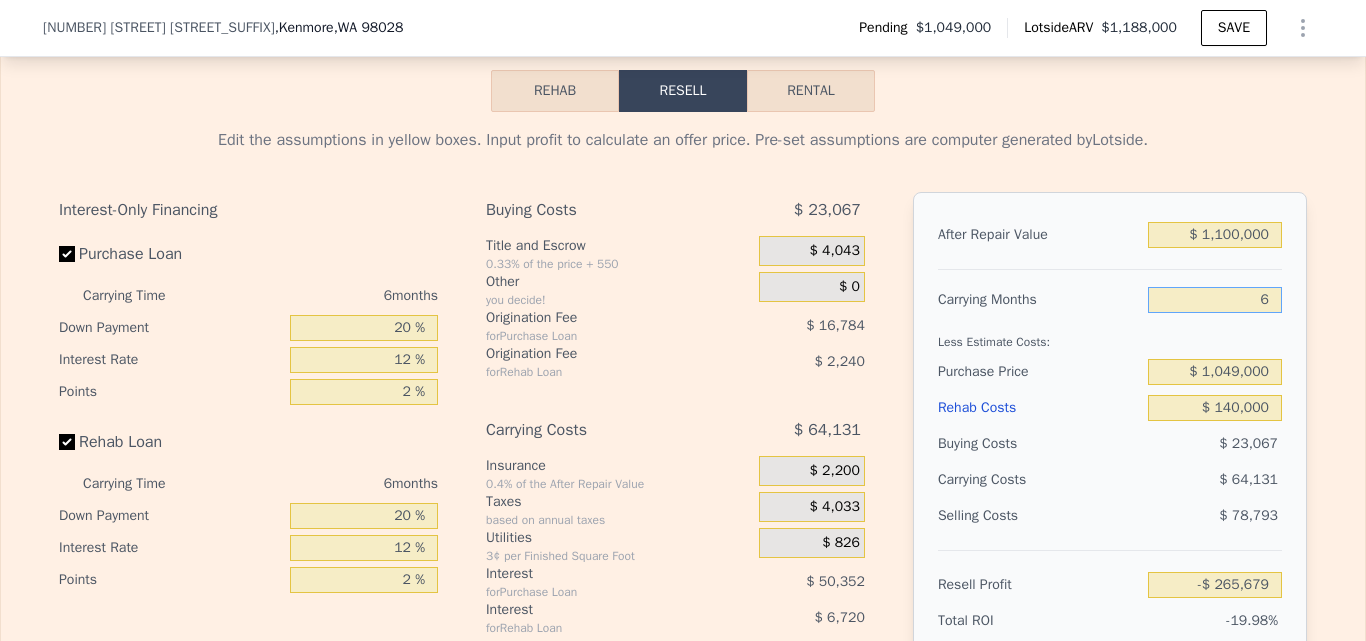 type on "-$ 254,991" 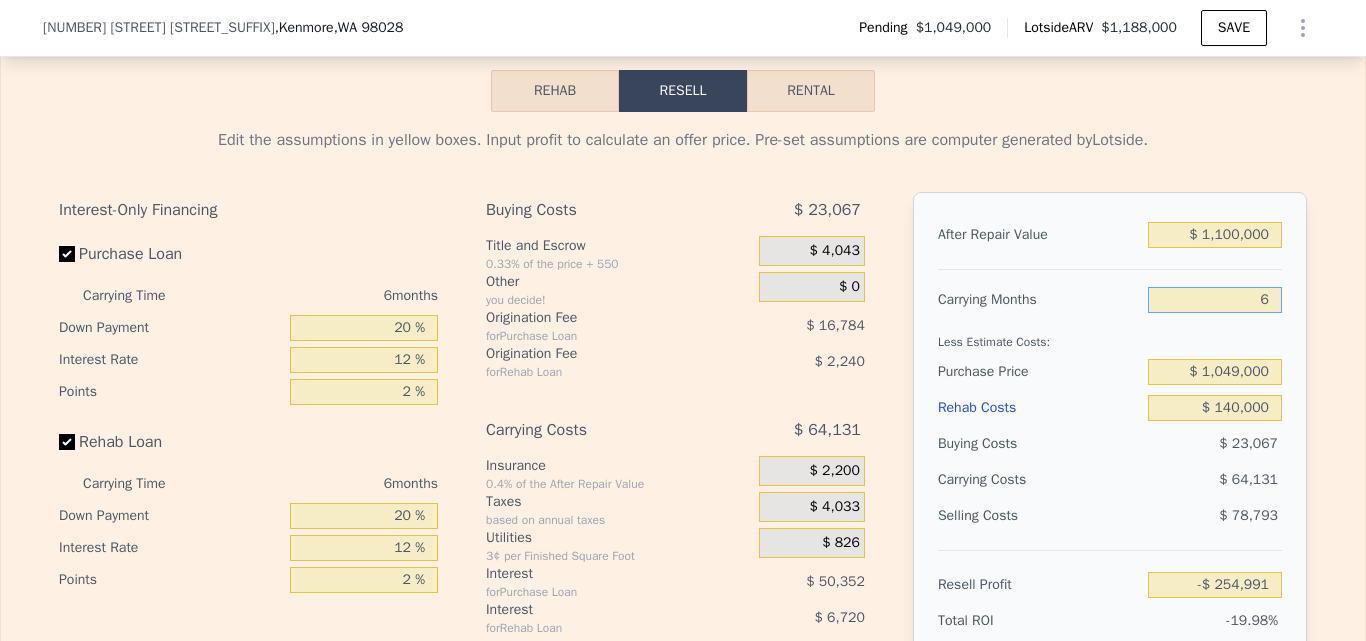 type on "6" 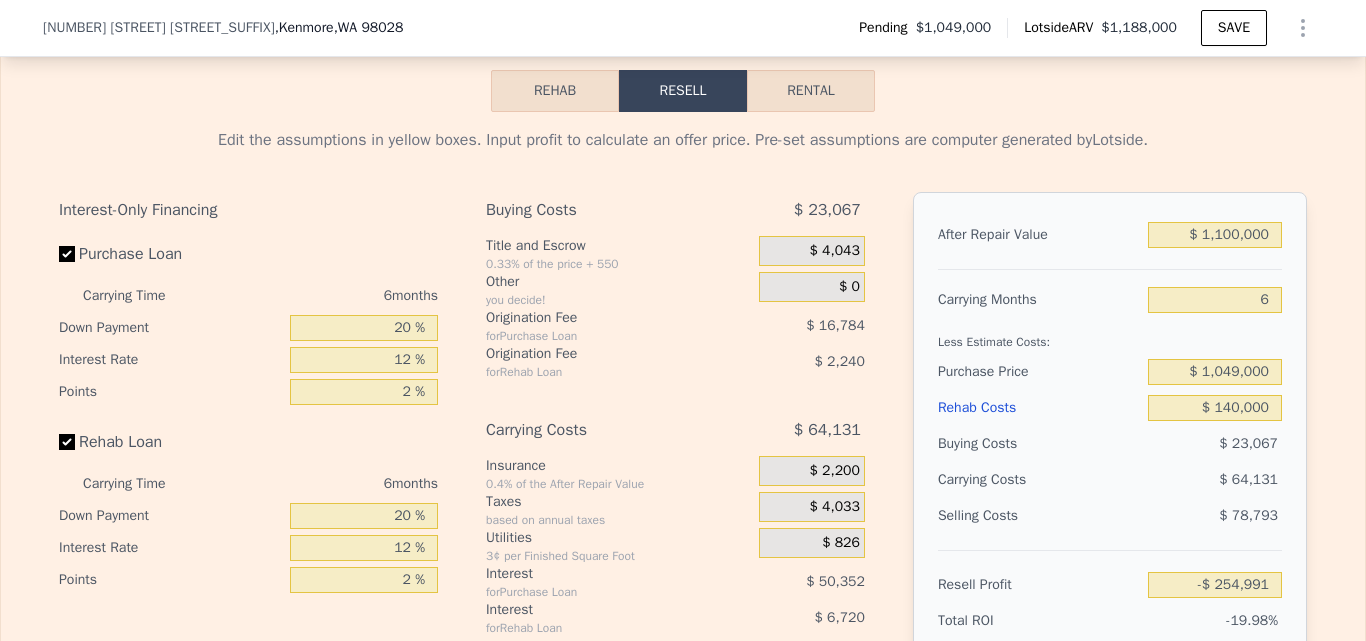 click on "After Repair Value $ 1,100,000 Carrying Months 6 Less Estimate Costs: Purchase Price $ 1,049,000 Rehab Costs $ 140,000 Buying Costs $ 23,067 Carrying Costs $ 64,131 Selling Costs $ 78,793 Resell Profit -$ 254,991 Total ROI -19.98% Cash In $ 324,998 Cash ROI ROIs are not annualized -78.46%" at bounding box center [1110, 470] 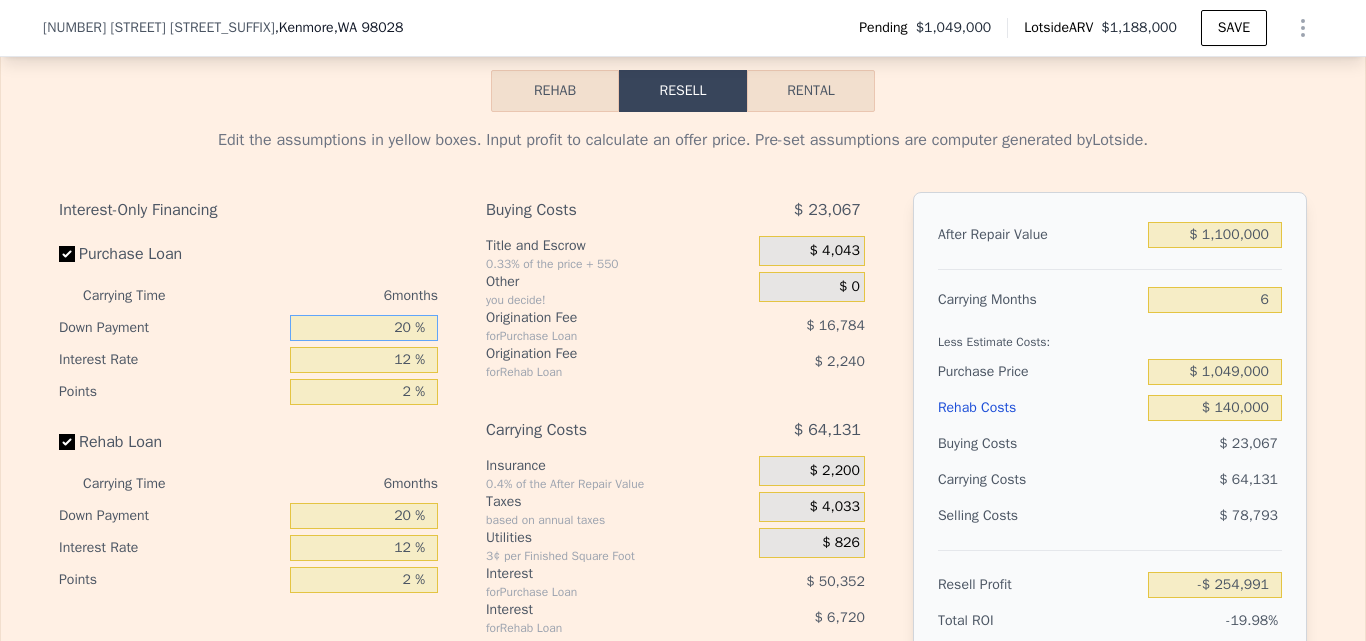 click on "20 %" at bounding box center [364, 328] 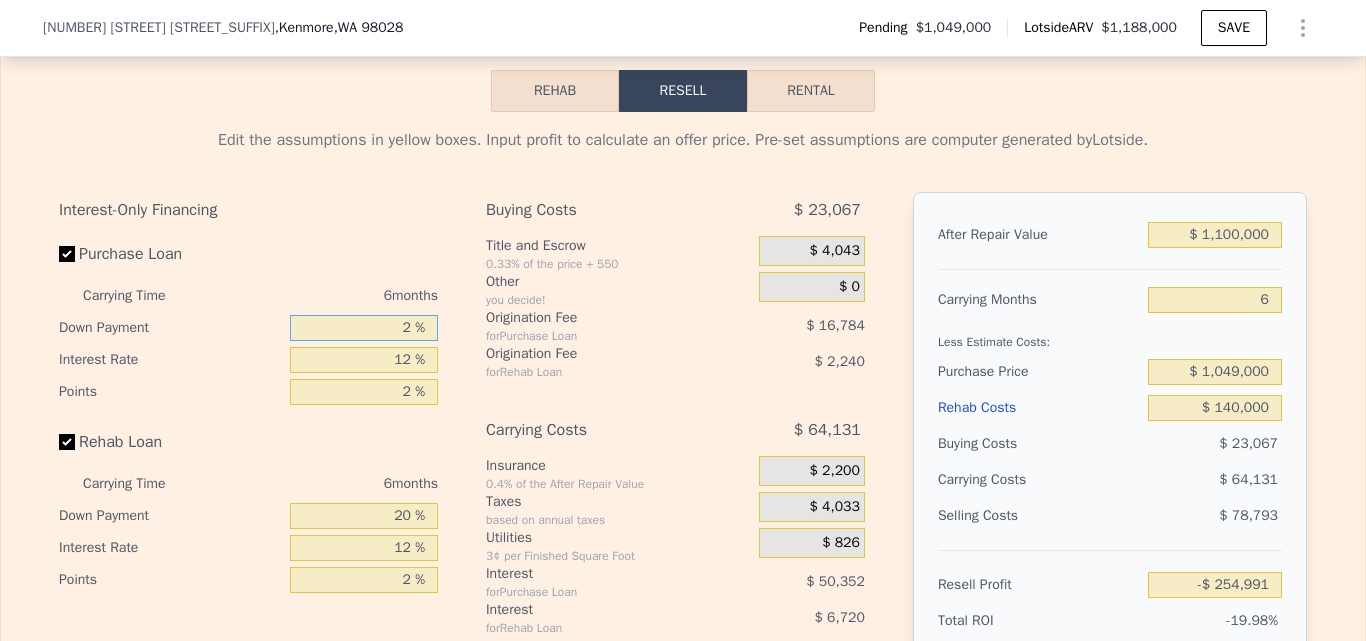 type 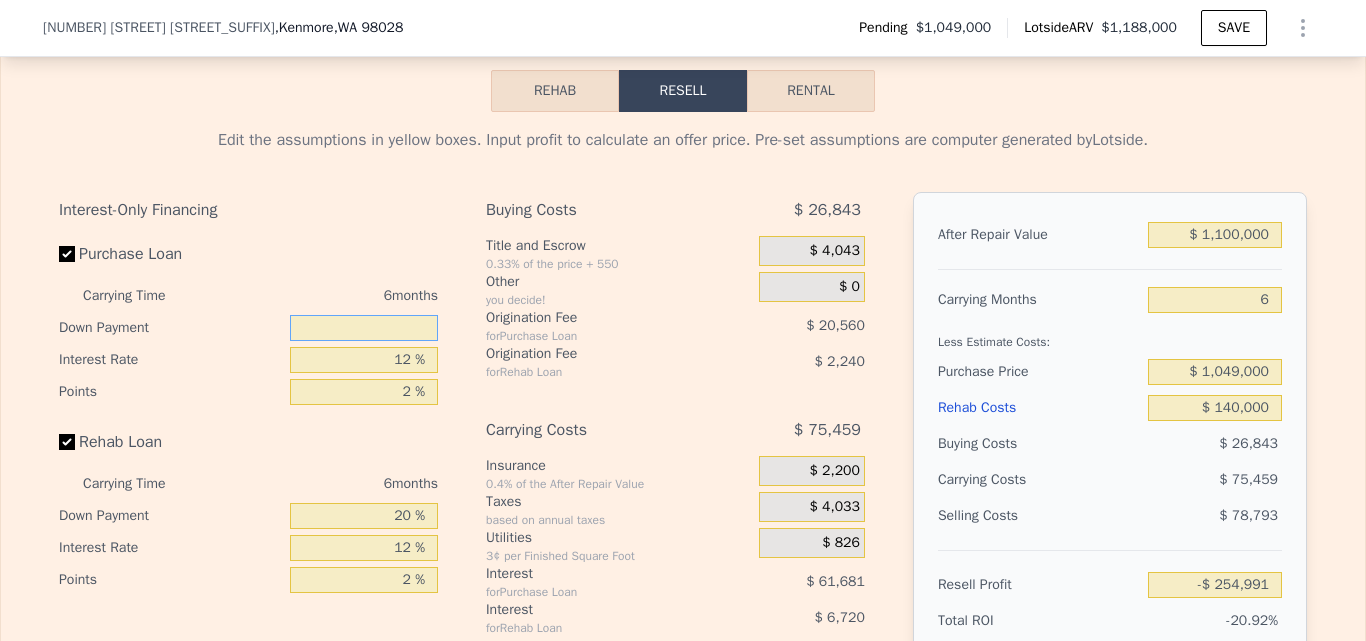 type on "-$ 270,095" 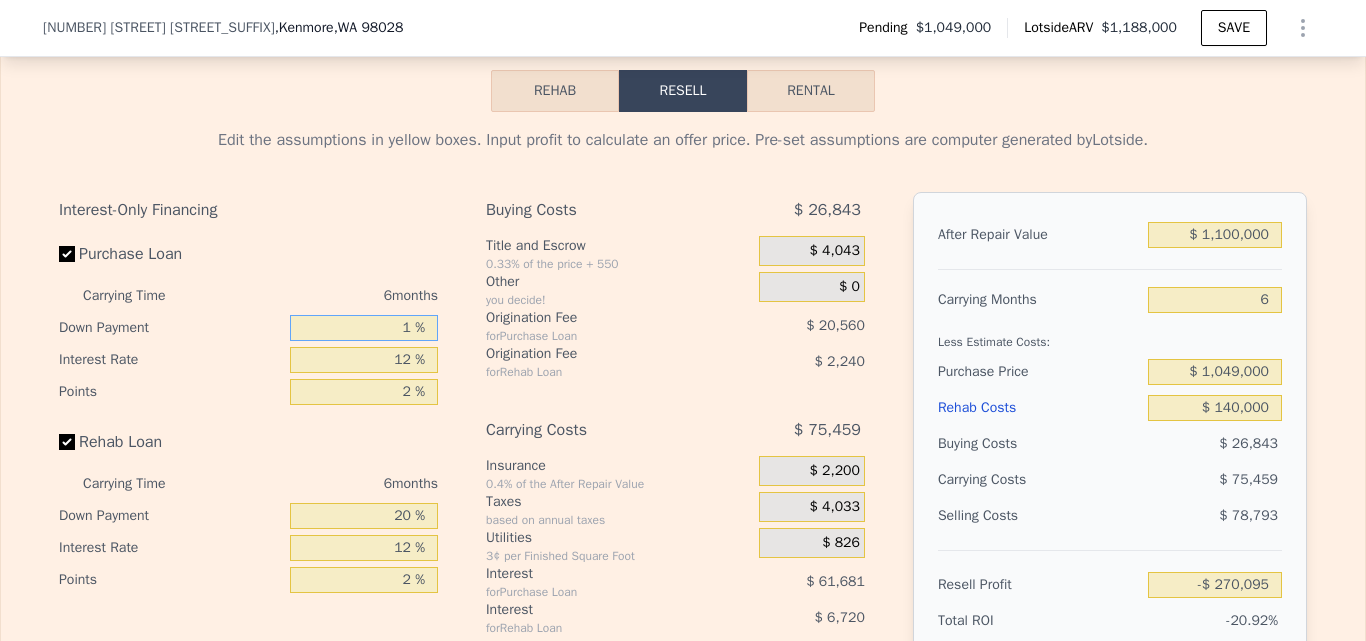 type on "10 %" 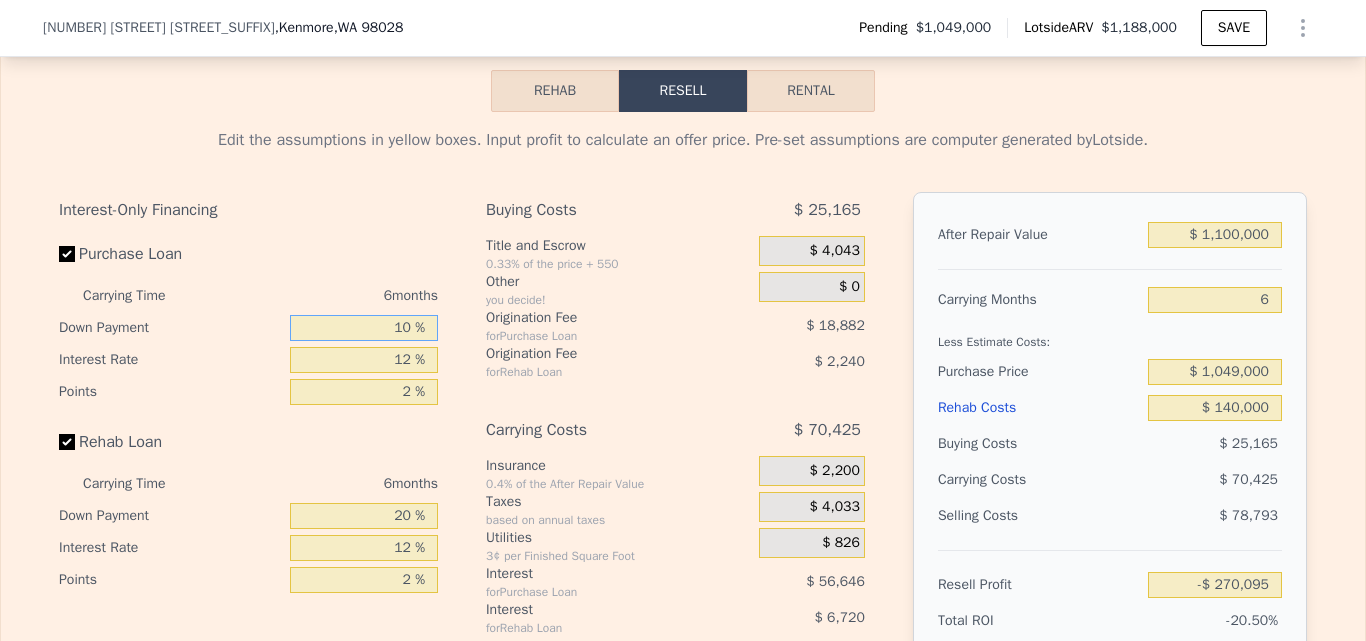 type on "-$ 263,383" 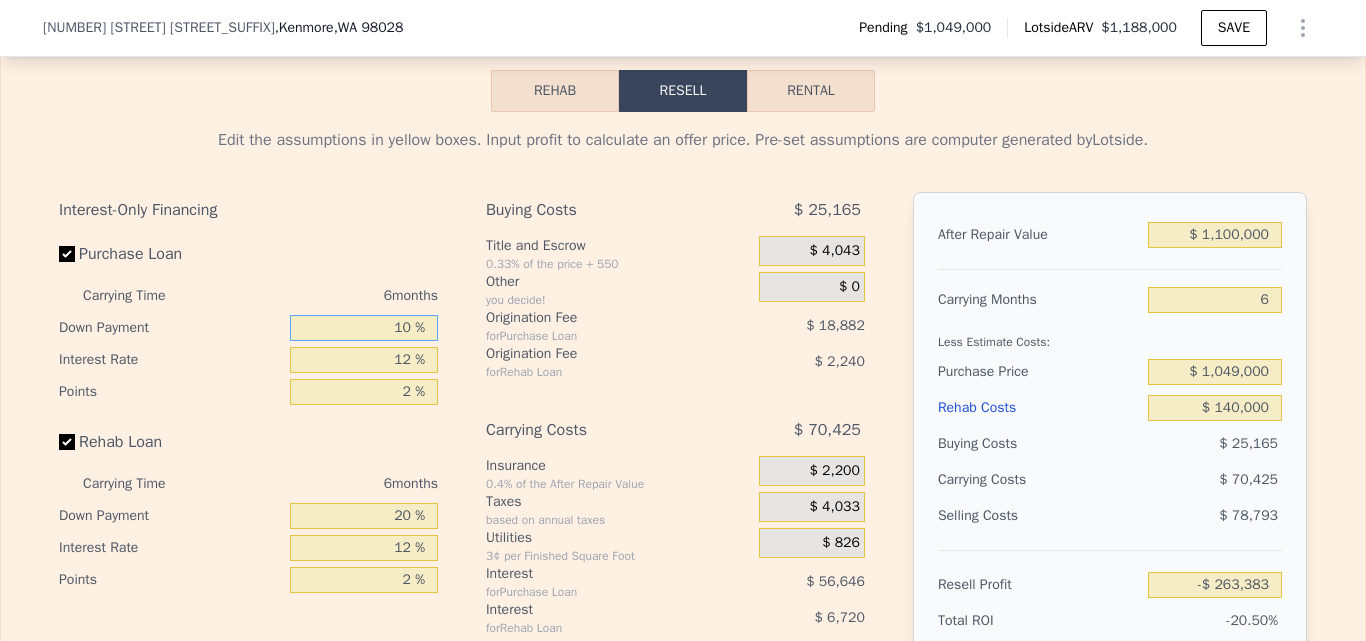 type on "10 %" 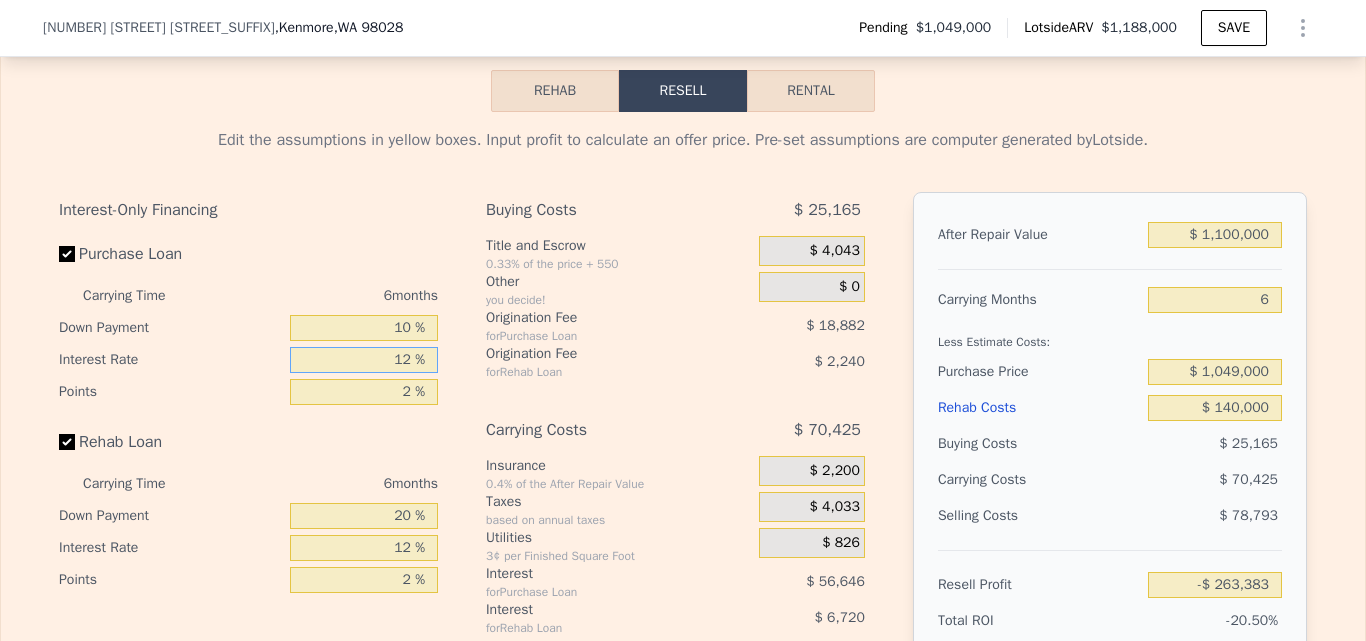 click on "12 %" at bounding box center (364, 360) 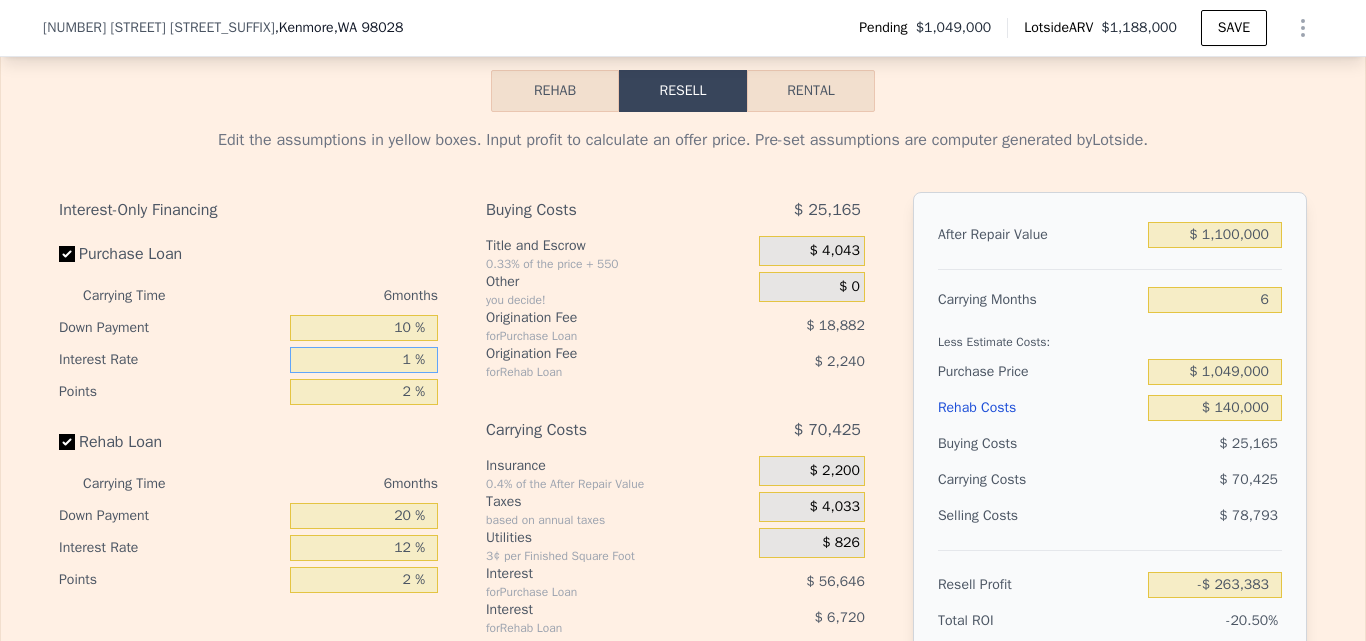type 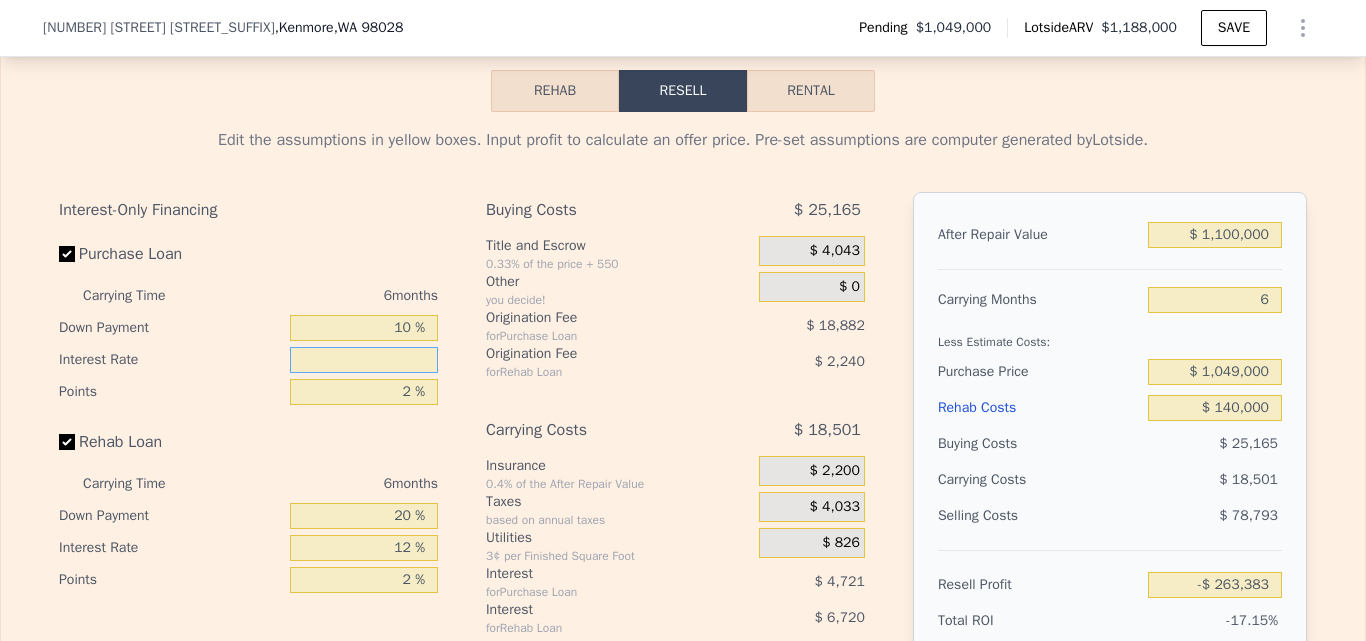 type on "-$ 211,459" 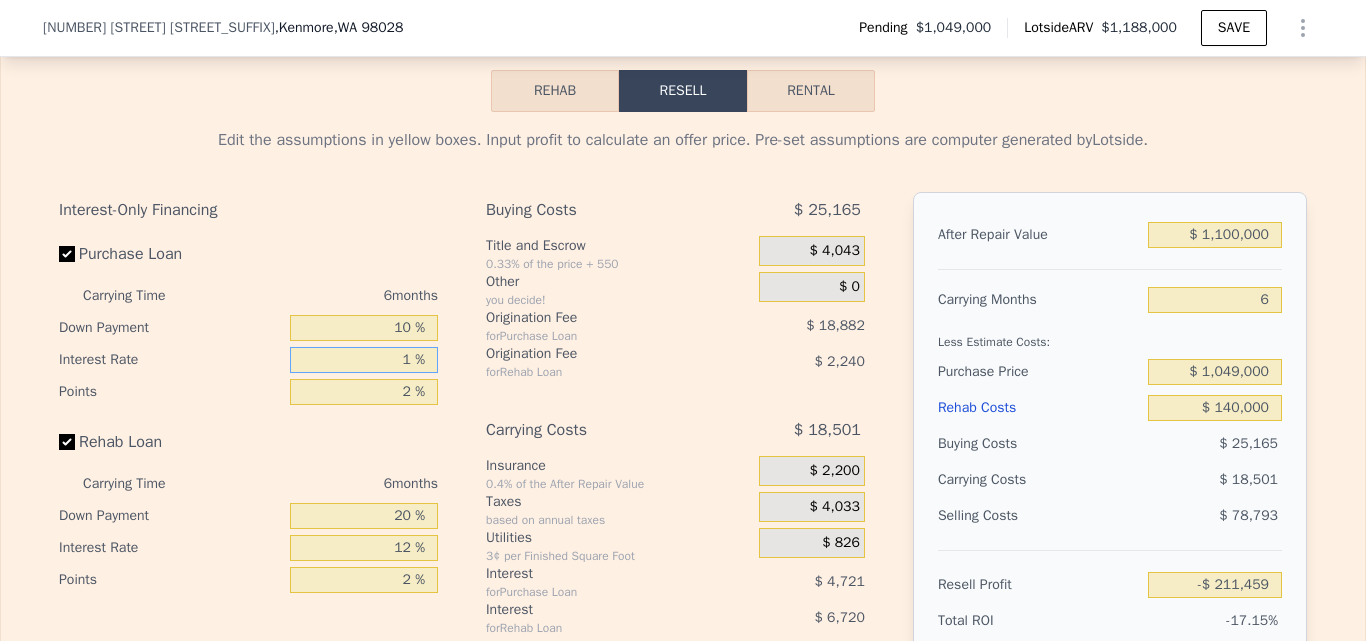 type on "11 %" 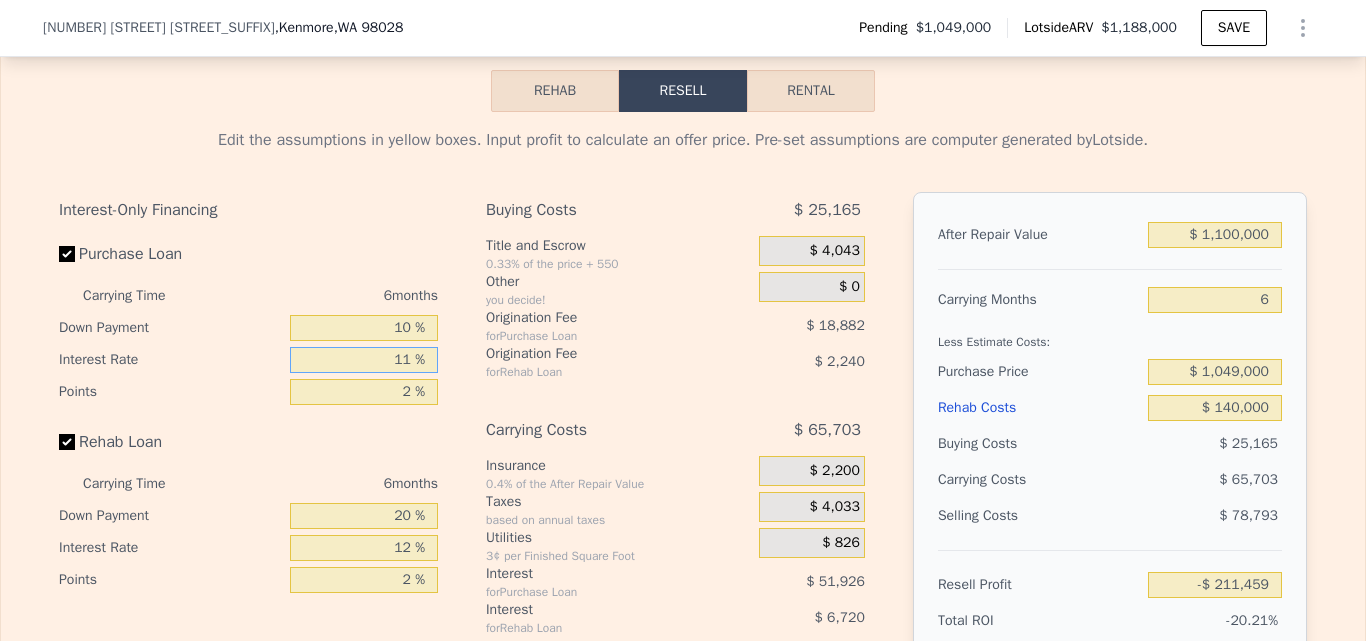 type on "-$ 258,661" 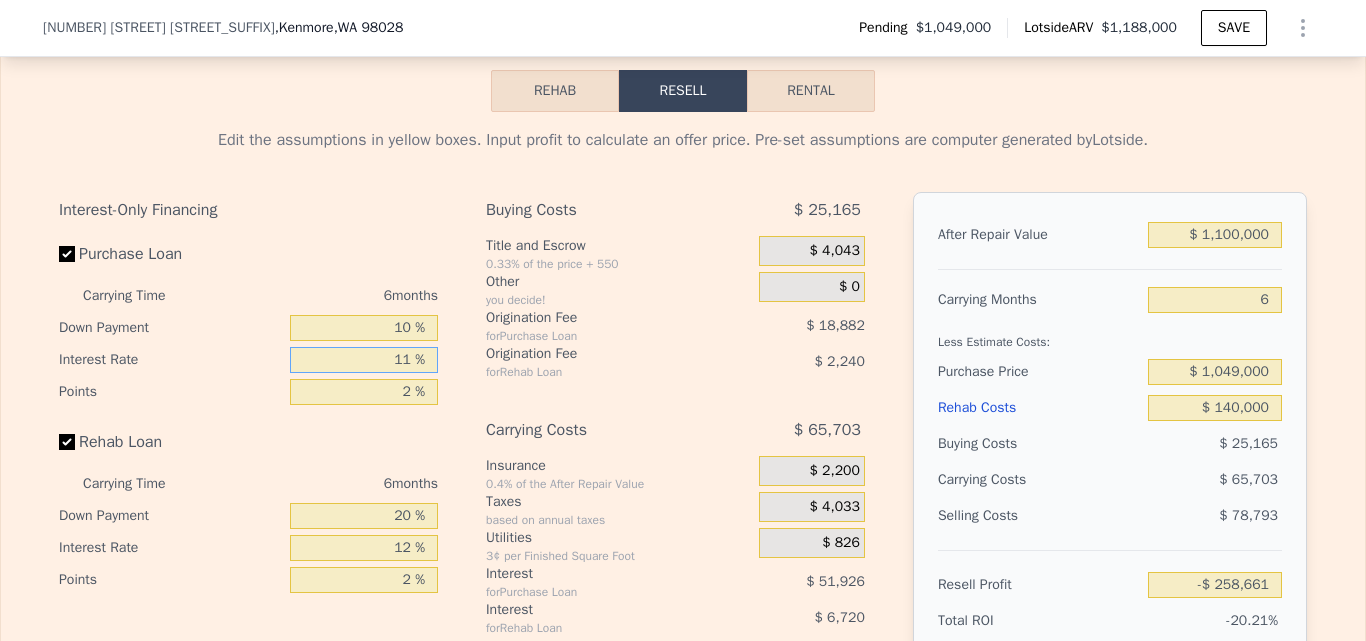 type on "11 %" 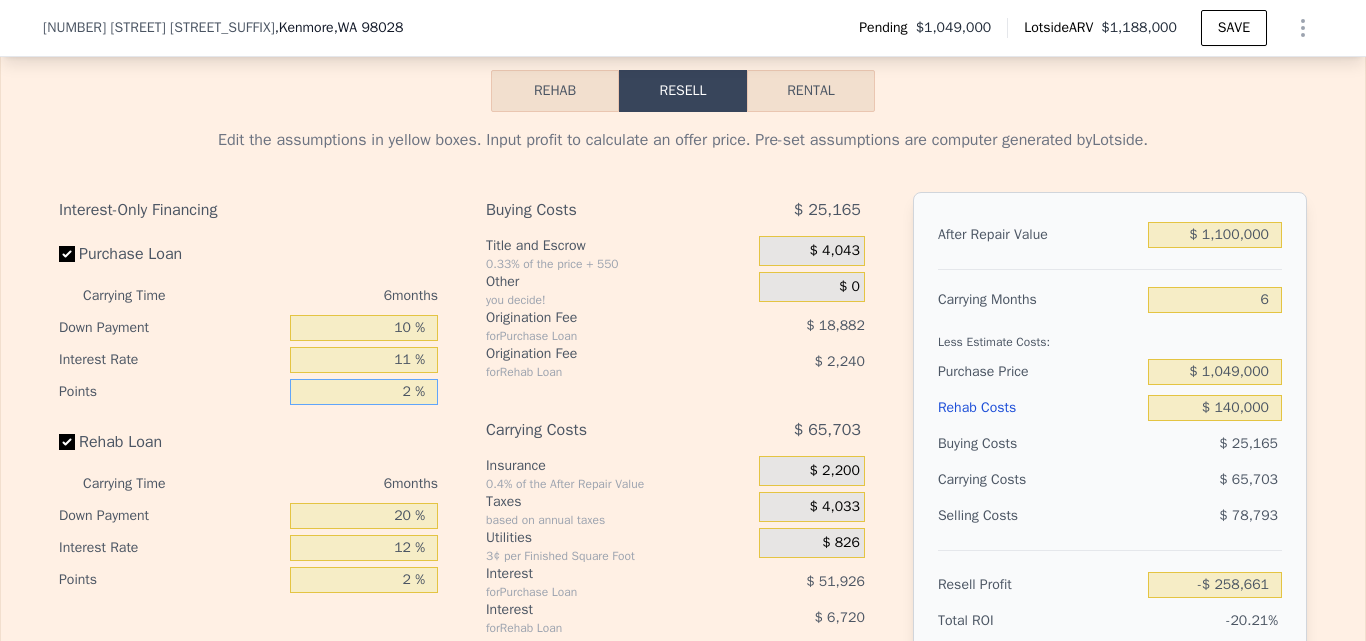 click on "2 %" at bounding box center (364, 392) 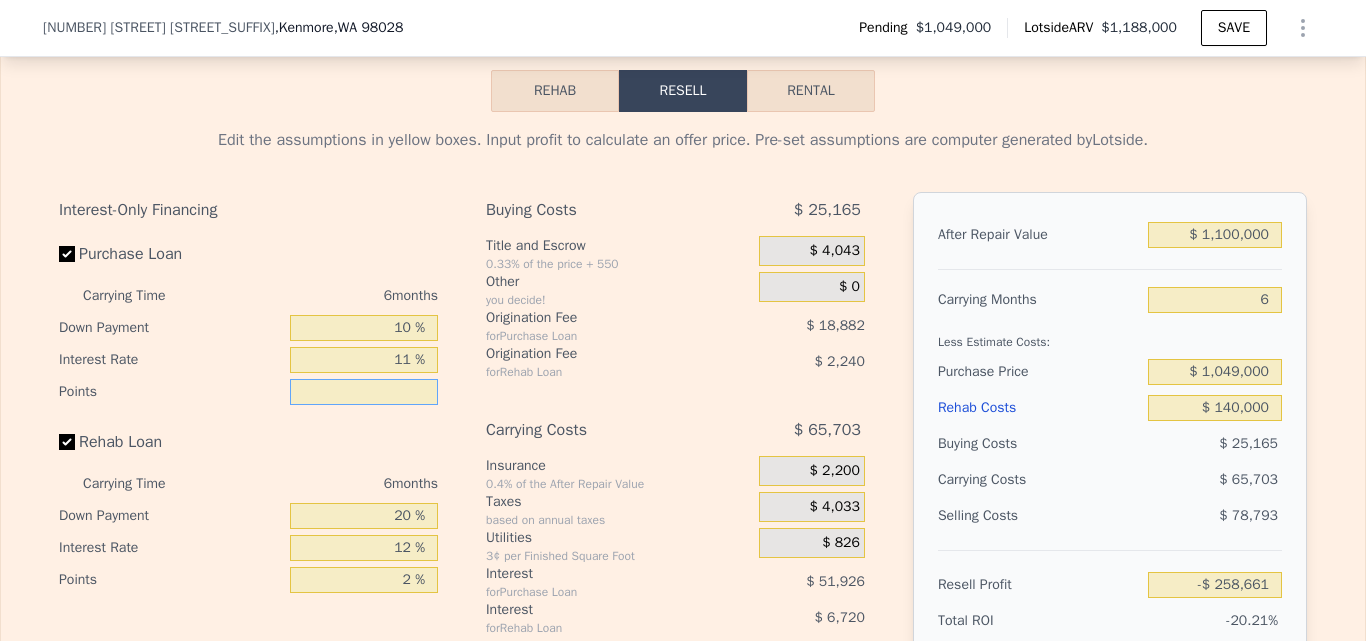 type on "1 %" 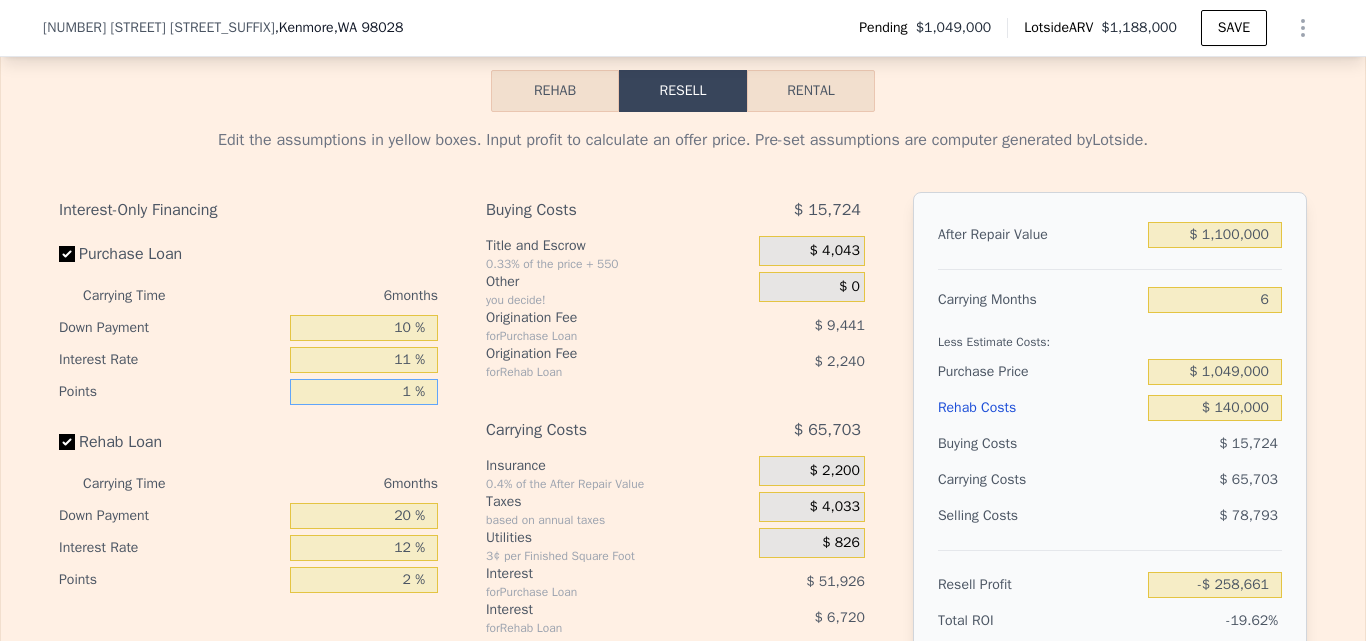 type on "-$ 249,220" 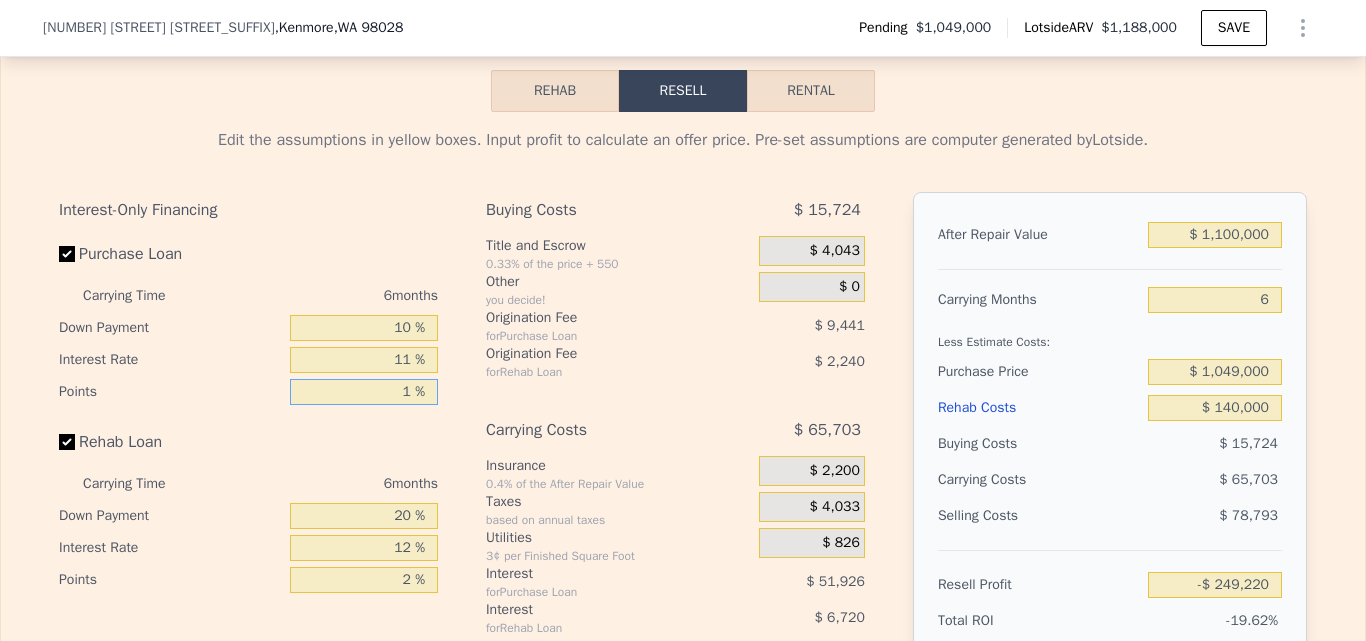 type on "1 %" 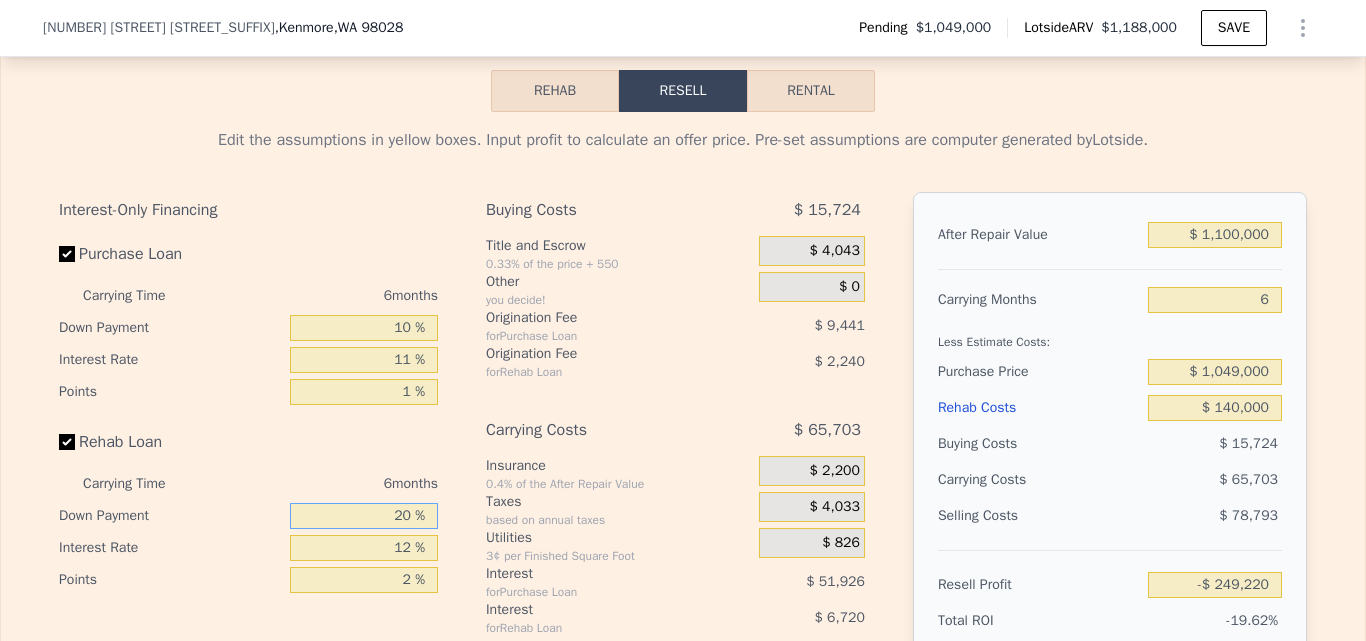 click on "20 %" at bounding box center (364, 516) 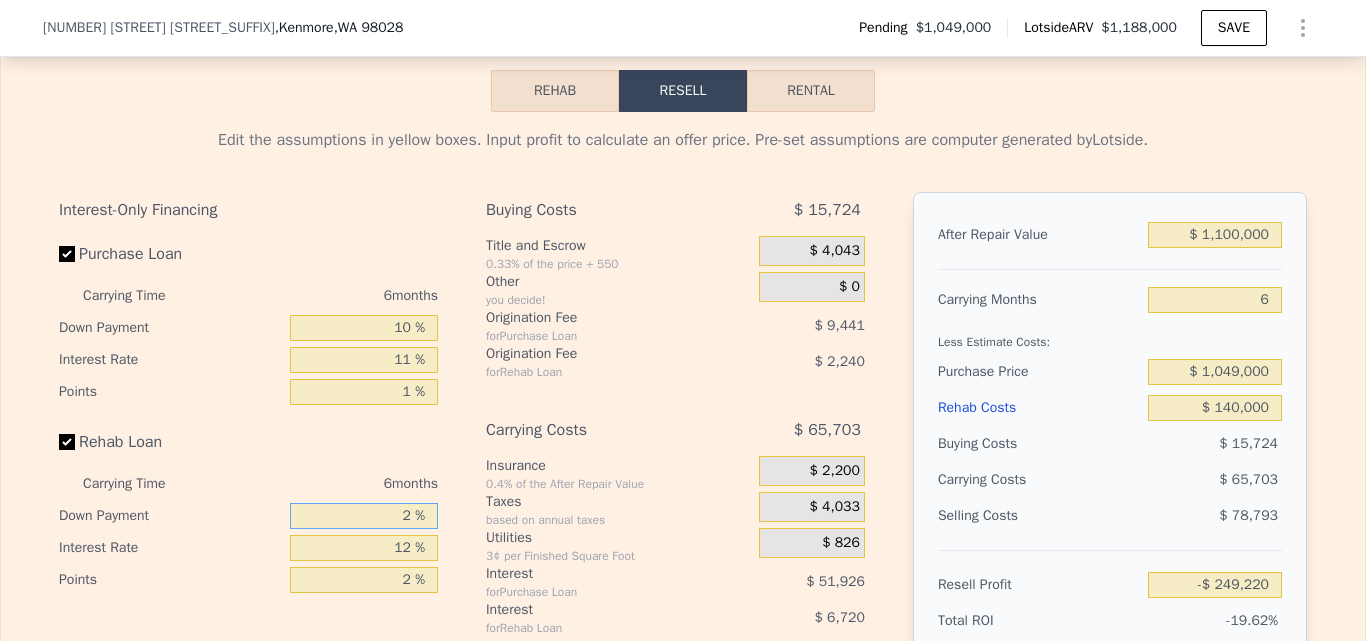 type 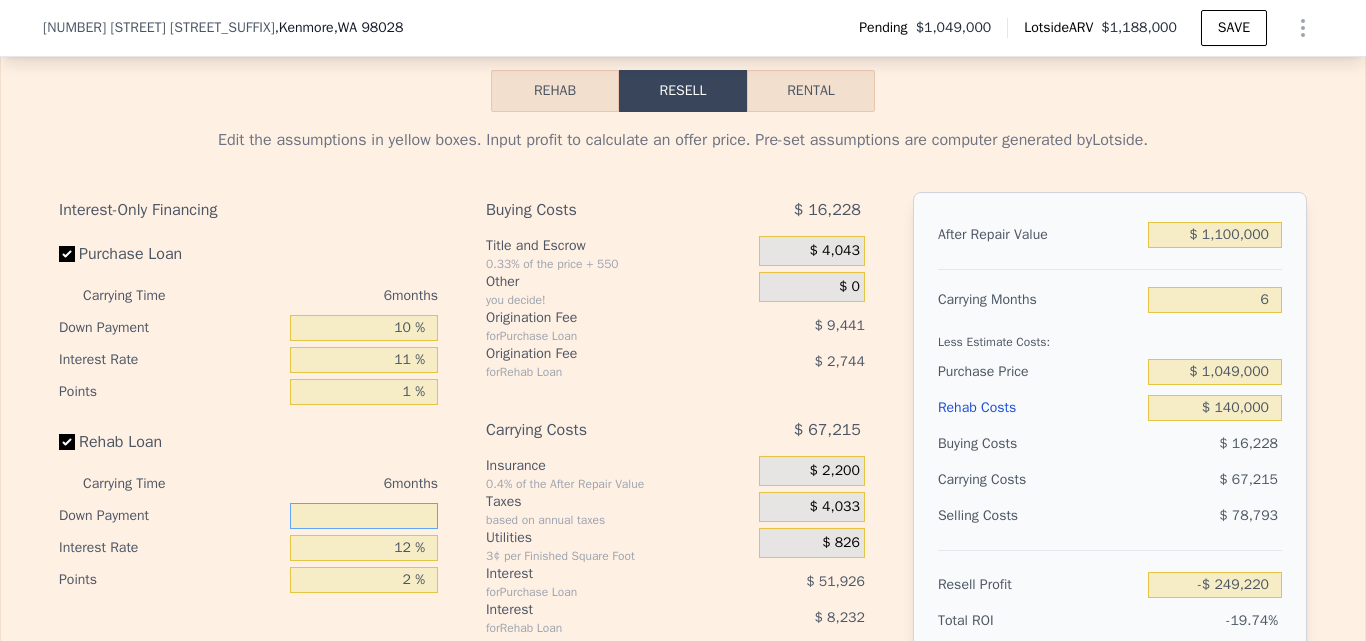 type on "-$ 251,236" 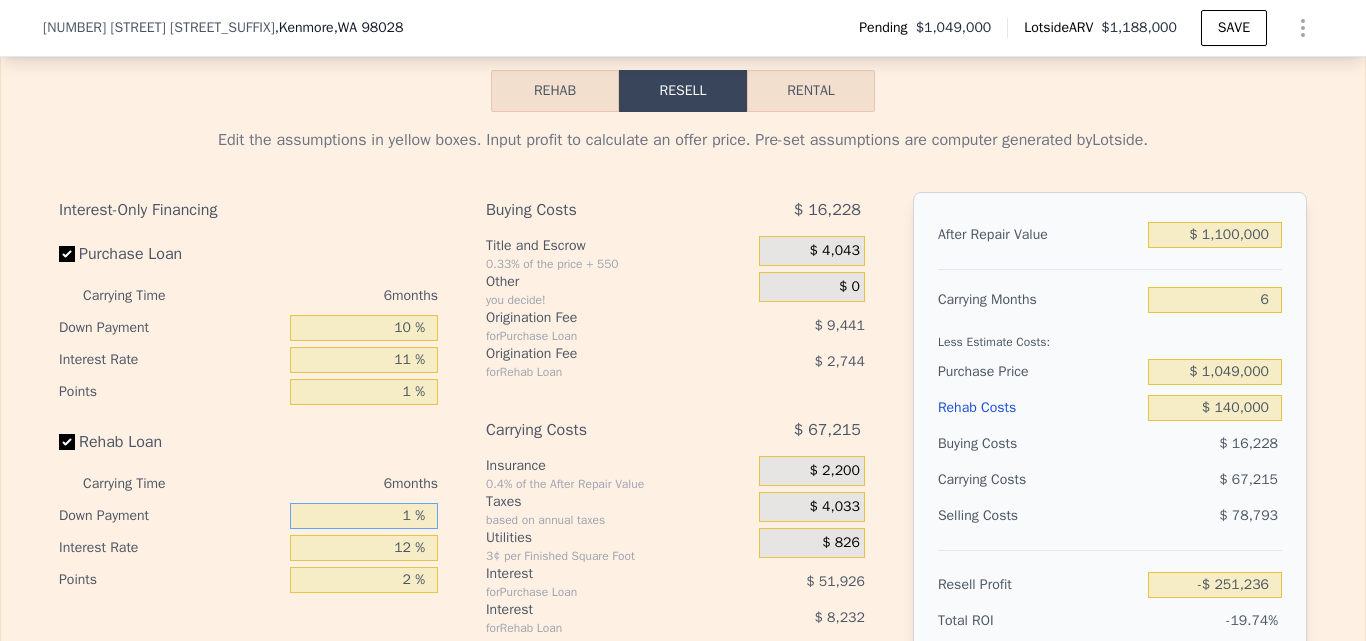 type on "10 %" 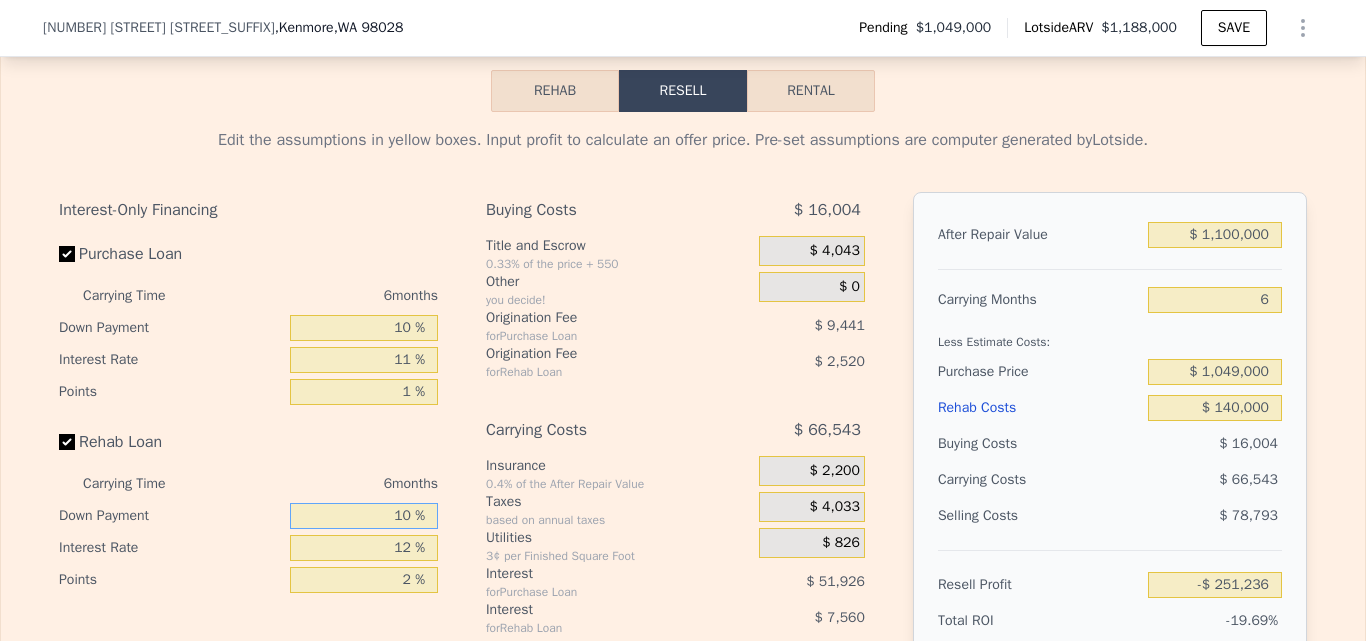 type on "-$ 250,340" 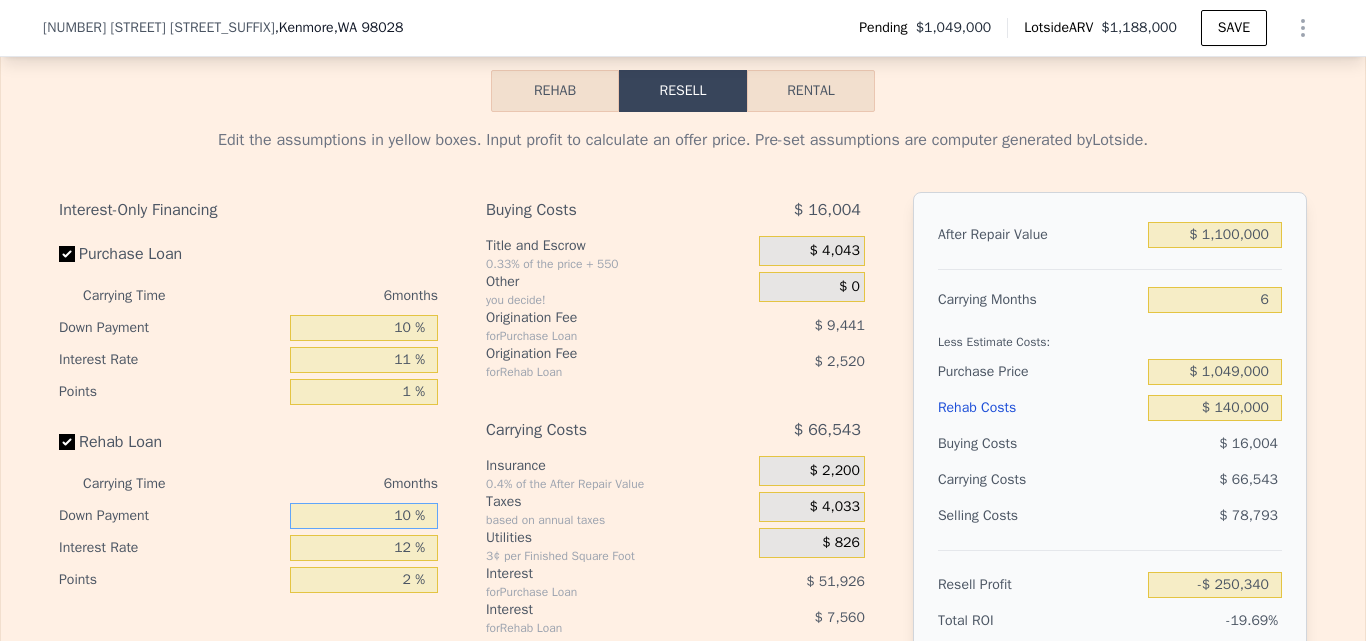 type on "10 %" 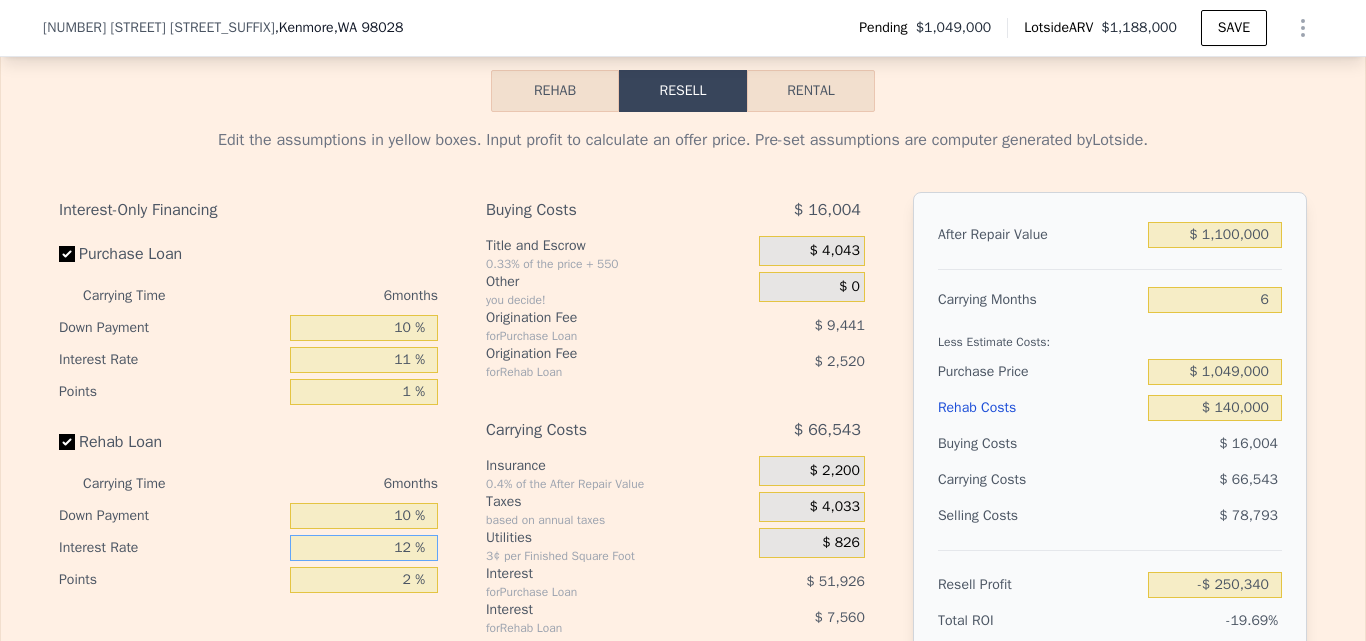 click on "12 %" at bounding box center [364, 548] 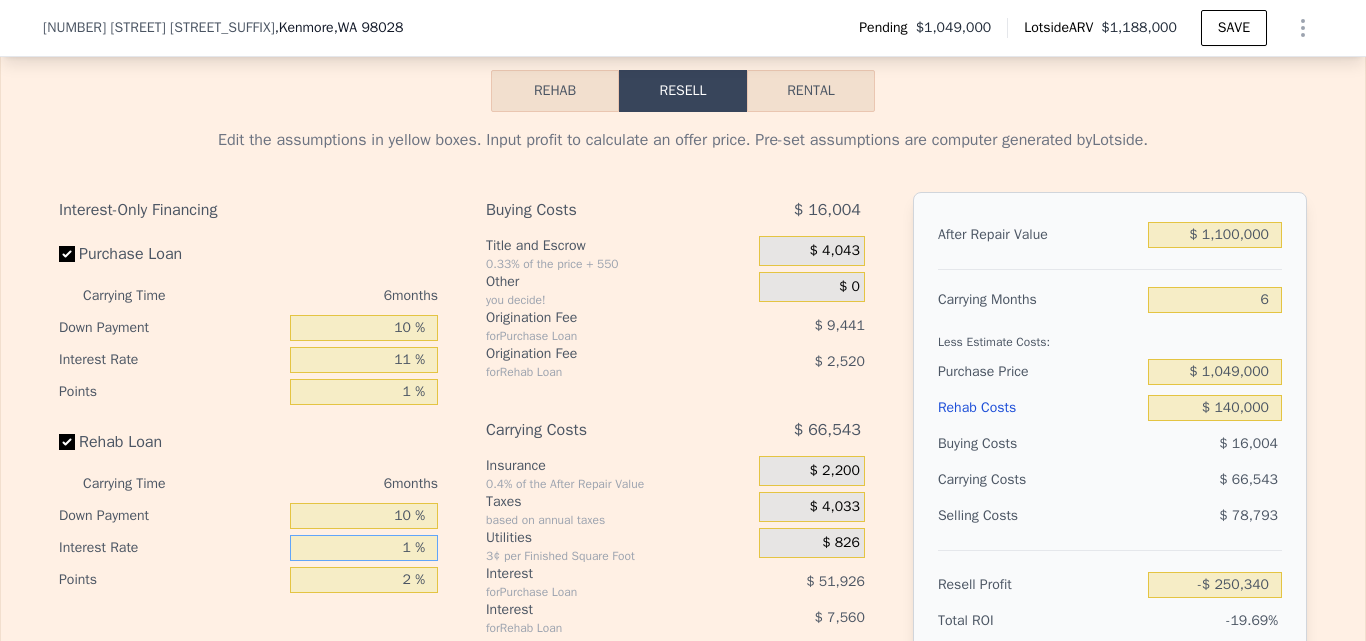 type 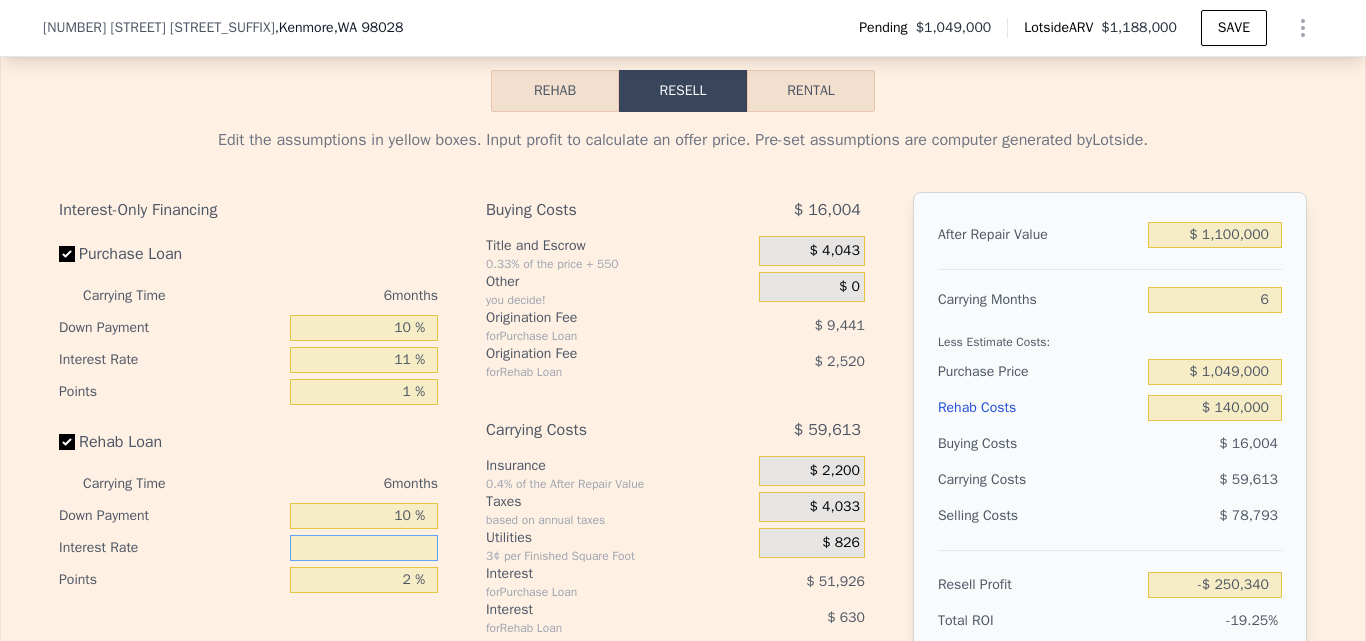 type on "-$ 243,410" 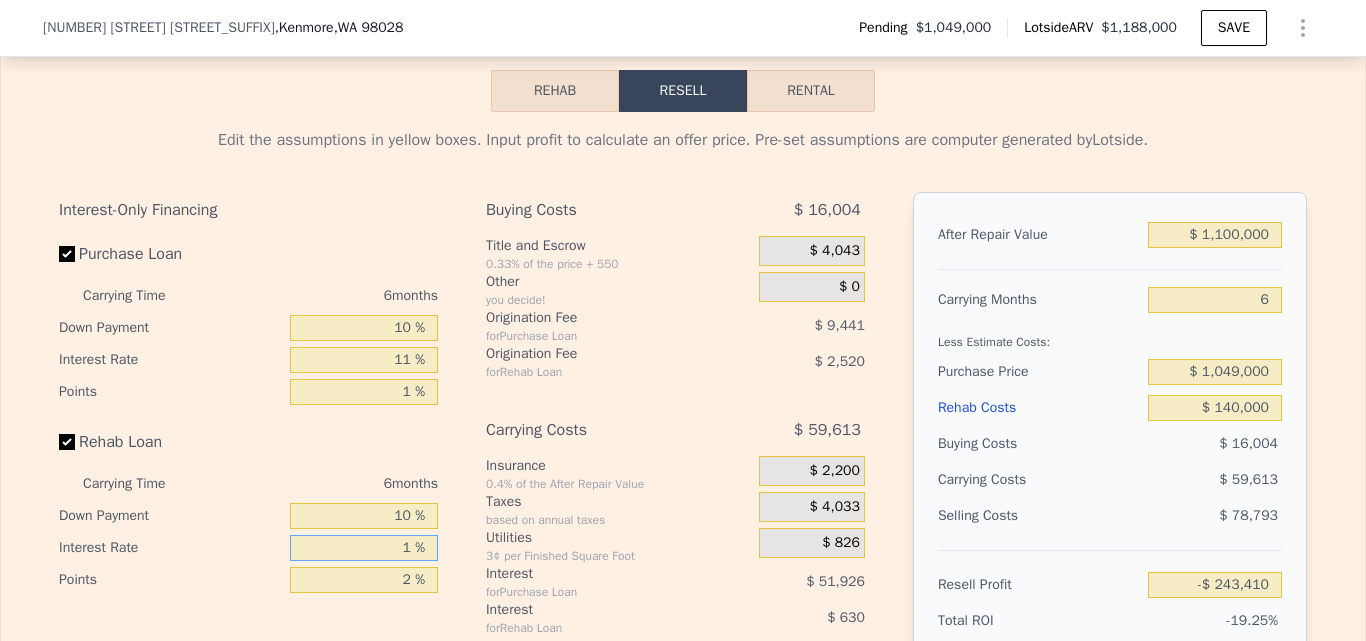 type on "10 %" 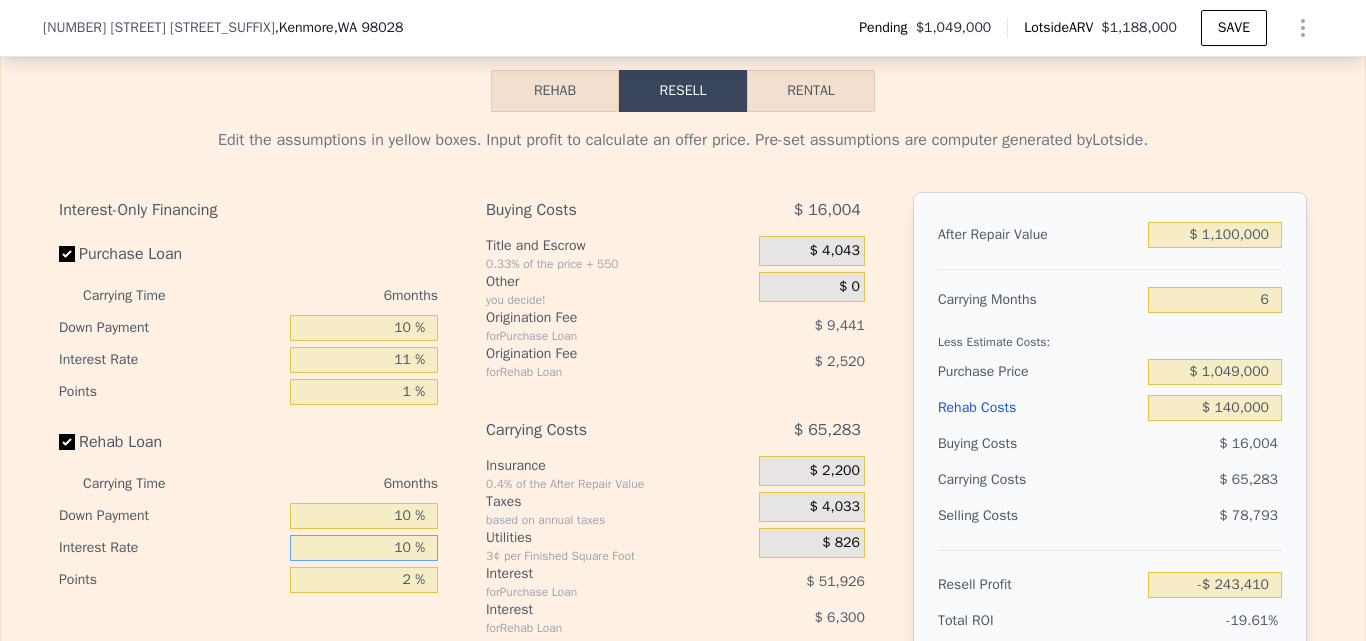 type on "-$ 249,080" 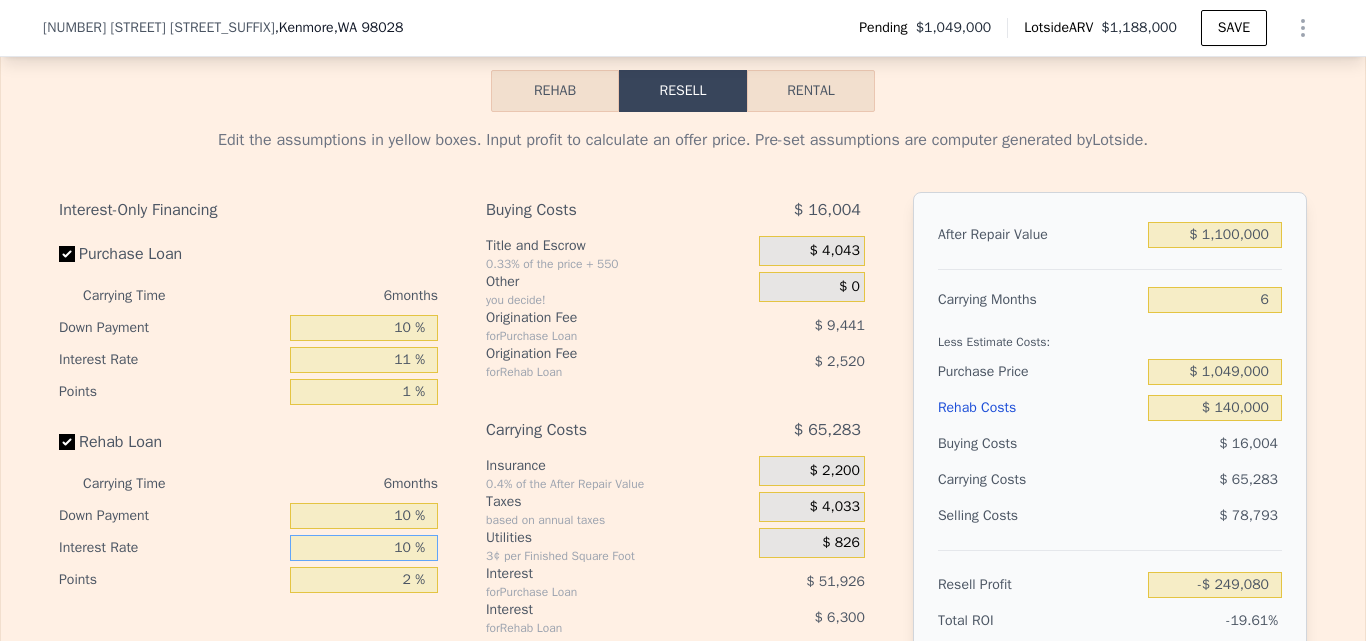 type on "10 %" 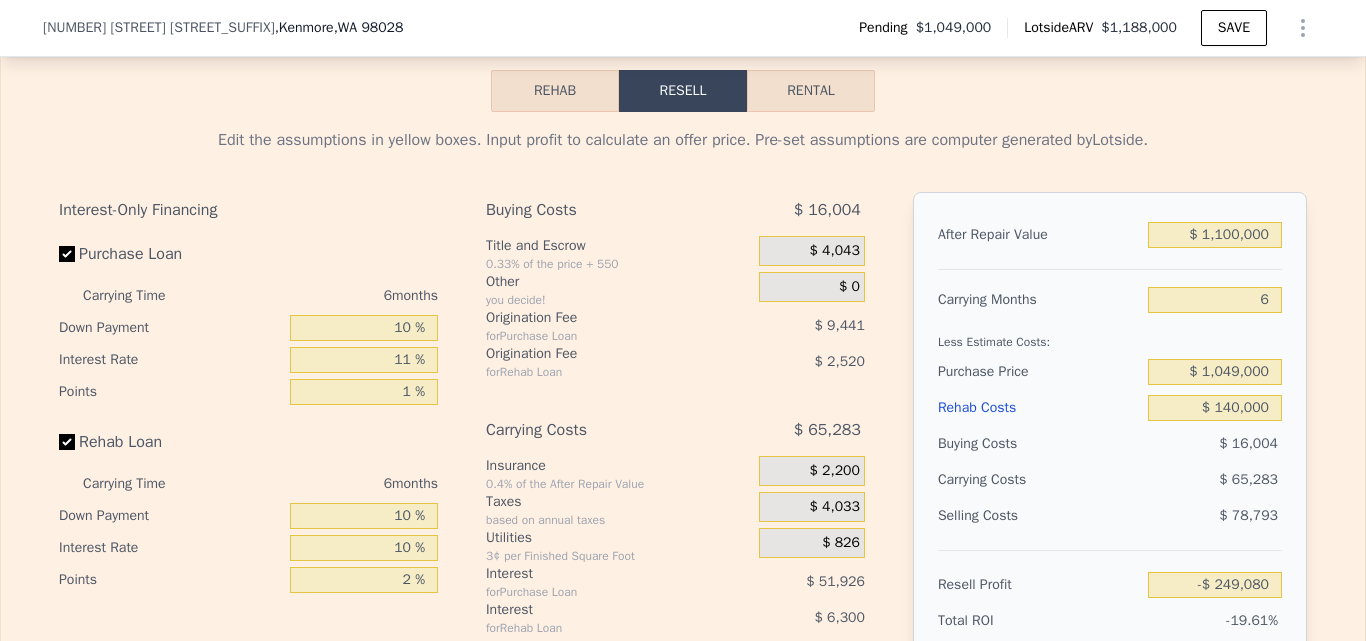 click on "Interest-Only Financing Purchase Loan Carrying Time 6  months Down Payment 10 % Interest Rate 11 % Points 1 % Rehab Loan Carrying Time 6  months Down Payment 10 % Interest Rate 10 % Points 2 %" at bounding box center [256, 524] 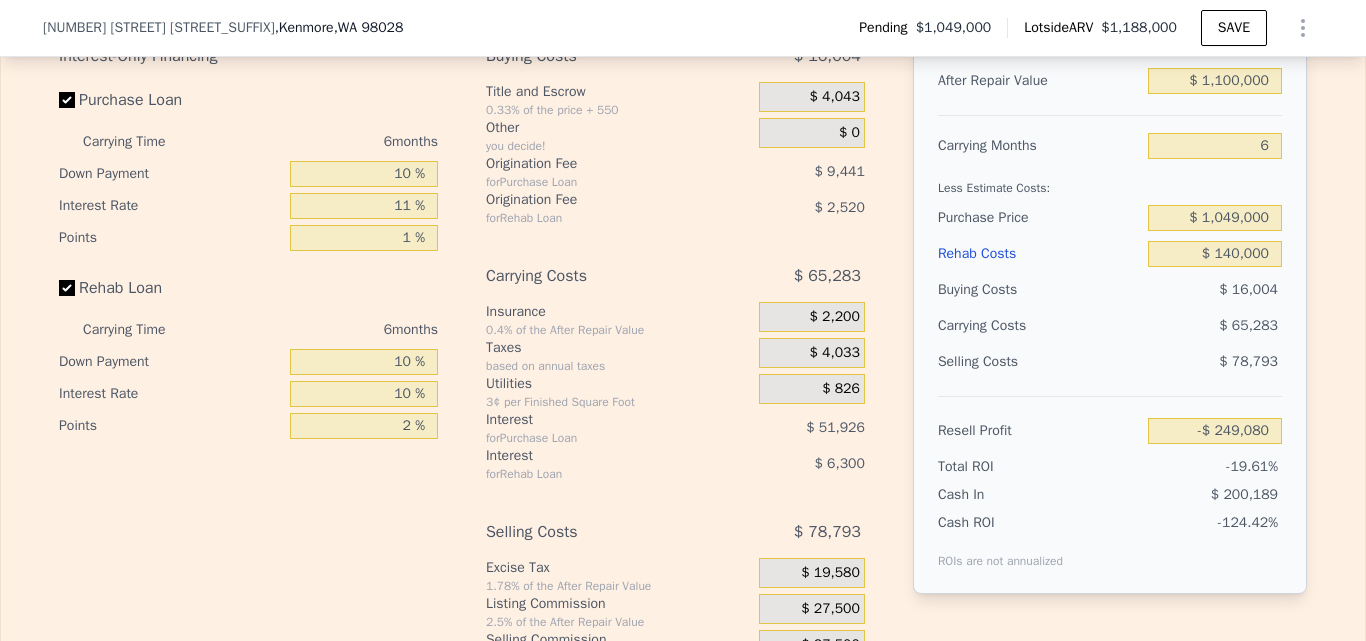 scroll, scrollTop: 3041, scrollLeft: 0, axis: vertical 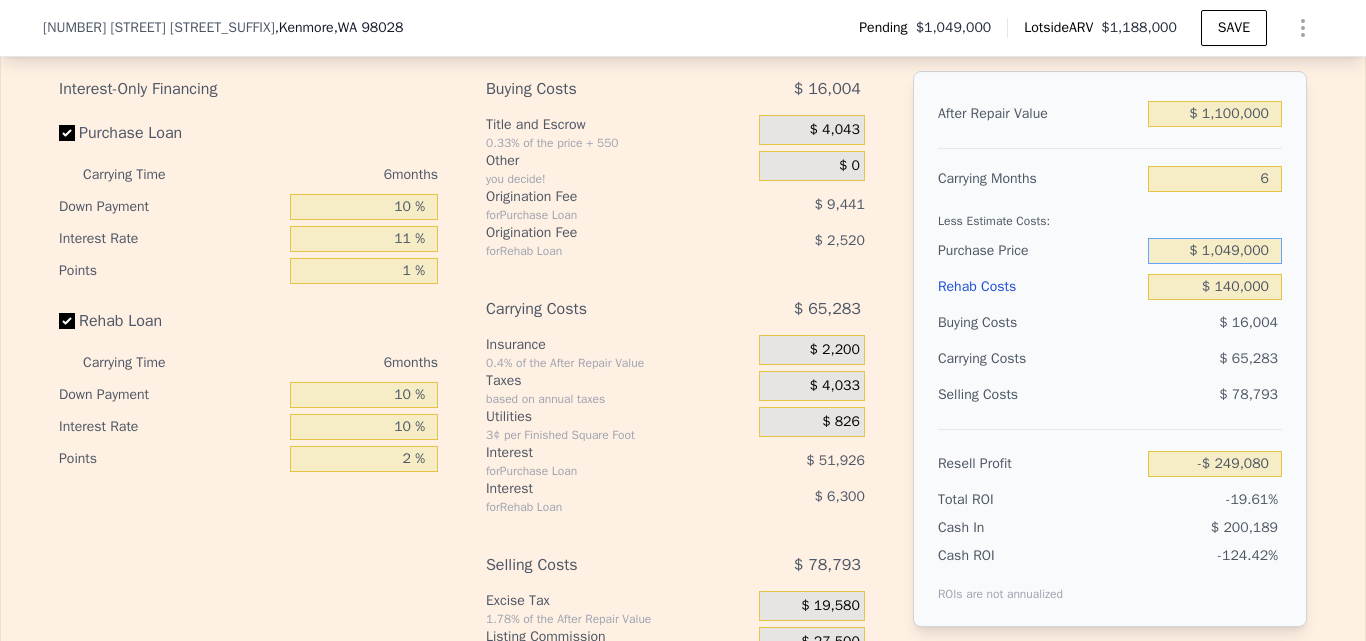 click on "$ 1,049,000" at bounding box center [1215, 251] 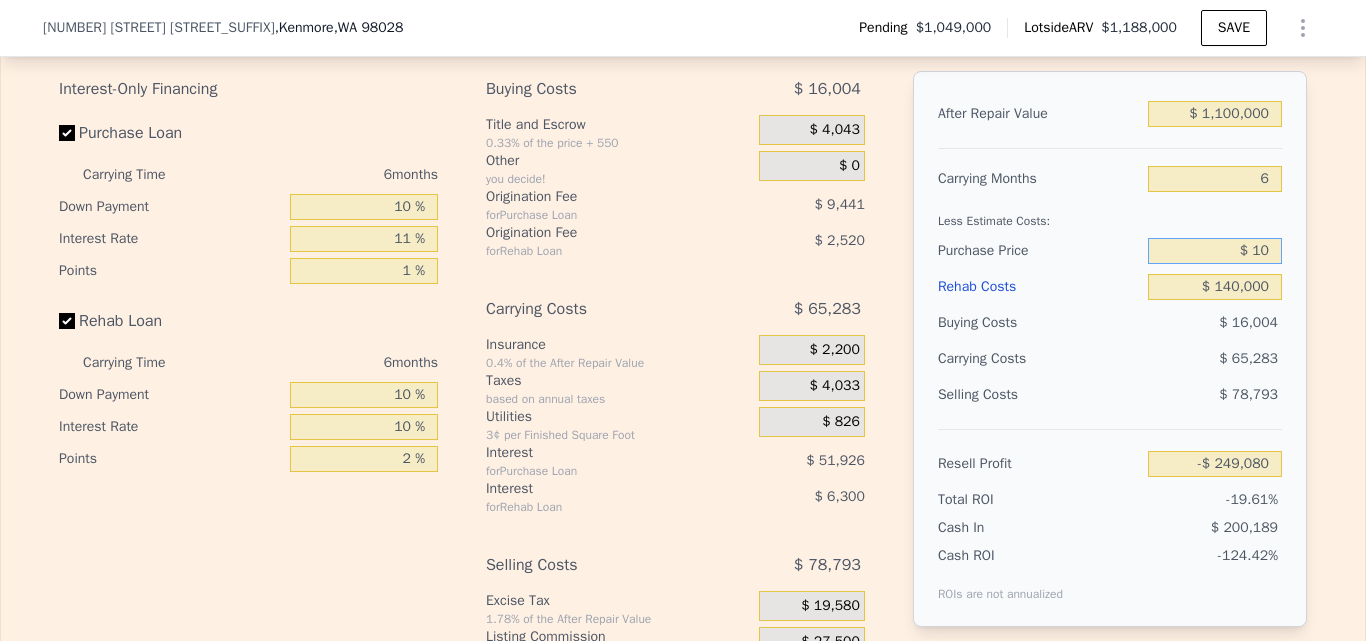 type on "$ 1" 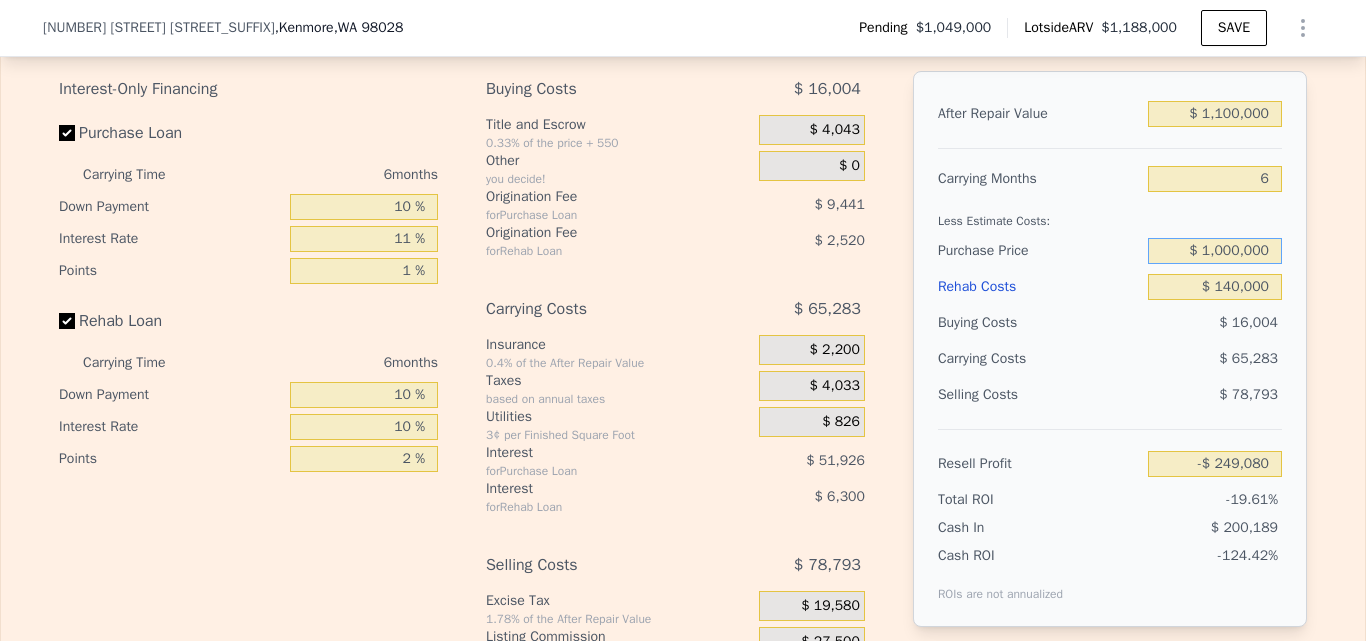 type on "$ 1,000,000" 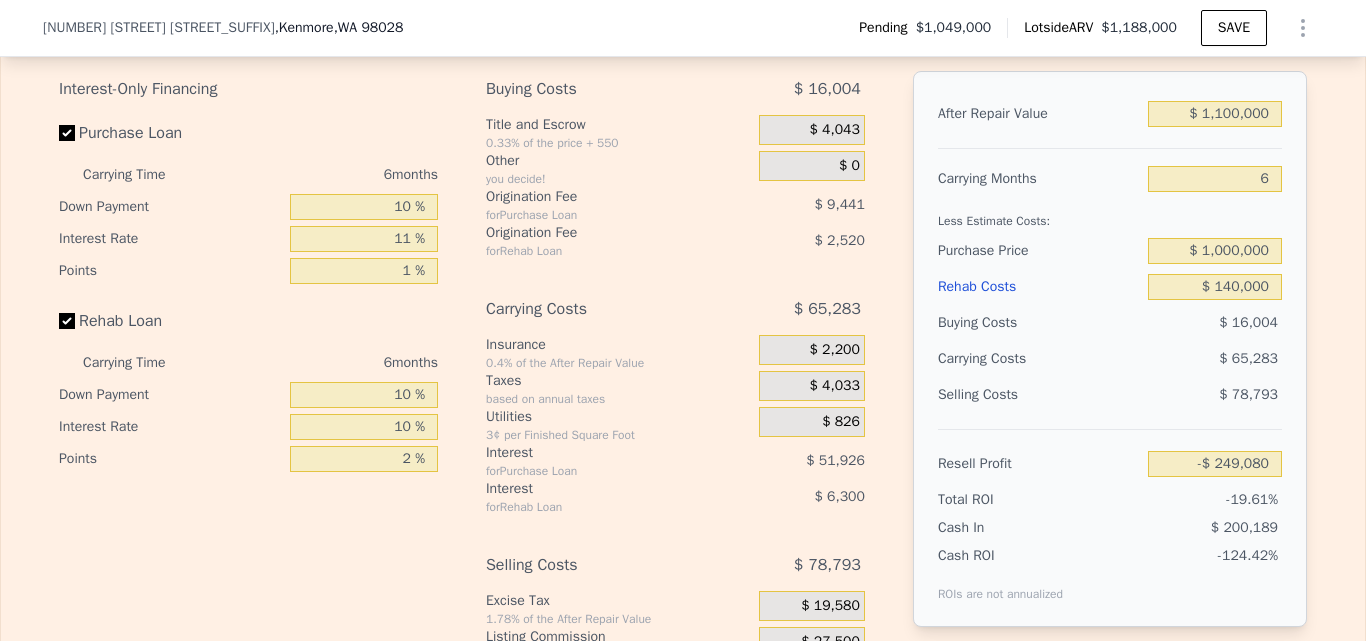 click on "Edit the assumptions in yellow boxes. Input profit to calculate an offer price. Pre-set assumptions are computer generated by  Lotside . Interest-Only Financing Purchase Loan Carrying Time 6  months Down Payment 10 % Interest Rate 11 % Points 1 % Rehab Loan Carrying Time 6  months Down Payment 10 % Interest Rate 10 % Points 2 % Buying Costs $ 16,004 Title and Escrow 0.33% of the price + 550 $ 4,043 Other you decide! $ 0 Origination Fee for  Purchase Loan $ 9,441 Origination Fee for  Rehab Loan $ 2,520 Carrying Costs $ 65,283 Insurance 0.4% of the After Repair Value $ 2,200 Taxes based on annual taxes $ 4,033 Utilities 3¢ per Finished Square Foot $ 826 Interest for  Purchase Loan $ 51,926 Interest for  Rehab Loan $ 6,300 Selling Costs $ 78,793 Excise Tax 1.78% of the After Repair Value $ 19,580 Listing Commission 2.5% of the After Repair Value $ 27,500 Selling Commission 2.5% of the After Repair Value $ 27,500 Title and Escrow 0.33% of the After Repair Value $ 4,213 After Repair Value $ 1,100,000 6 $ 140,000" at bounding box center [683, 363] 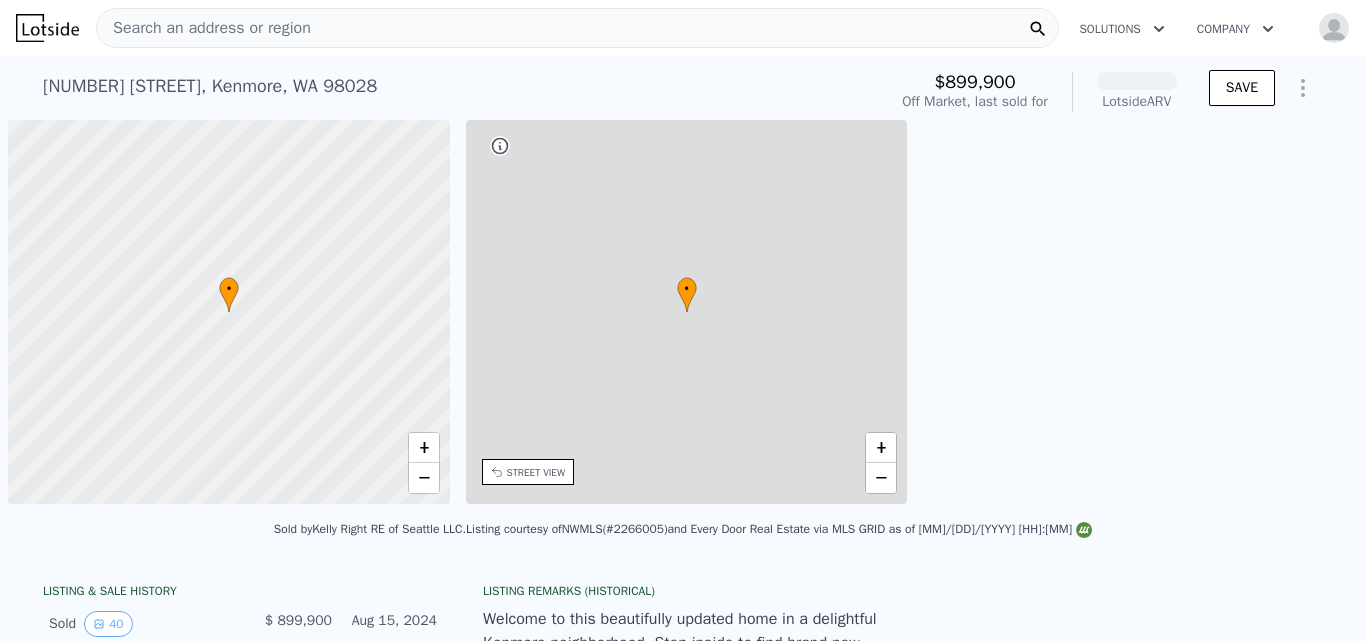 scroll, scrollTop: 0, scrollLeft: 0, axis: both 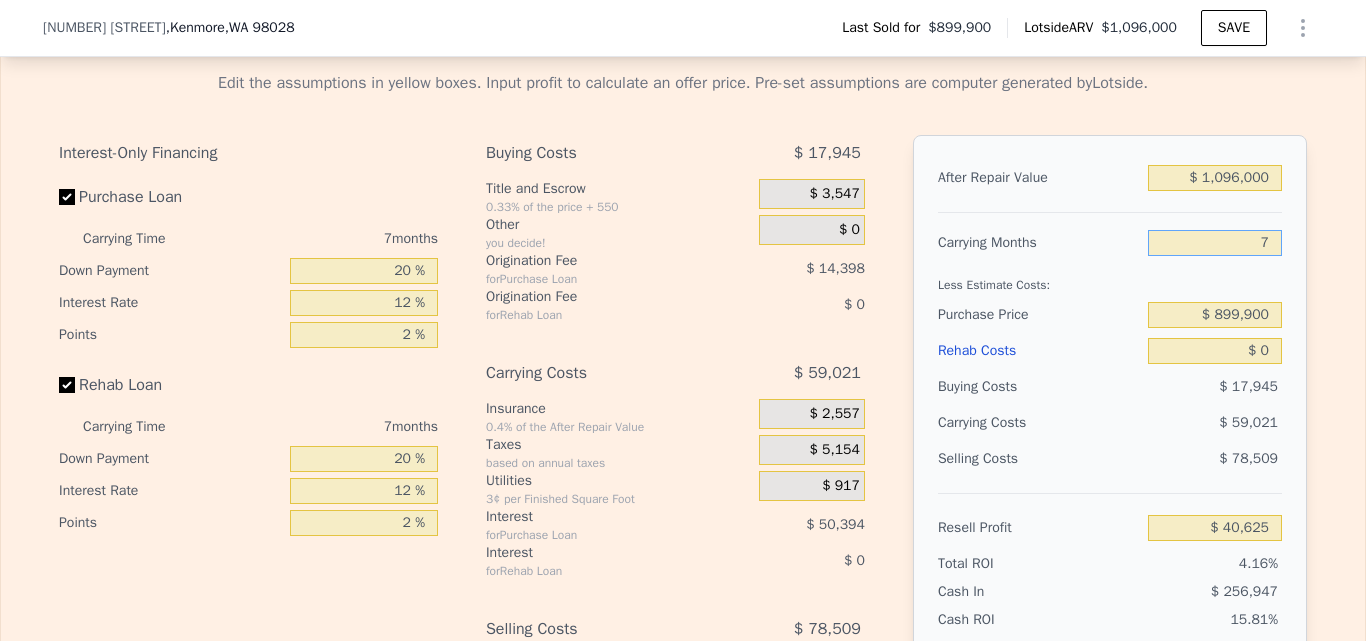 click on "7" at bounding box center [1215, 243] 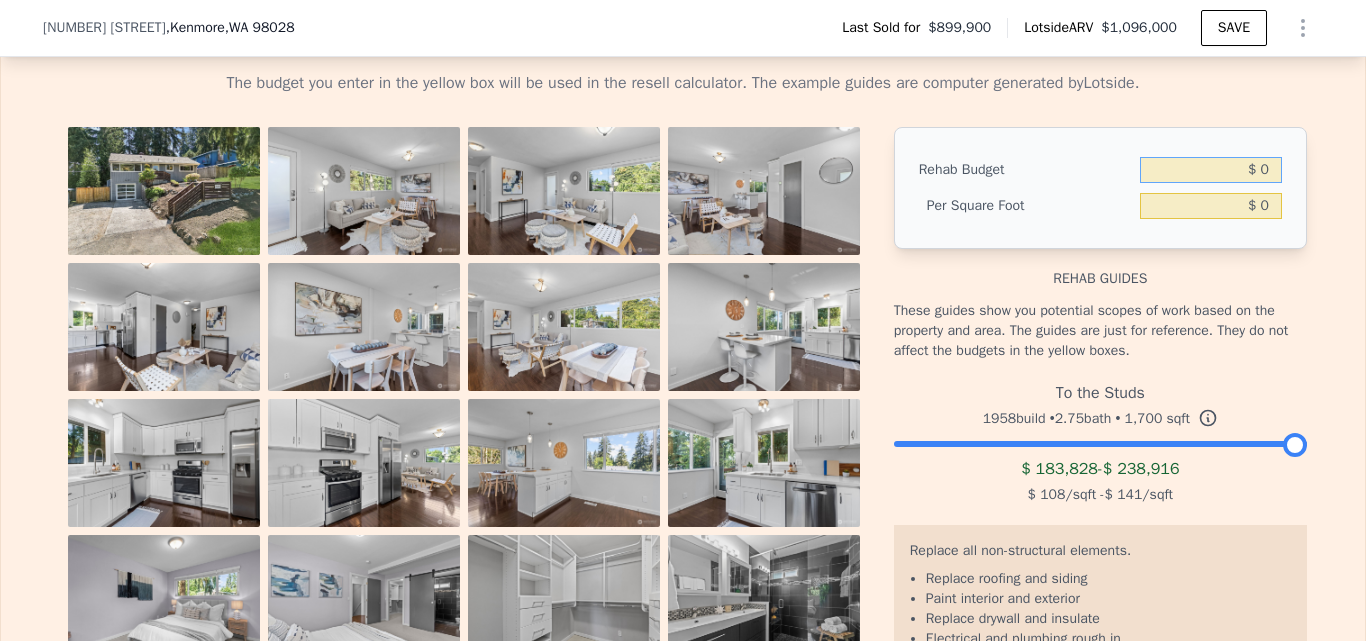 click on "$ 0" at bounding box center [1211, 170] 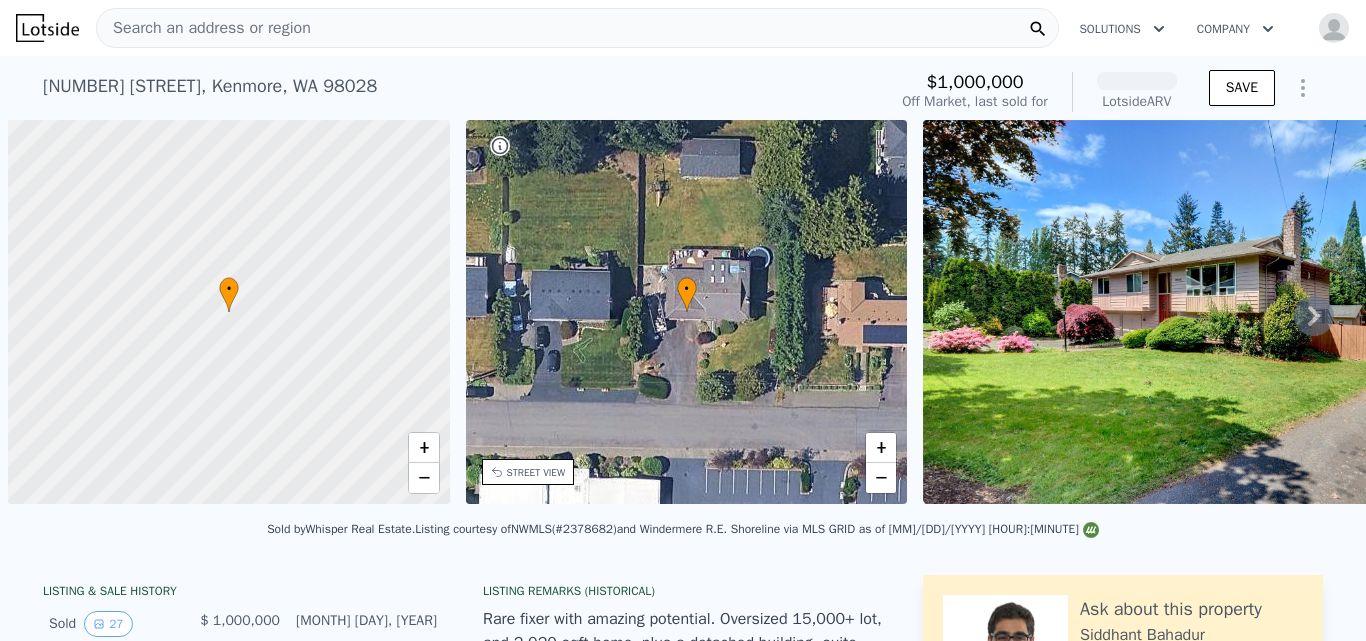 scroll, scrollTop: 0, scrollLeft: 0, axis: both 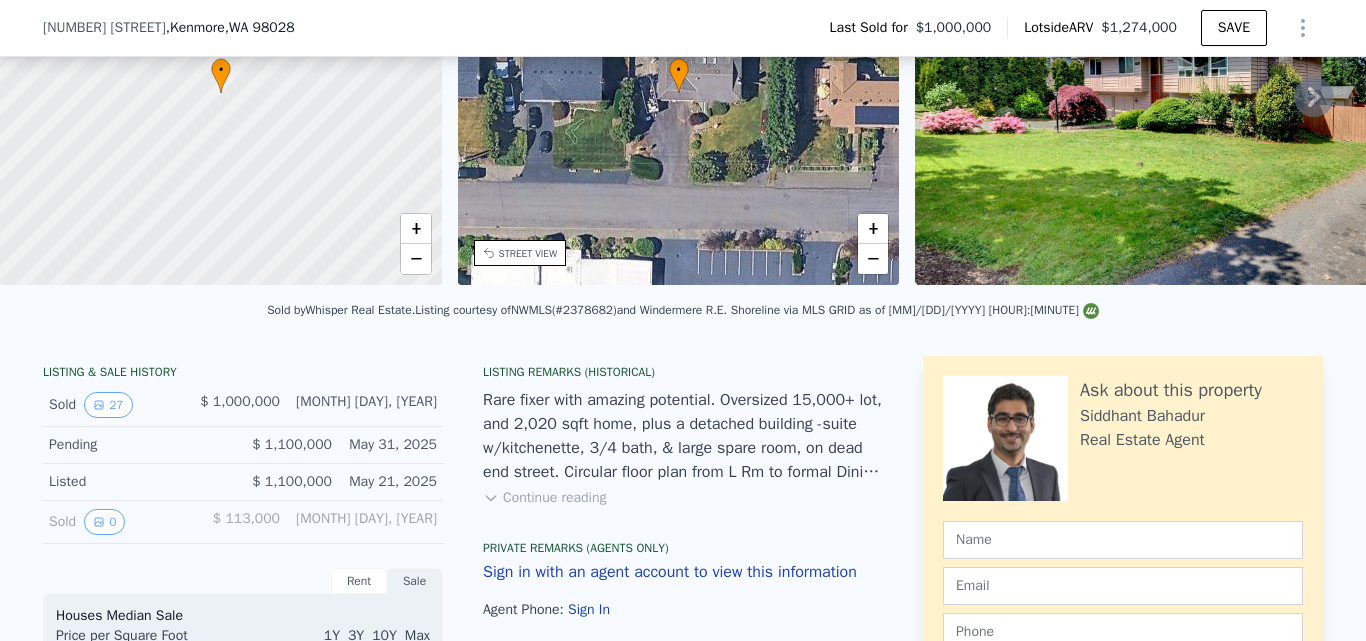 click 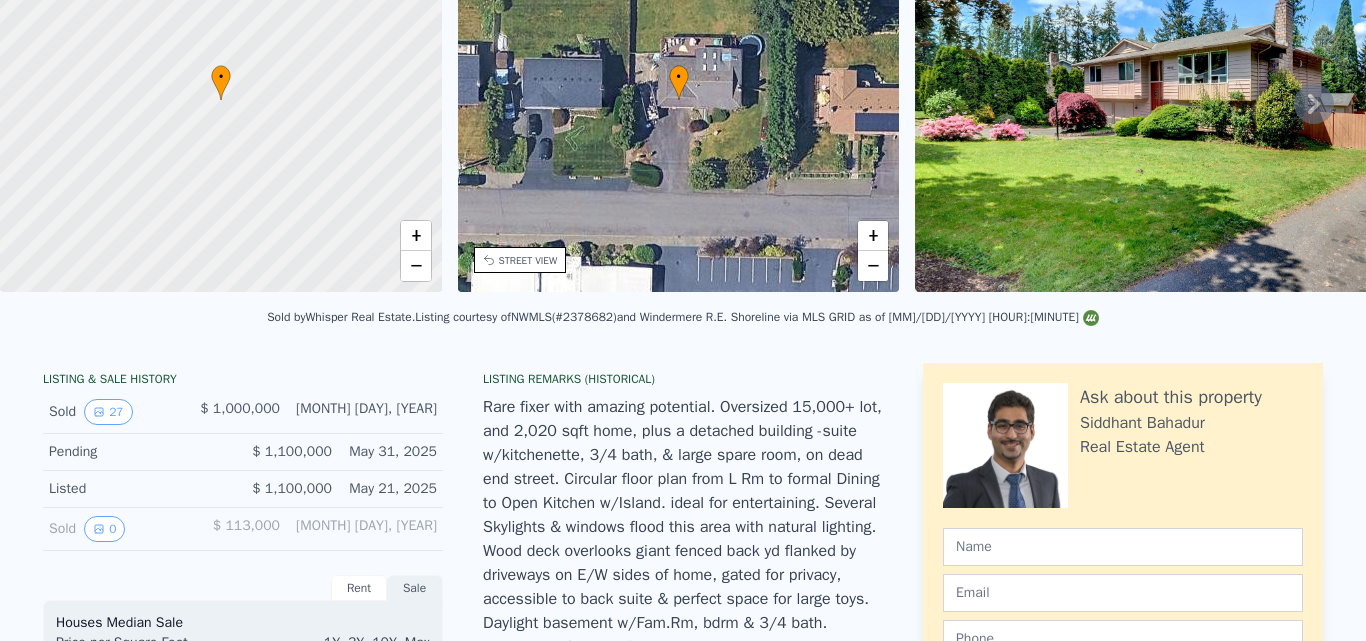 scroll, scrollTop: 0, scrollLeft: 0, axis: both 